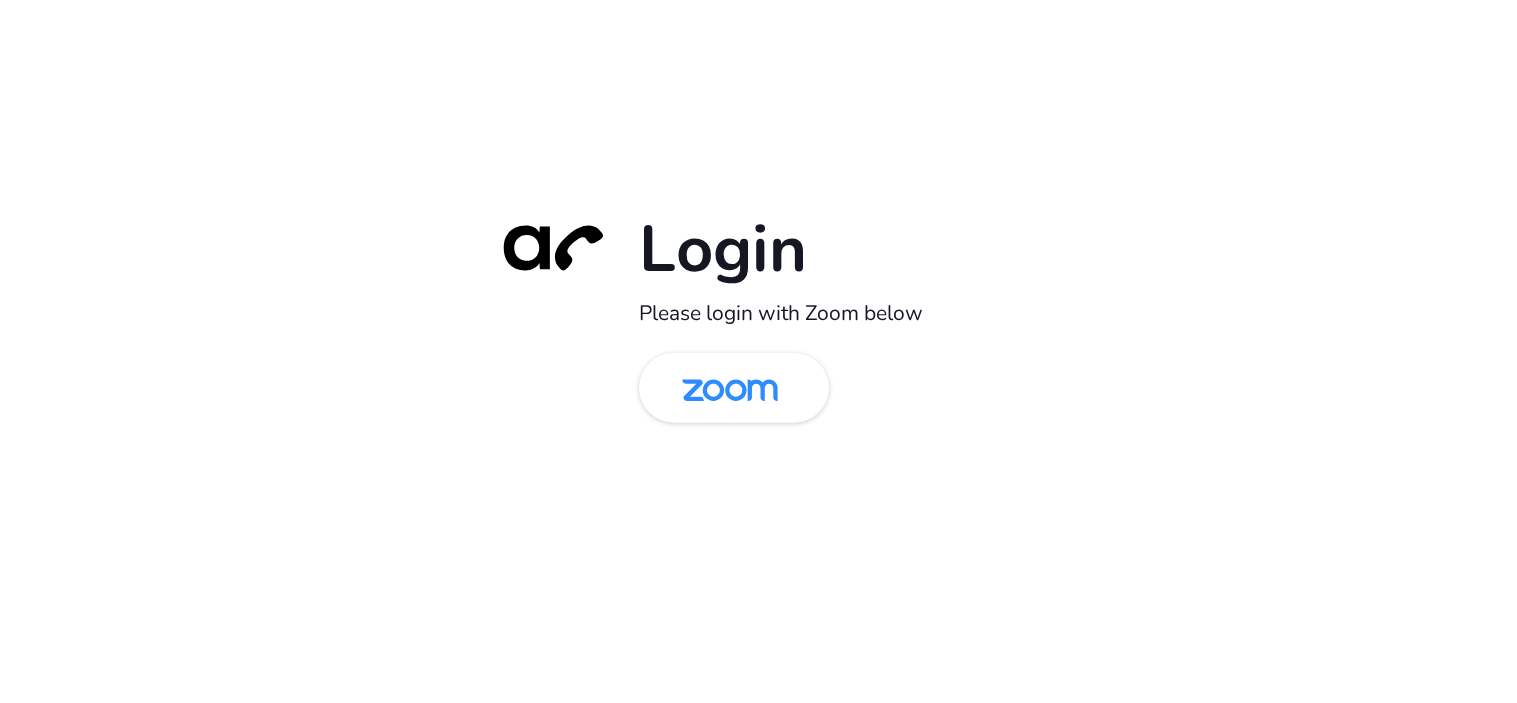 scroll, scrollTop: 0, scrollLeft: 0, axis: both 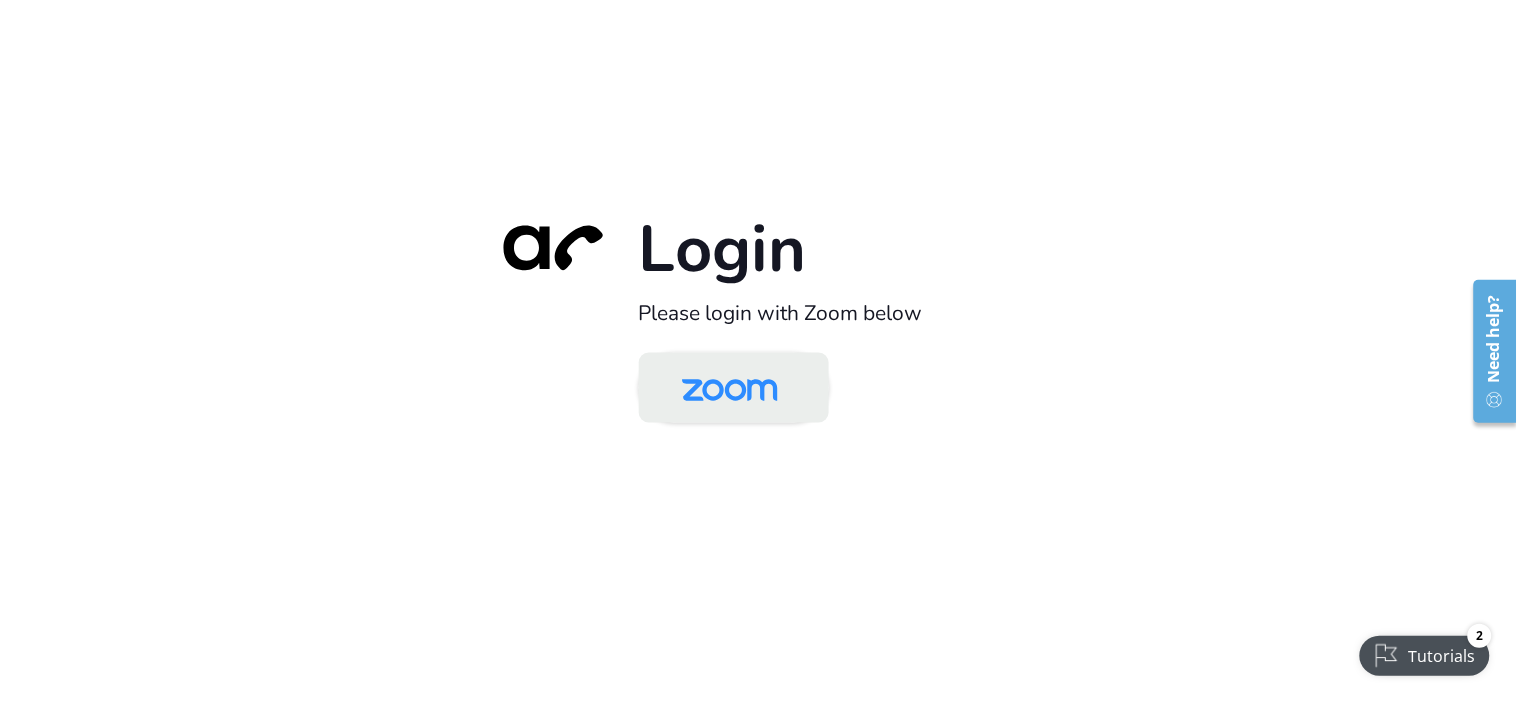 click at bounding box center (730, 389) 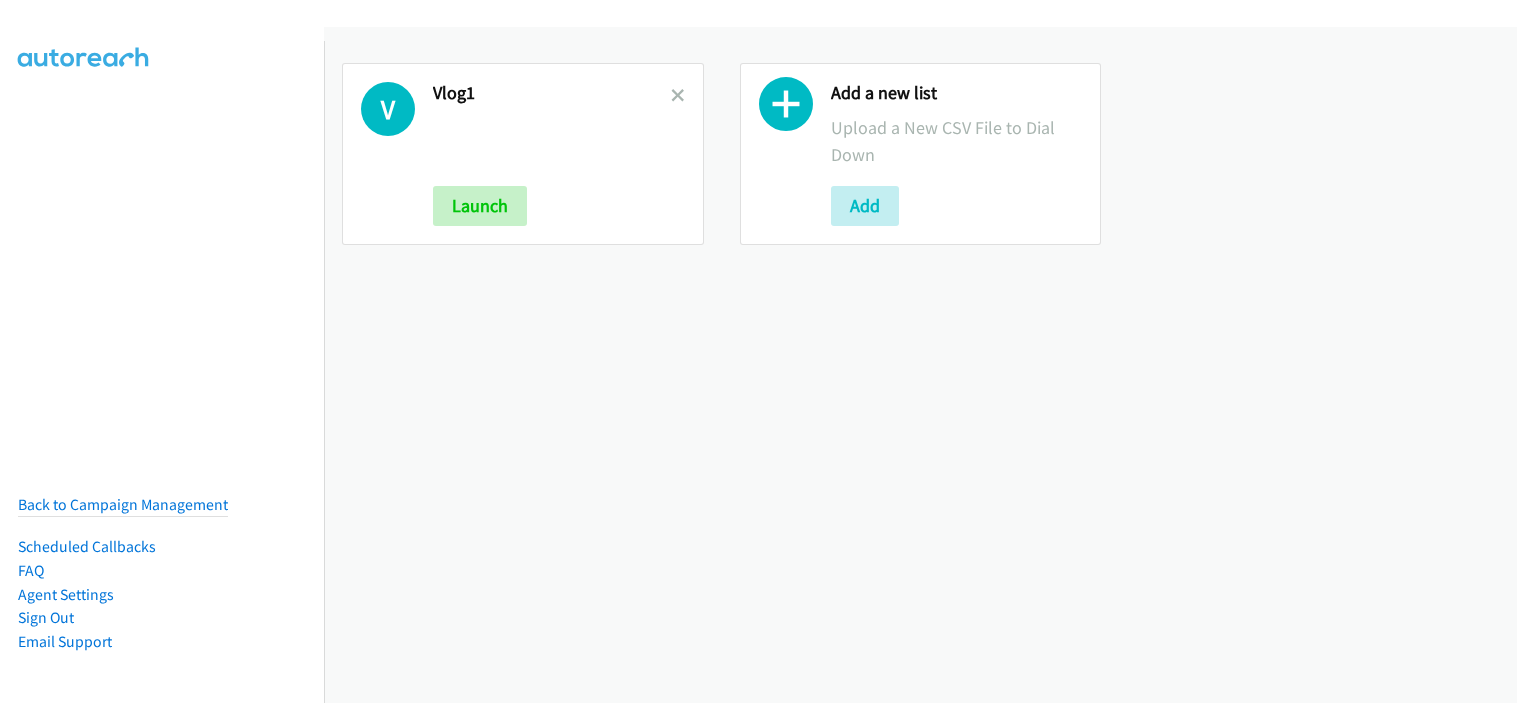scroll, scrollTop: 0, scrollLeft: 0, axis: both 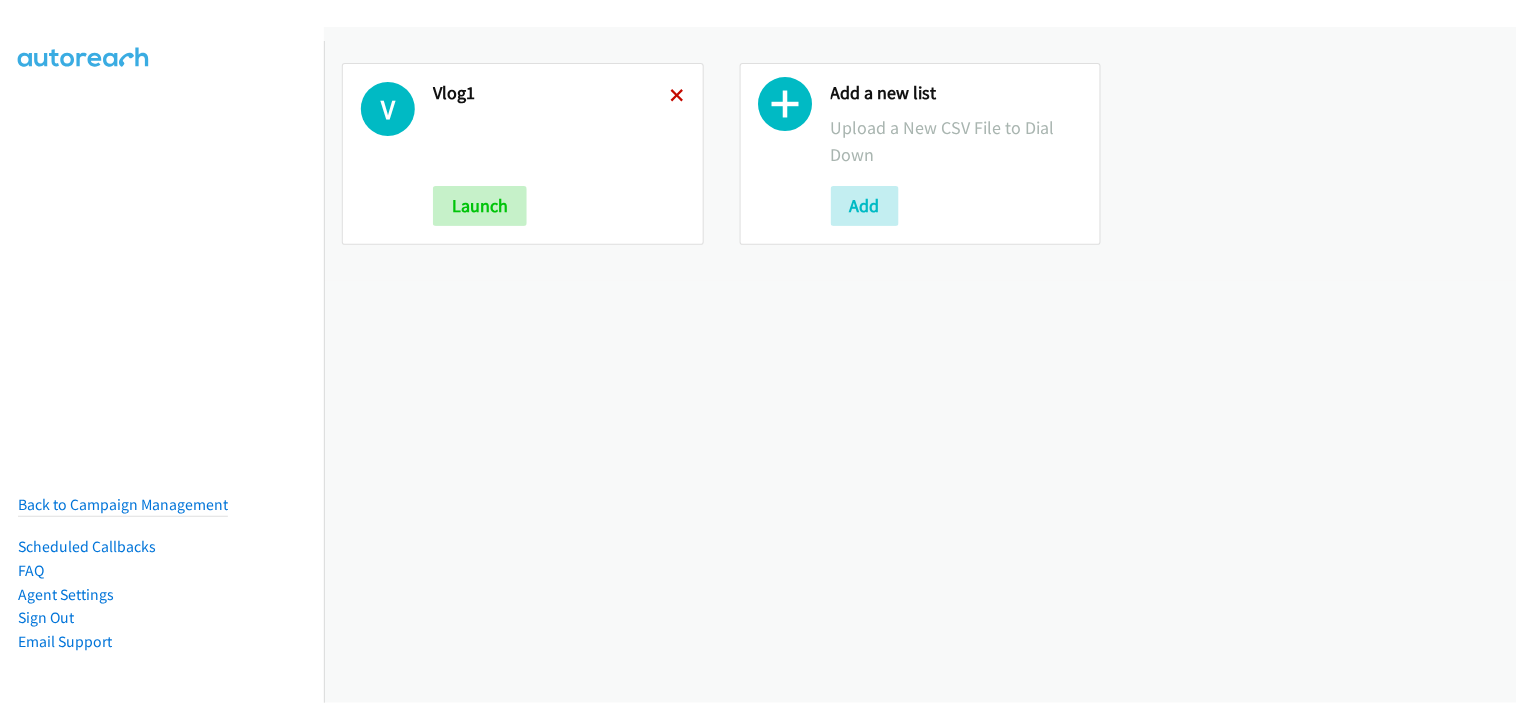 click at bounding box center (678, 97) 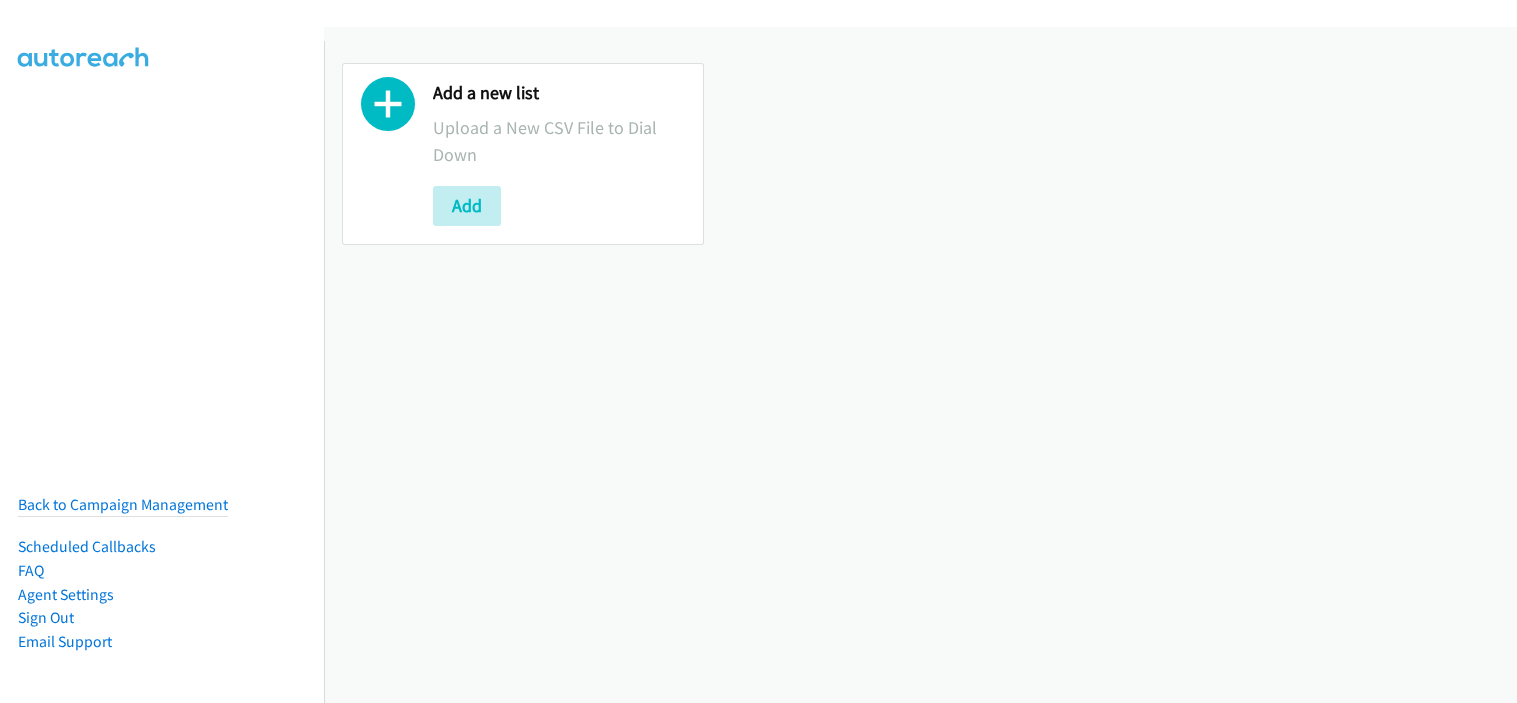 scroll, scrollTop: 0, scrollLeft: 0, axis: both 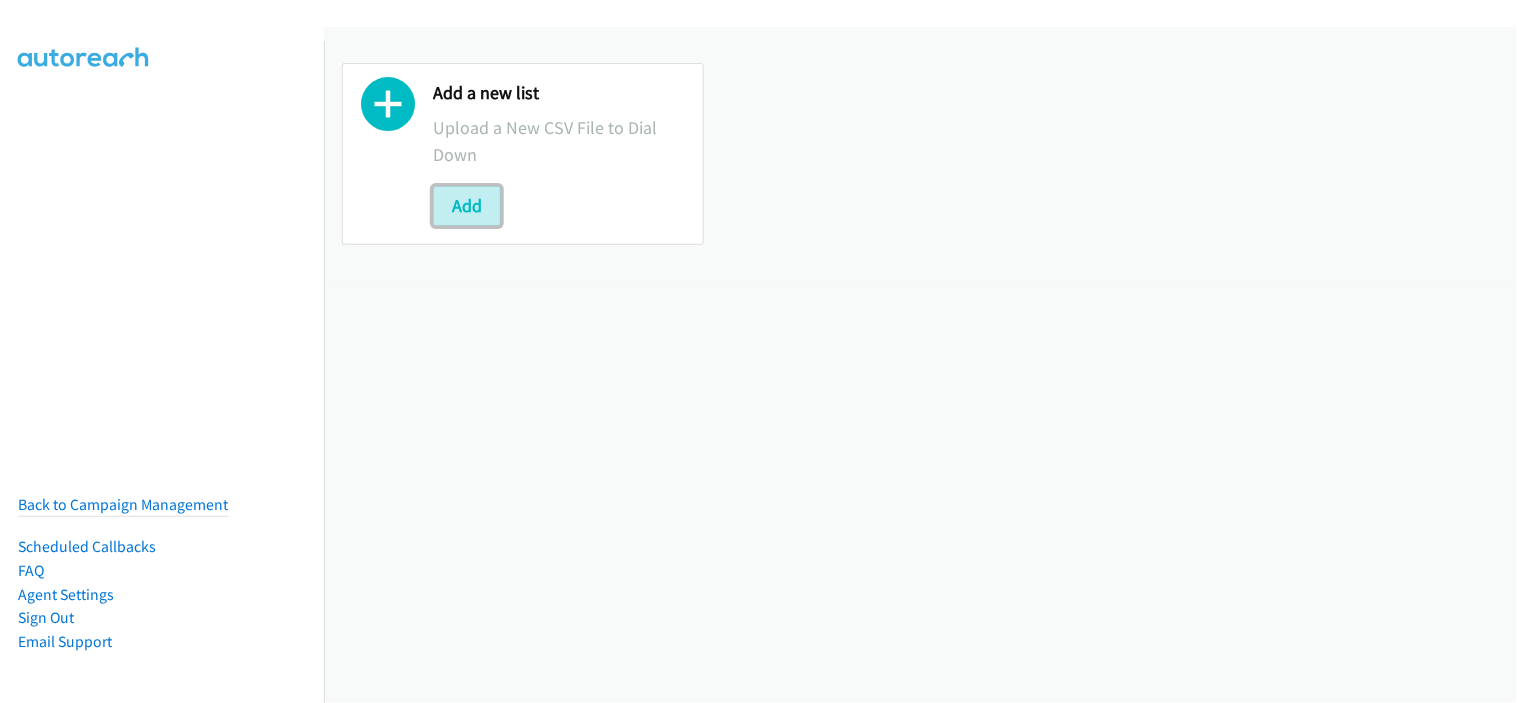 click on "Add" at bounding box center [467, 206] 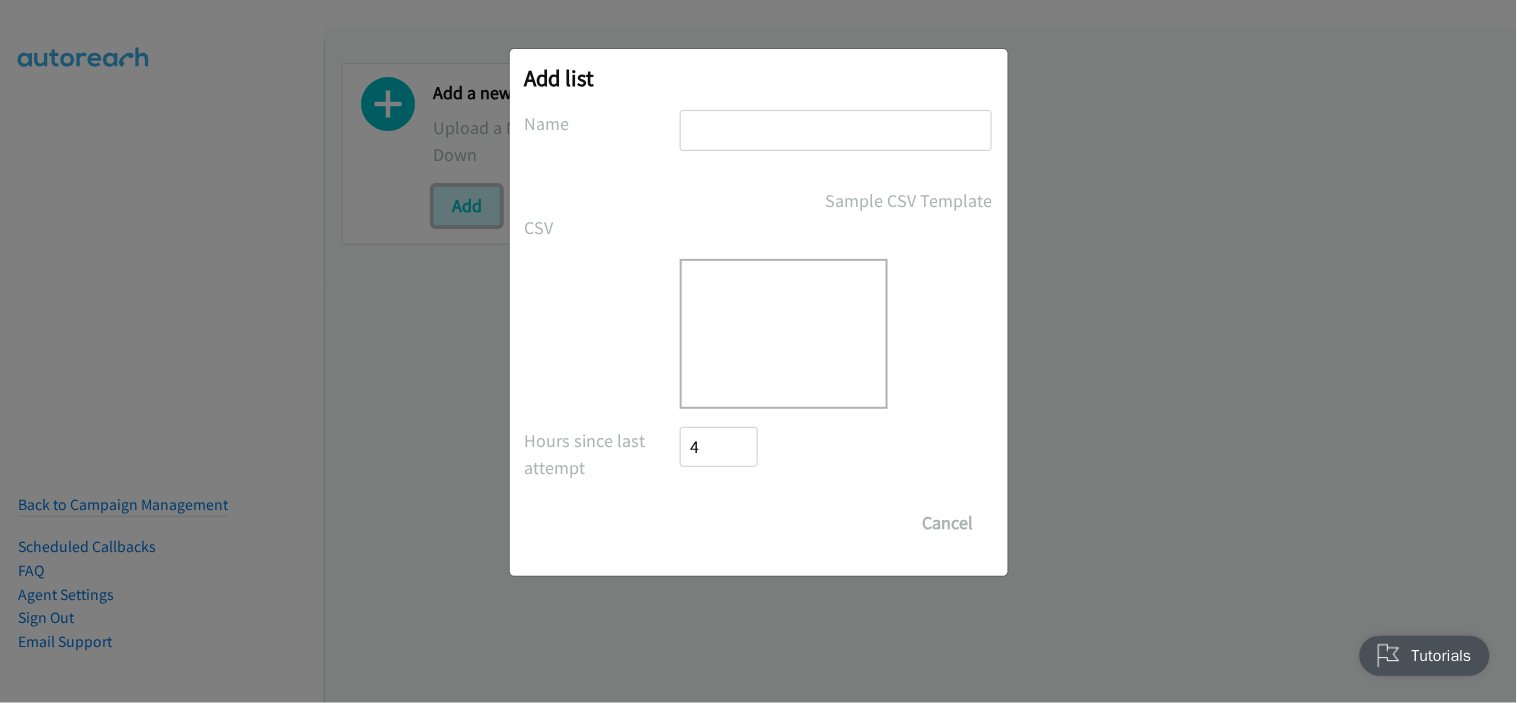 scroll, scrollTop: 0, scrollLeft: 0, axis: both 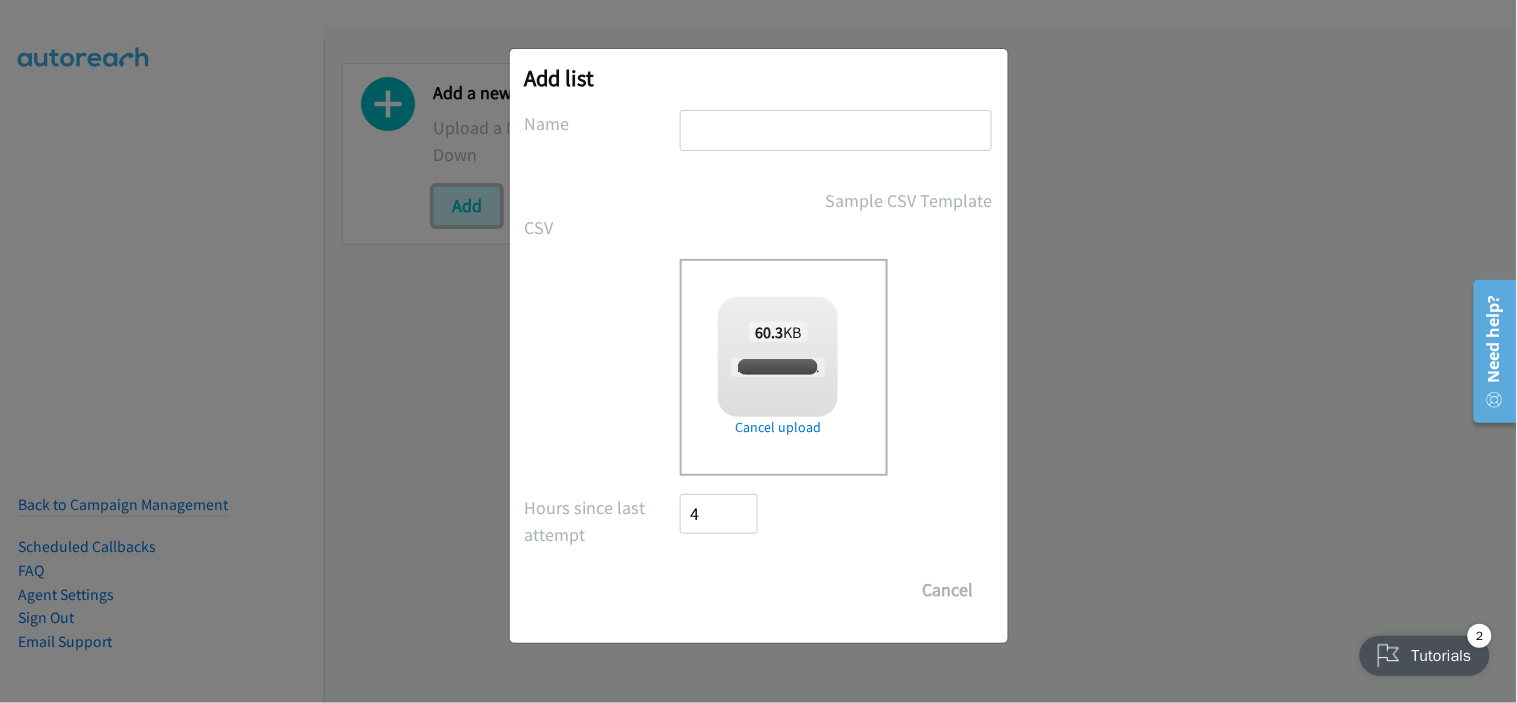 checkbox on "true" 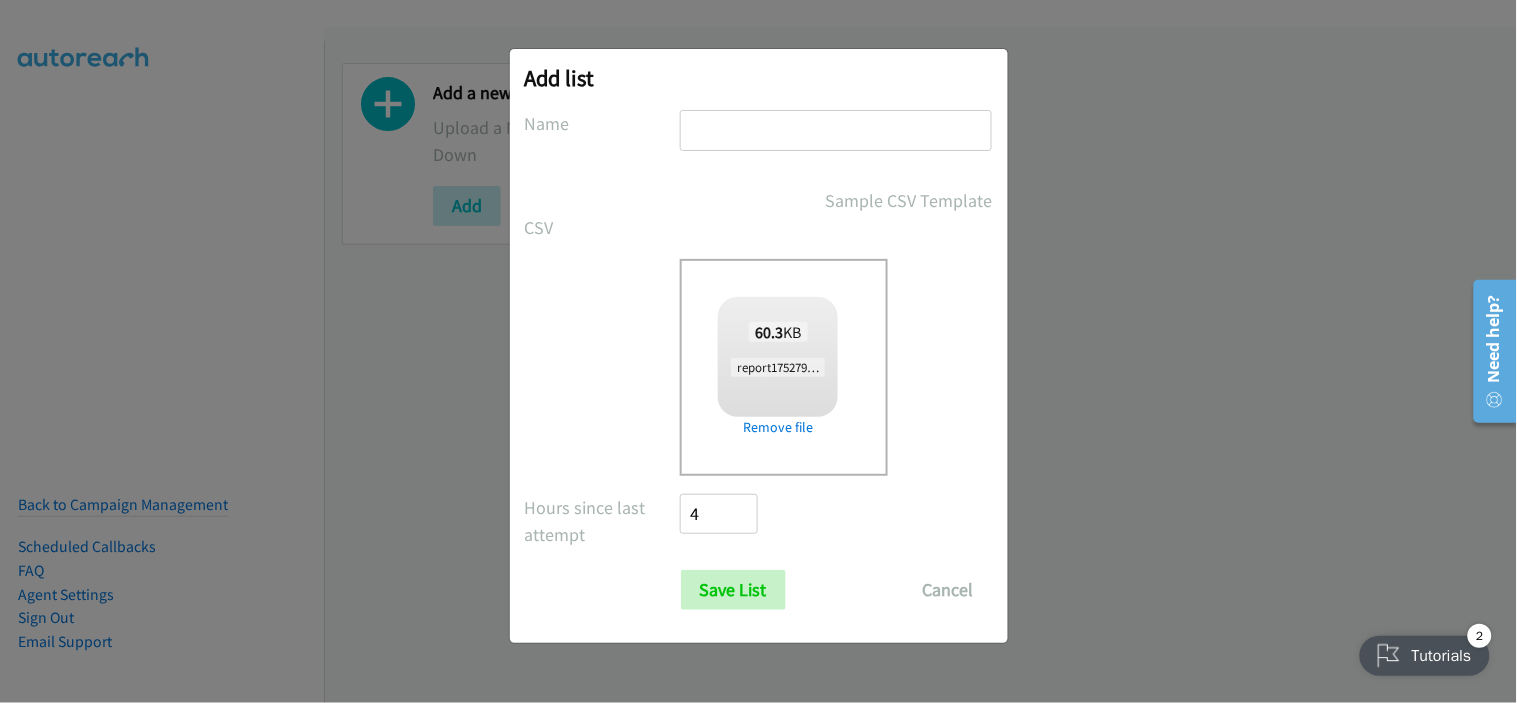 click at bounding box center [836, 130] 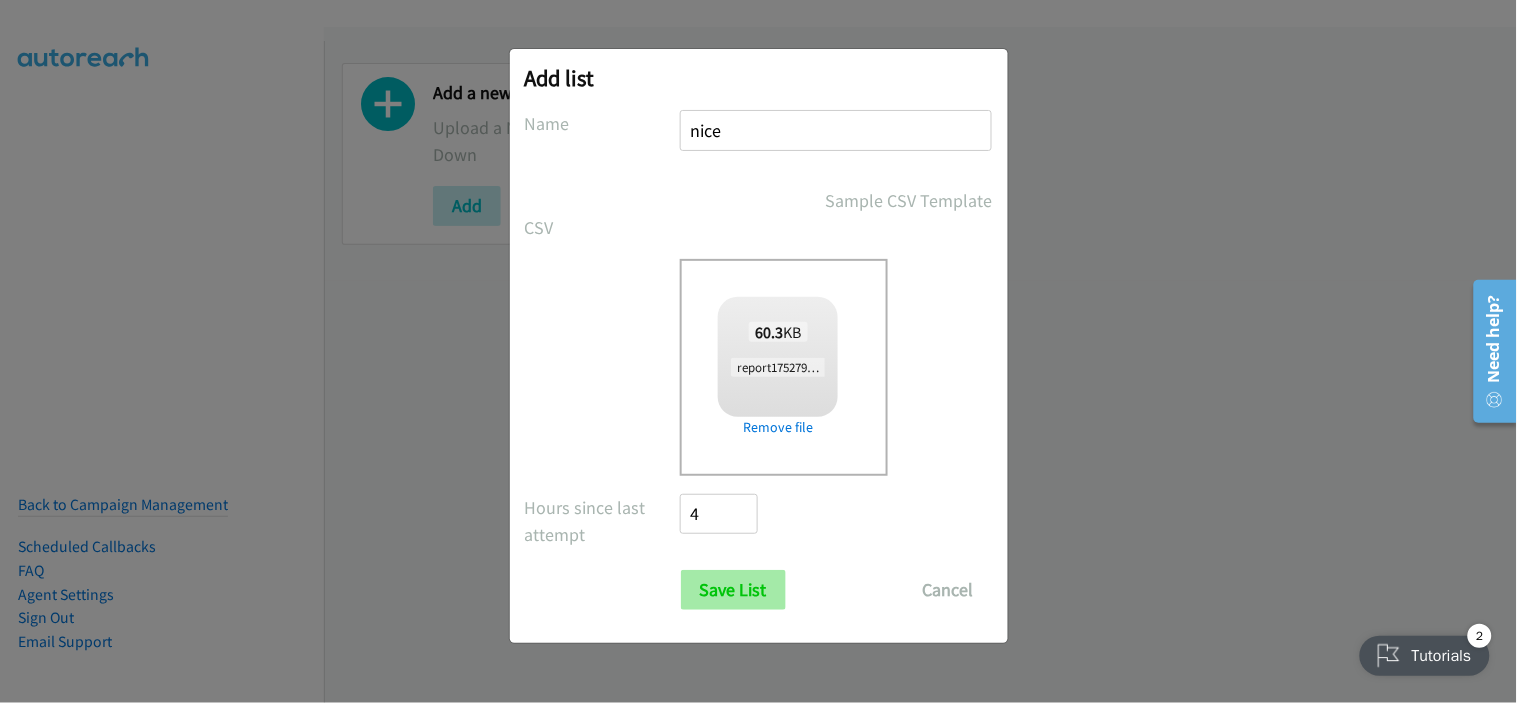 type on "nice" 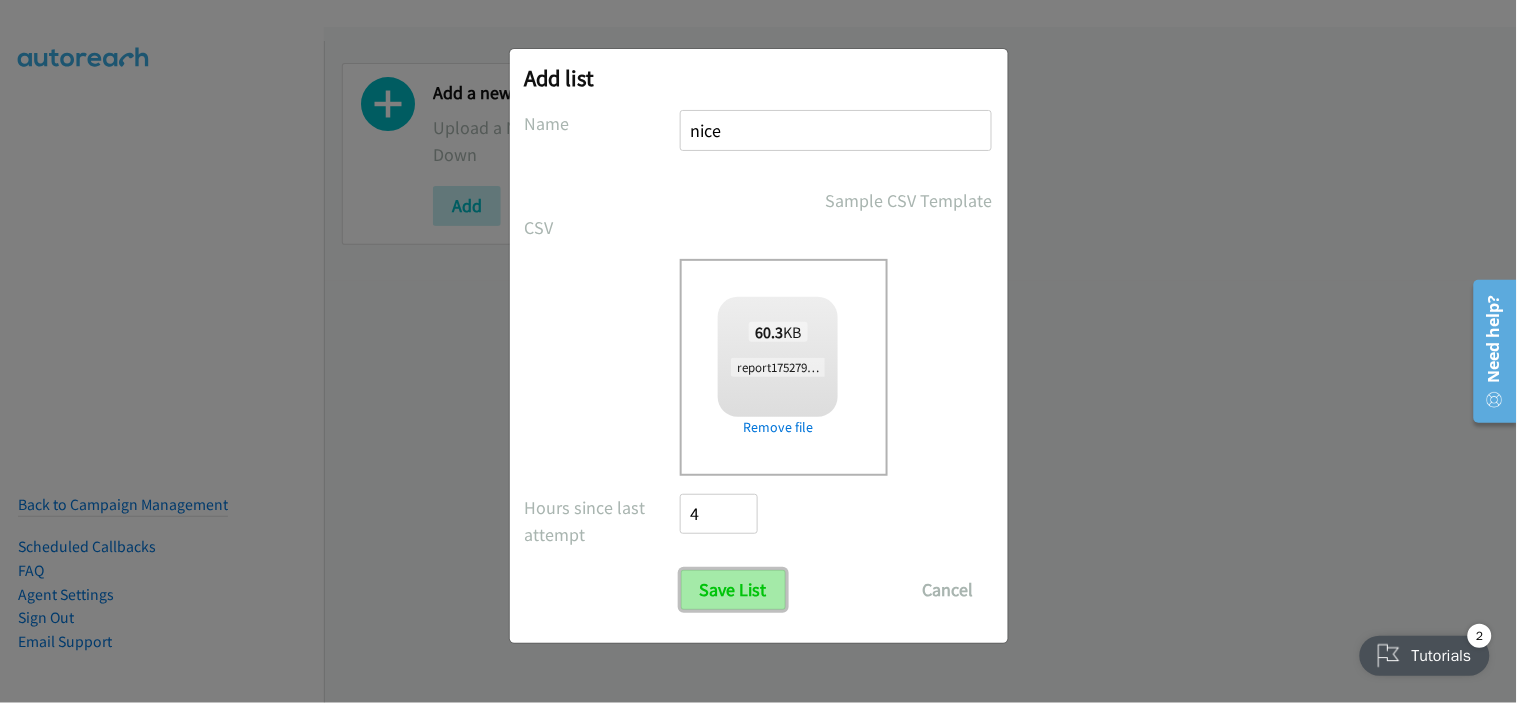 click on "Save List" at bounding box center (733, 590) 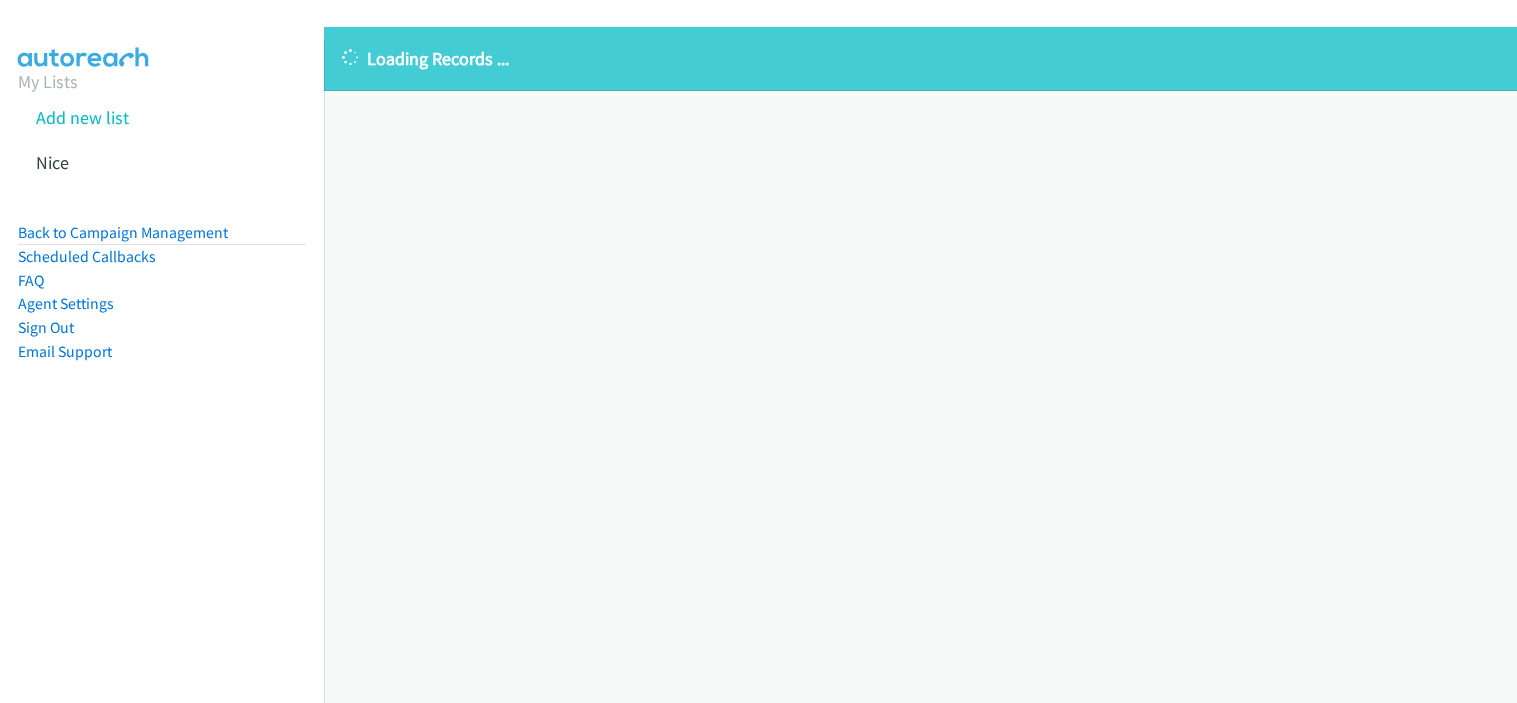 scroll, scrollTop: 0, scrollLeft: 0, axis: both 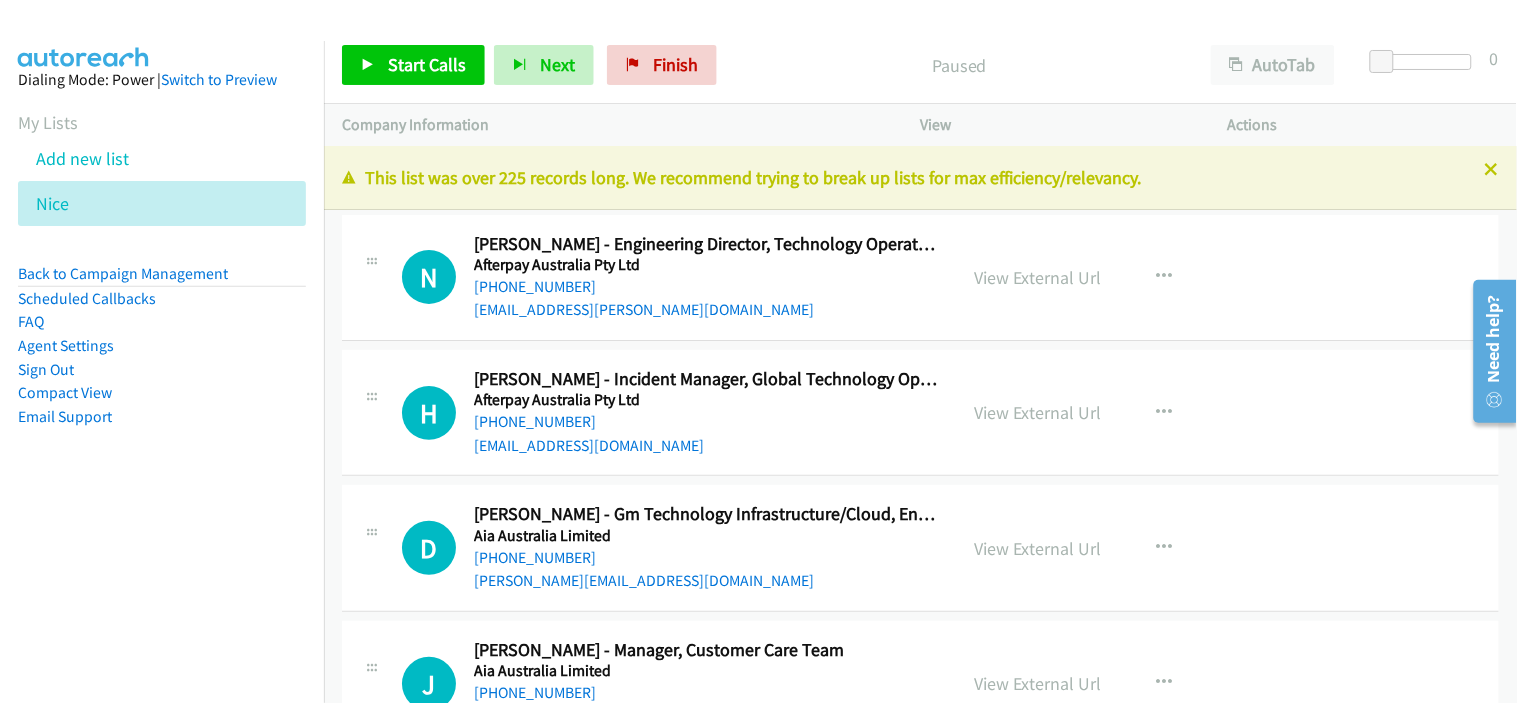 click on "[EMAIL_ADDRESS][PERSON_NAME][DOMAIN_NAME]" at bounding box center [706, 310] 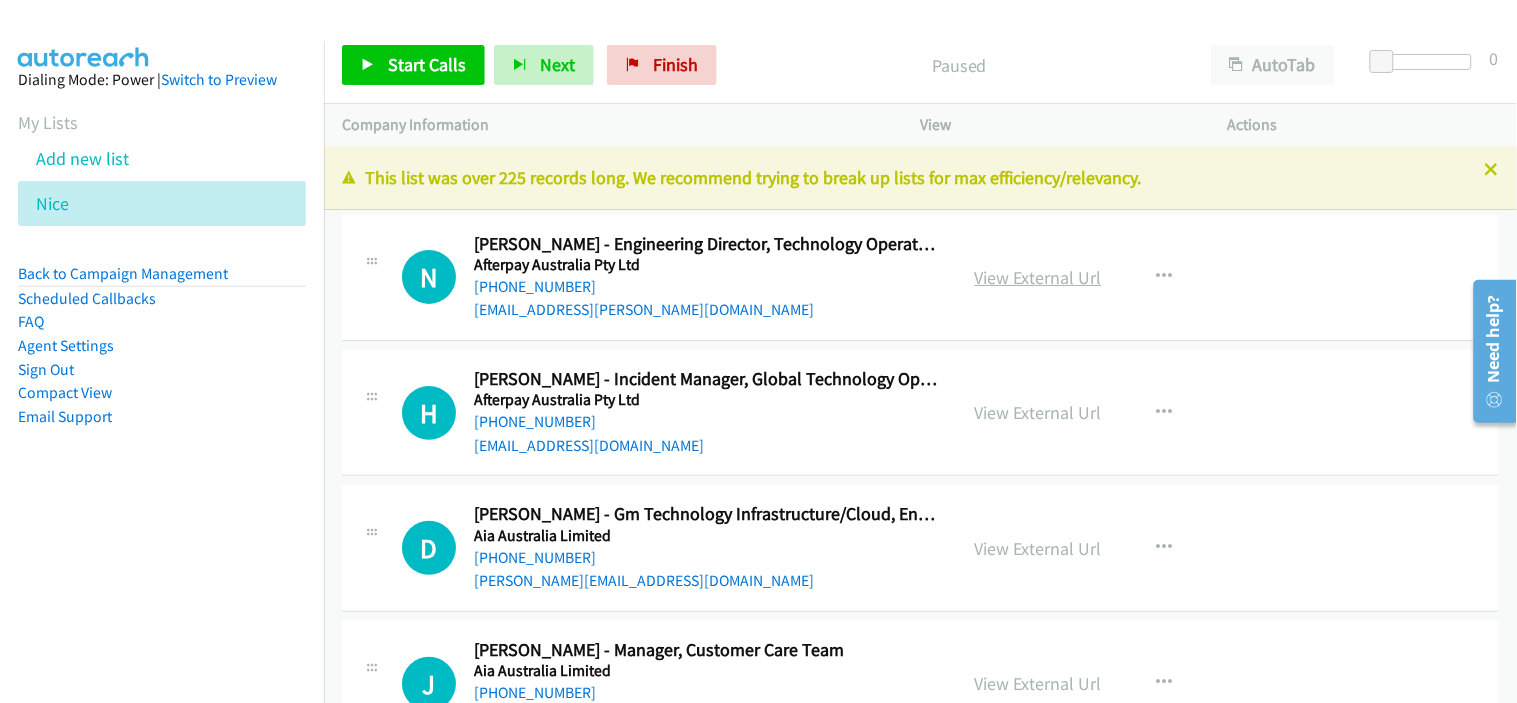 click on "View External Url" at bounding box center (1038, 277) 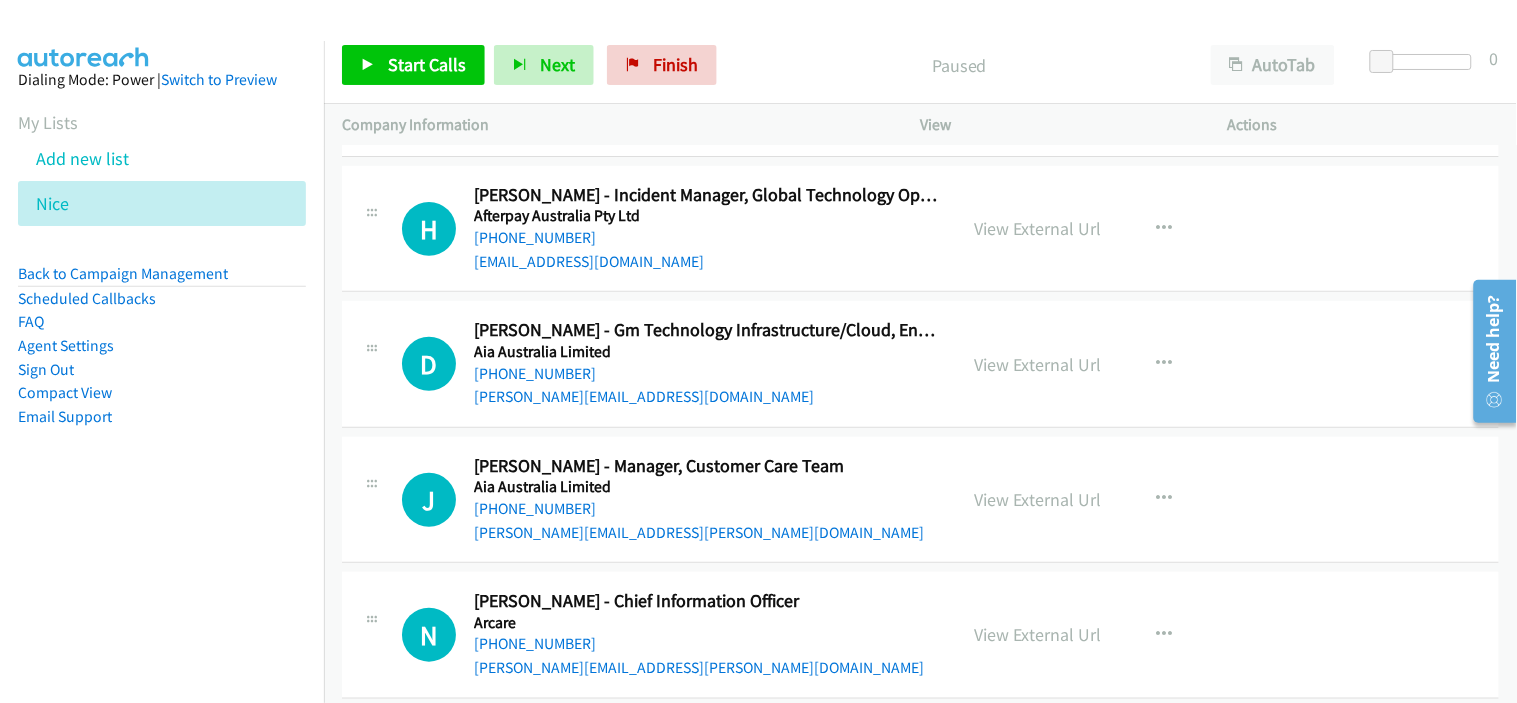 scroll, scrollTop: 222, scrollLeft: 0, axis: vertical 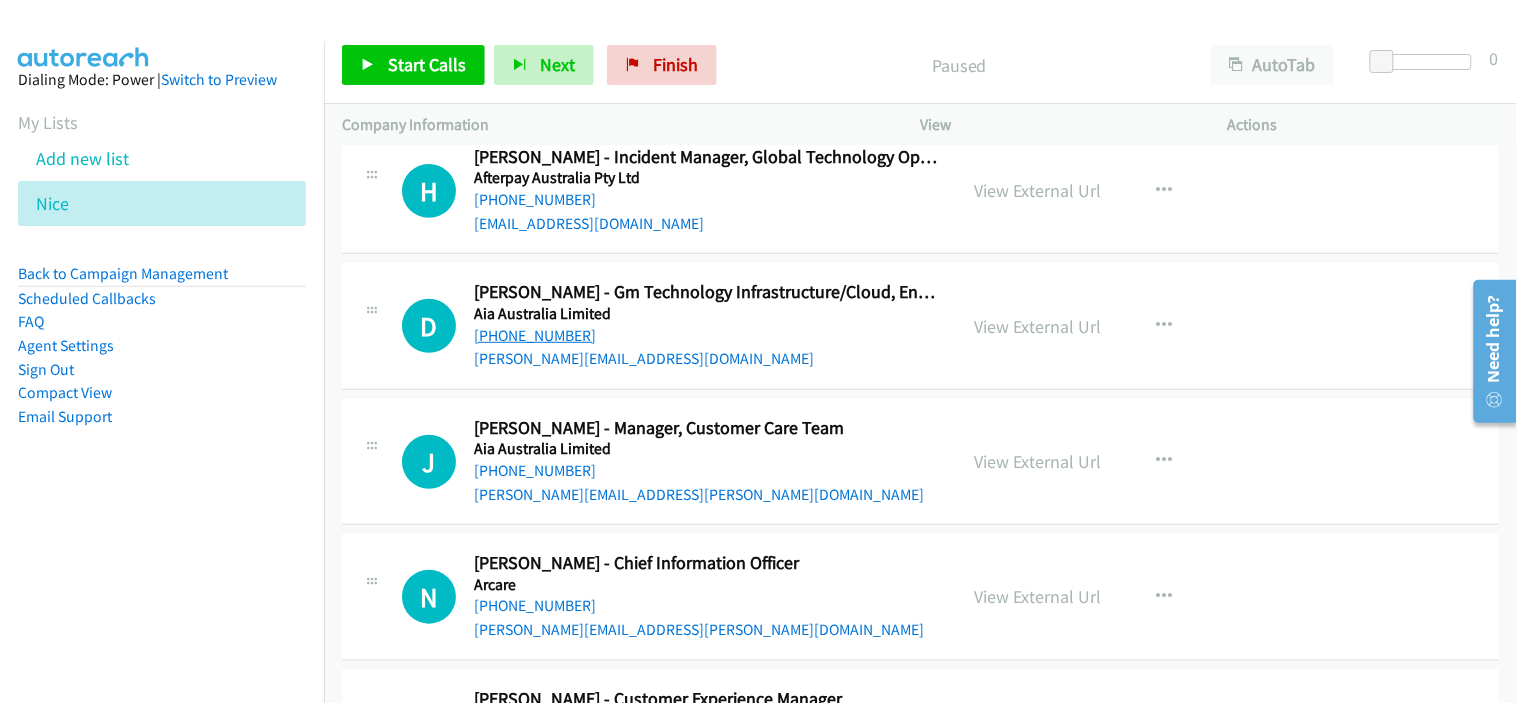 click on "[PHONE_NUMBER]" at bounding box center [535, 335] 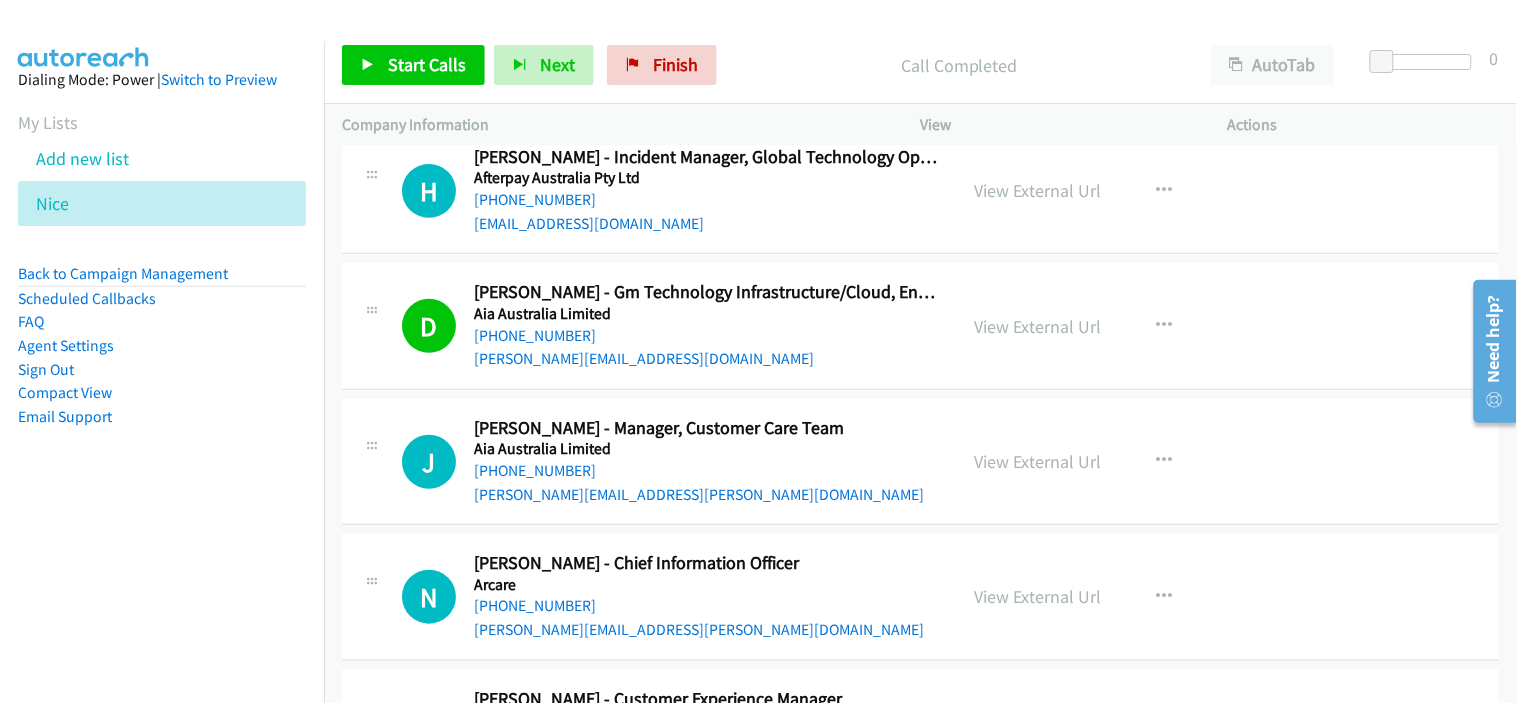 click on "[PERSON_NAME][EMAIL_ADDRESS][PERSON_NAME][DOMAIN_NAME]" at bounding box center [706, 495] 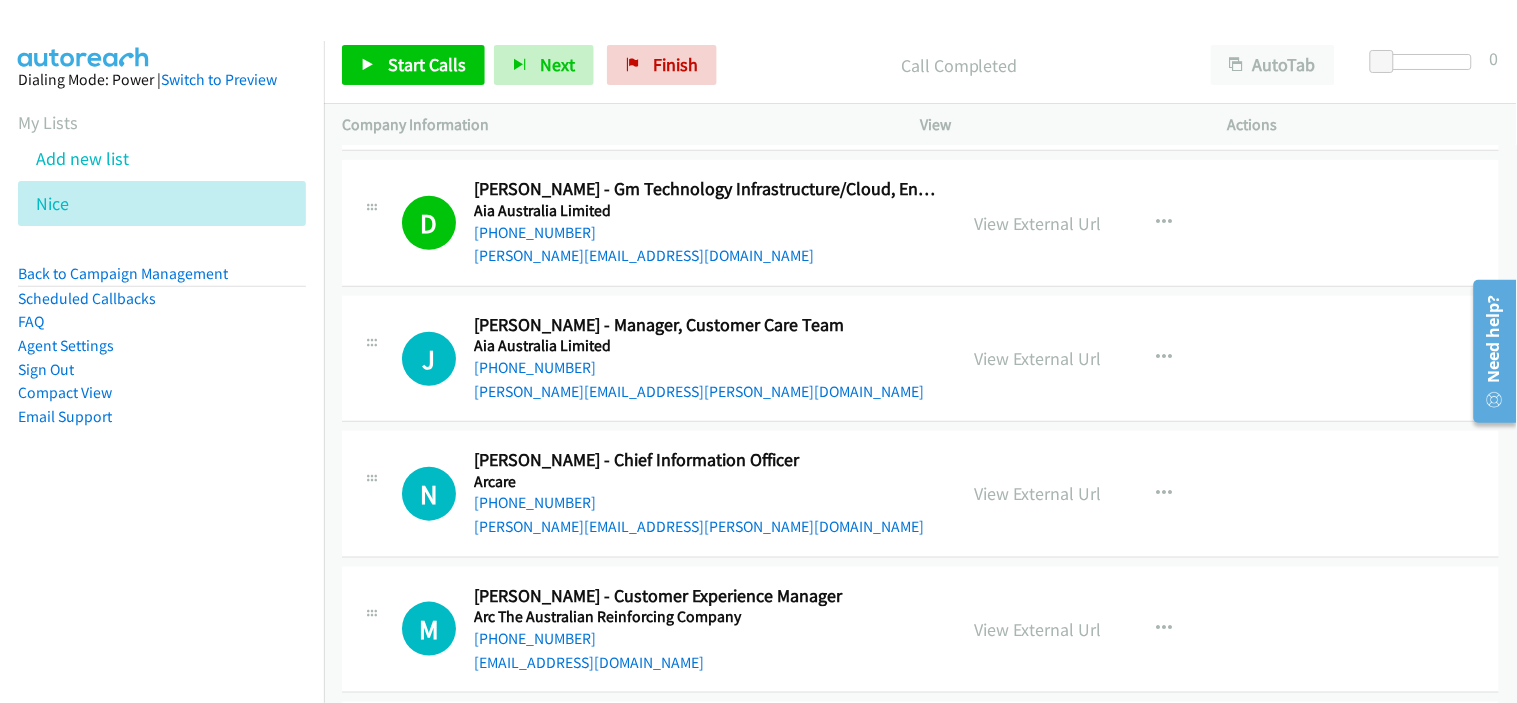 scroll, scrollTop: 444, scrollLeft: 0, axis: vertical 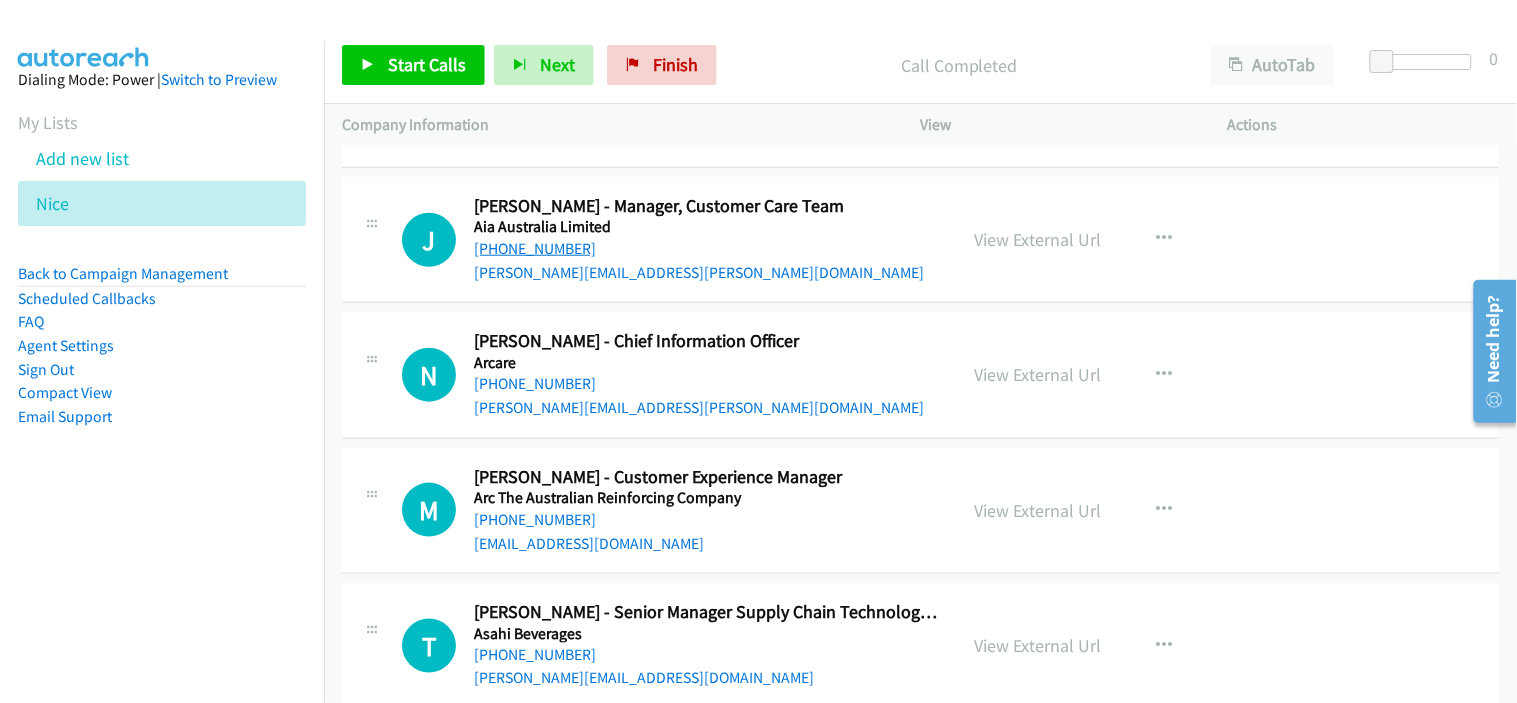 click on "[PHONE_NUMBER]" at bounding box center (535, 248) 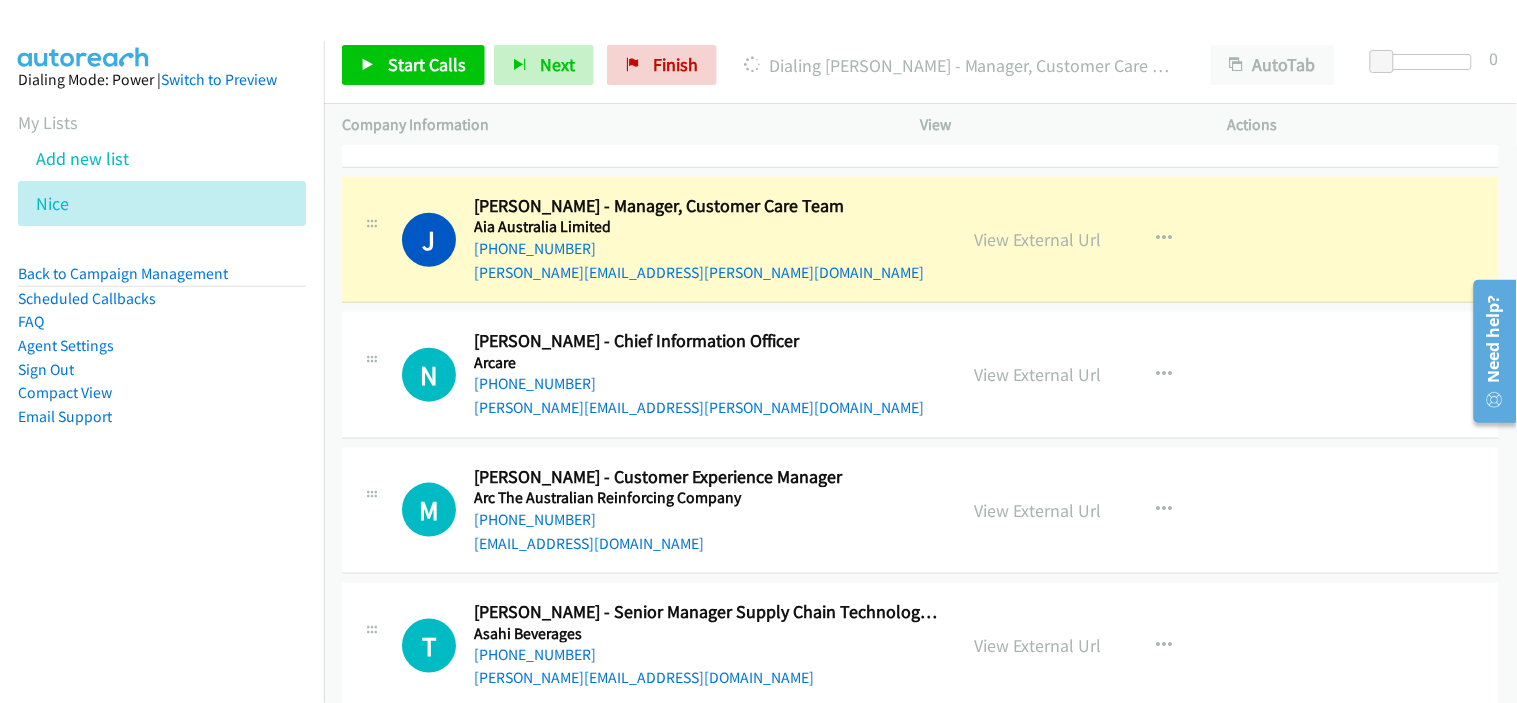 click on "[PERSON_NAME][EMAIL_ADDRESS][PERSON_NAME][DOMAIN_NAME]" at bounding box center [706, 408] 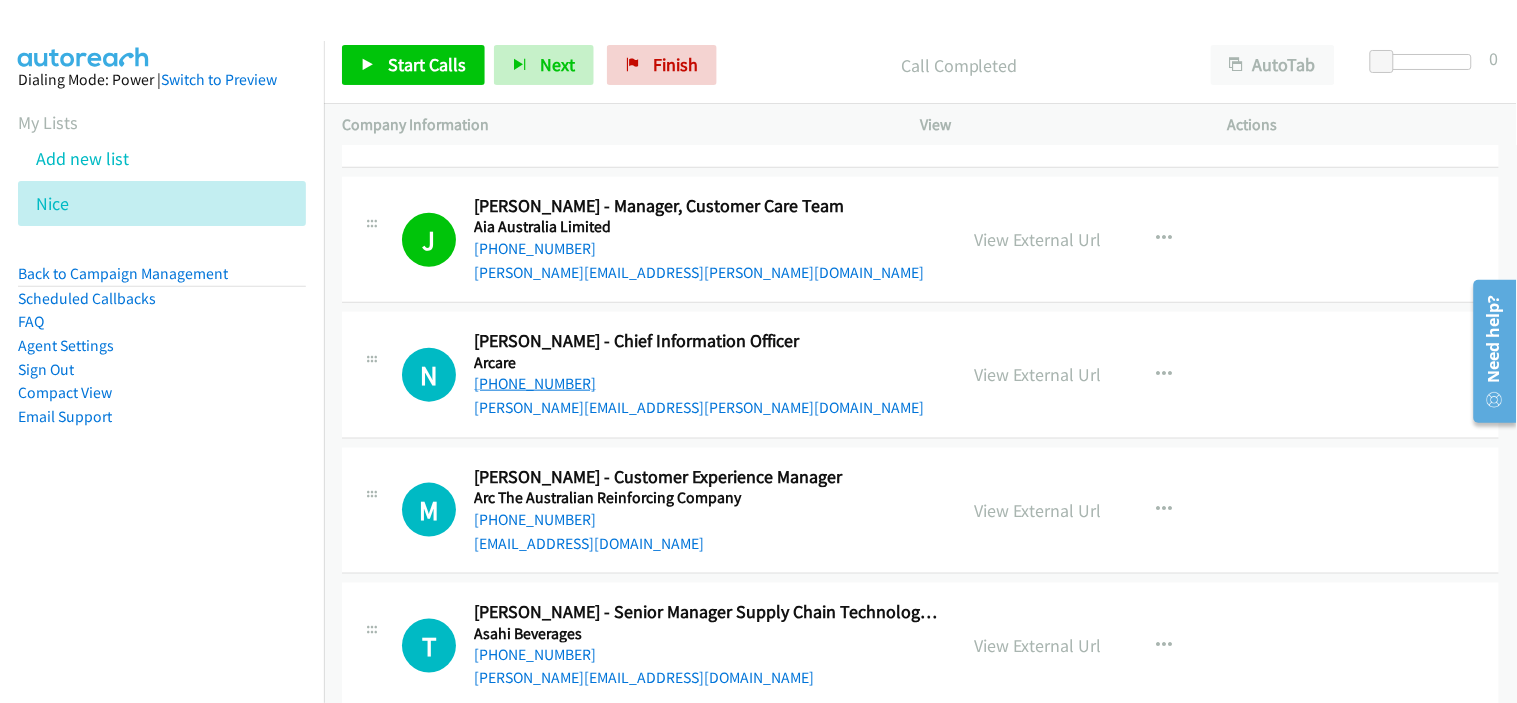 click on "[PHONE_NUMBER]" at bounding box center (535, 383) 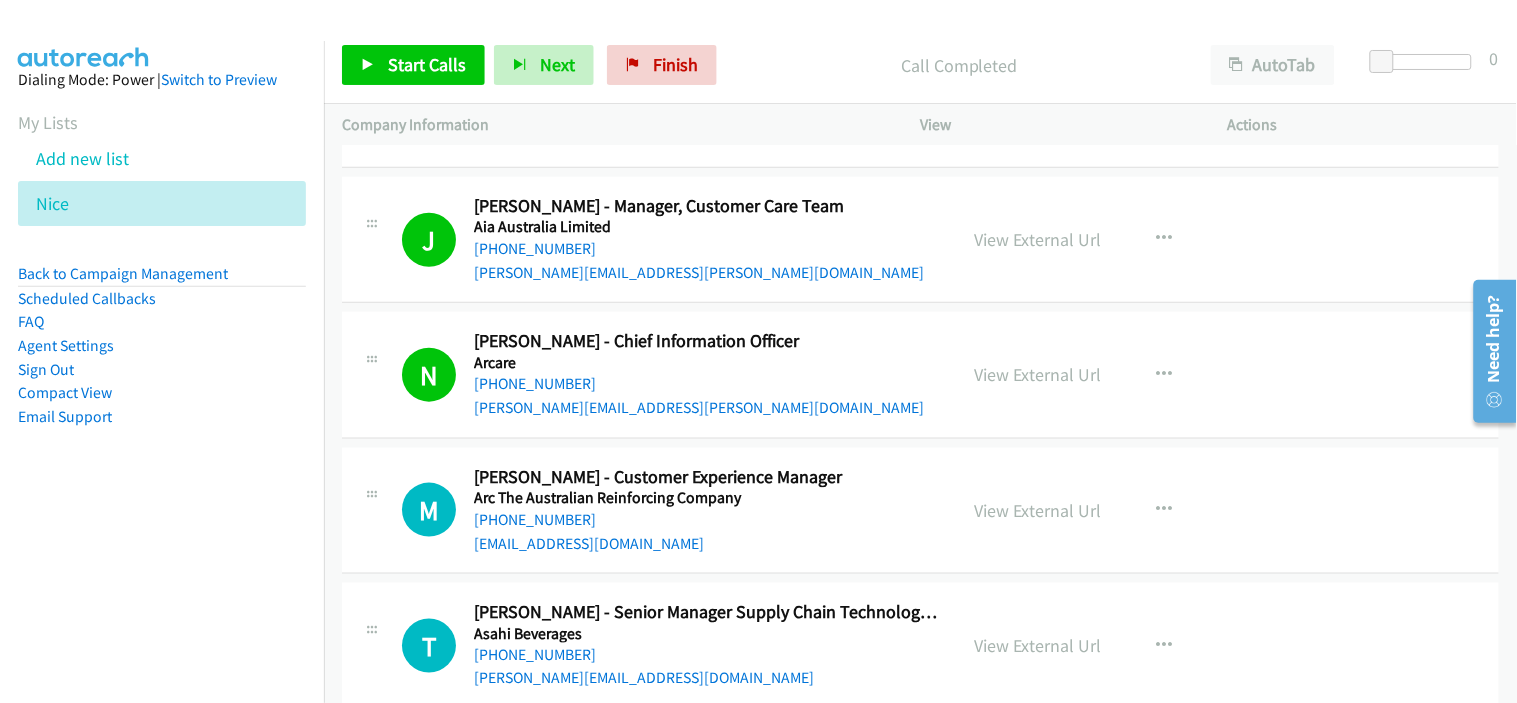 click on "Dialing Mode: Power
|
Switch to Preview
My Lists
Add new list
[GEOGRAPHIC_DATA]
Back to Campaign Management
Scheduled Callbacks
FAQ
Agent Settings
Sign Out
Compact View
Email Support" at bounding box center (162, 392) 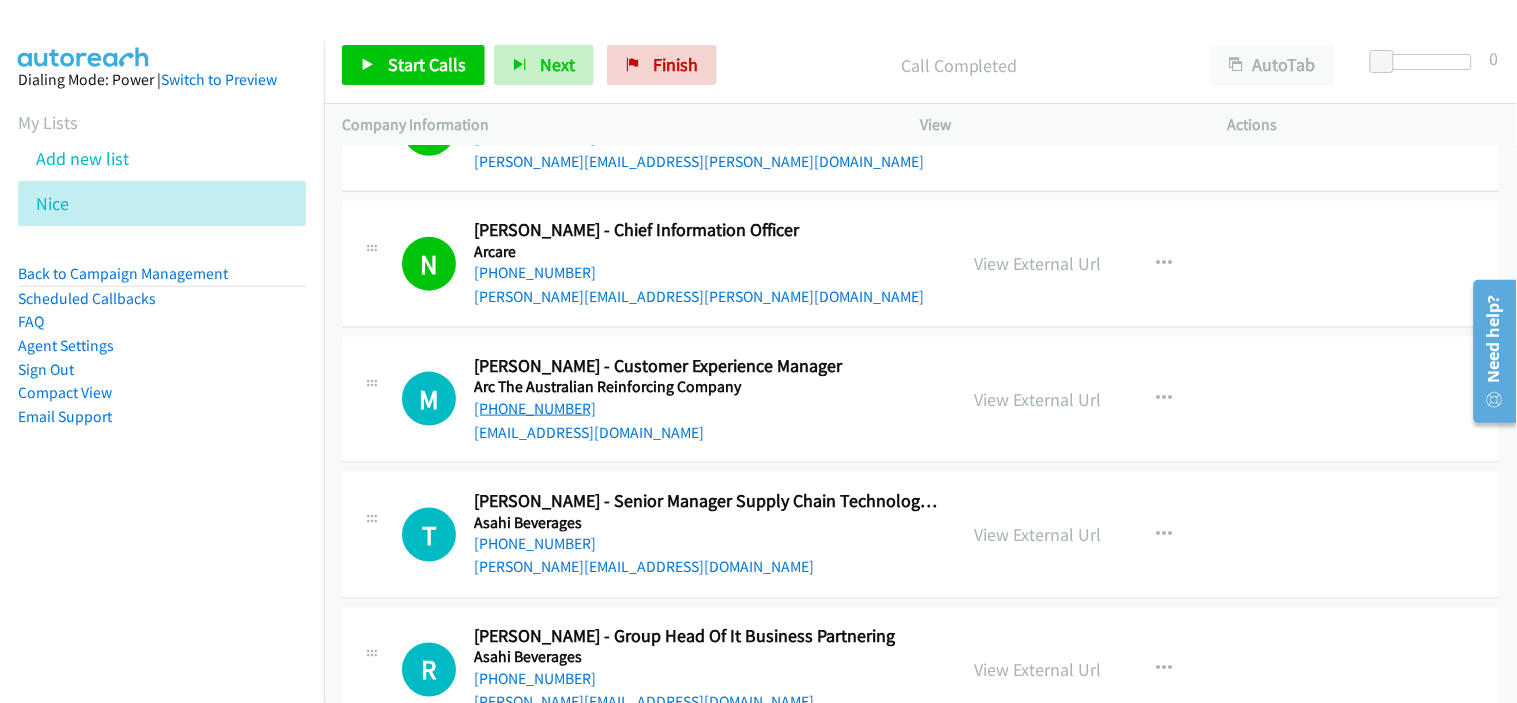 click on "[PHONE_NUMBER]" at bounding box center (535, 408) 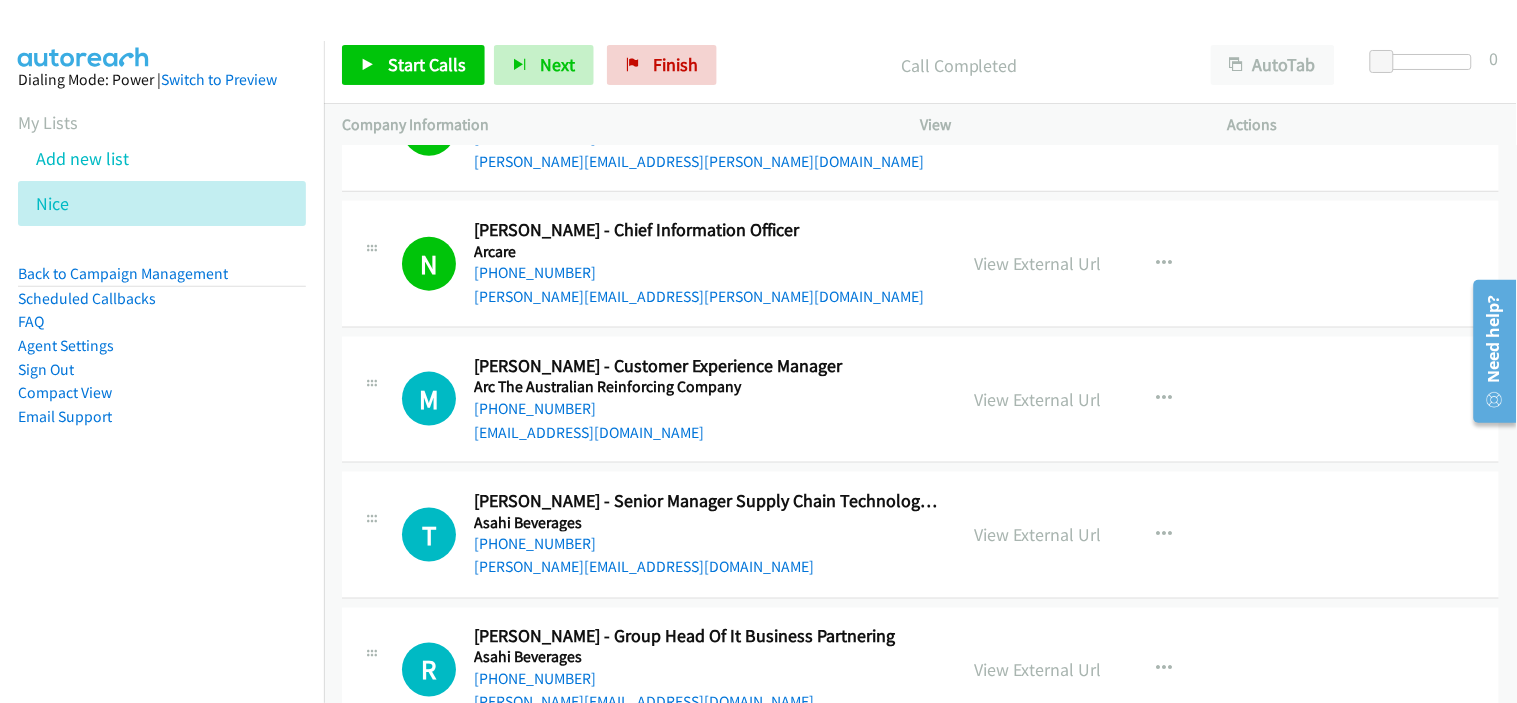 click on "[EMAIL_ADDRESS][DOMAIN_NAME]" at bounding box center (706, 433) 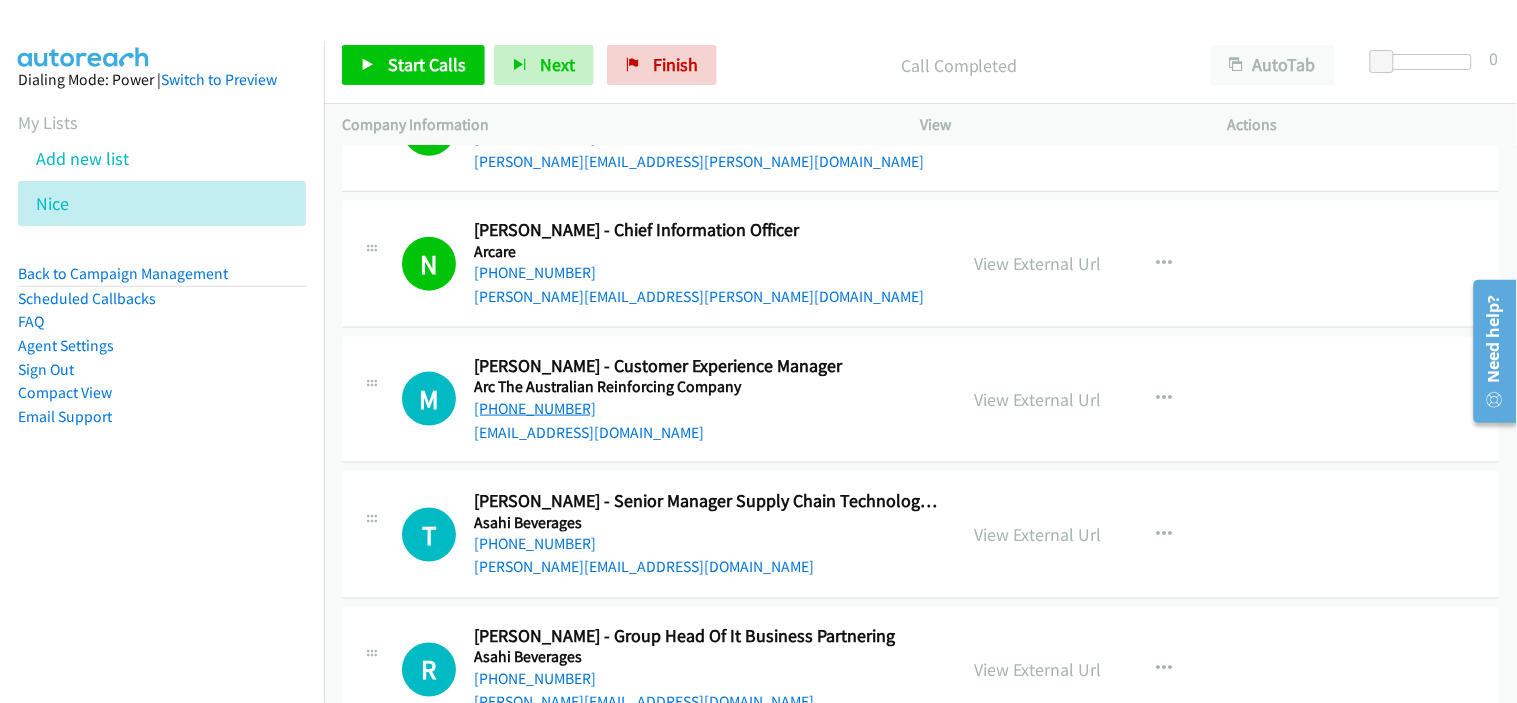 click on "[PHONE_NUMBER]" at bounding box center (535, 408) 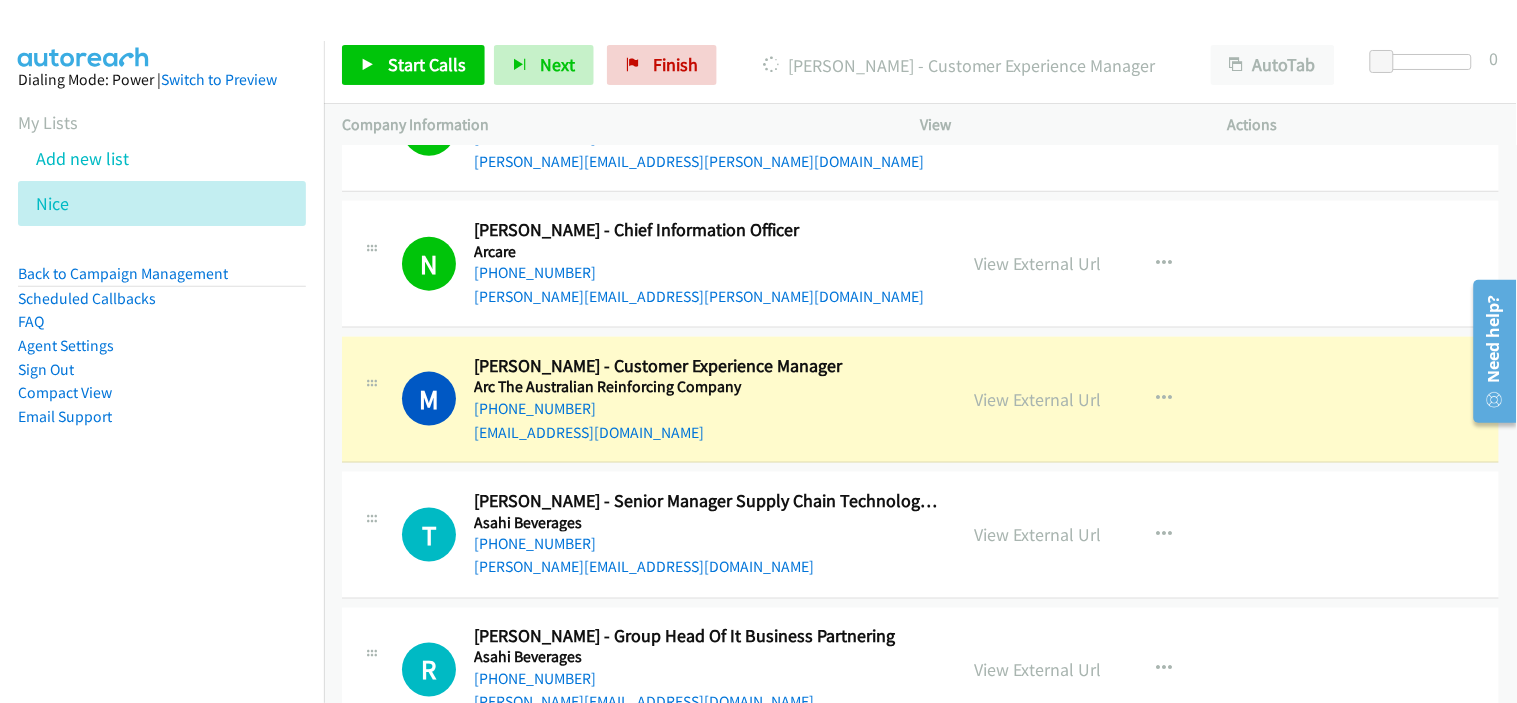 click on "[EMAIL_ADDRESS][DOMAIN_NAME]" at bounding box center (706, 433) 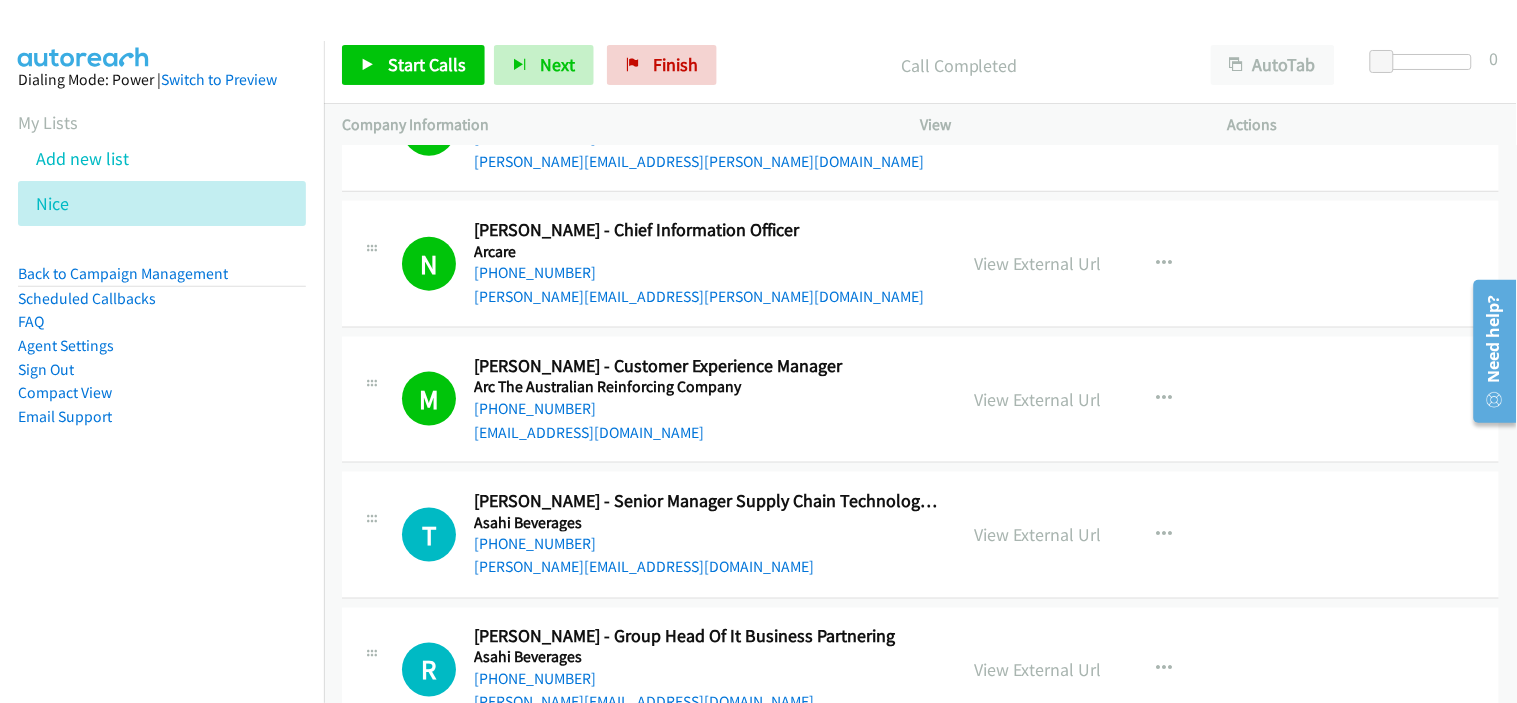 click on "[EMAIL_ADDRESS][DOMAIN_NAME]" at bounding box center (706, 433) 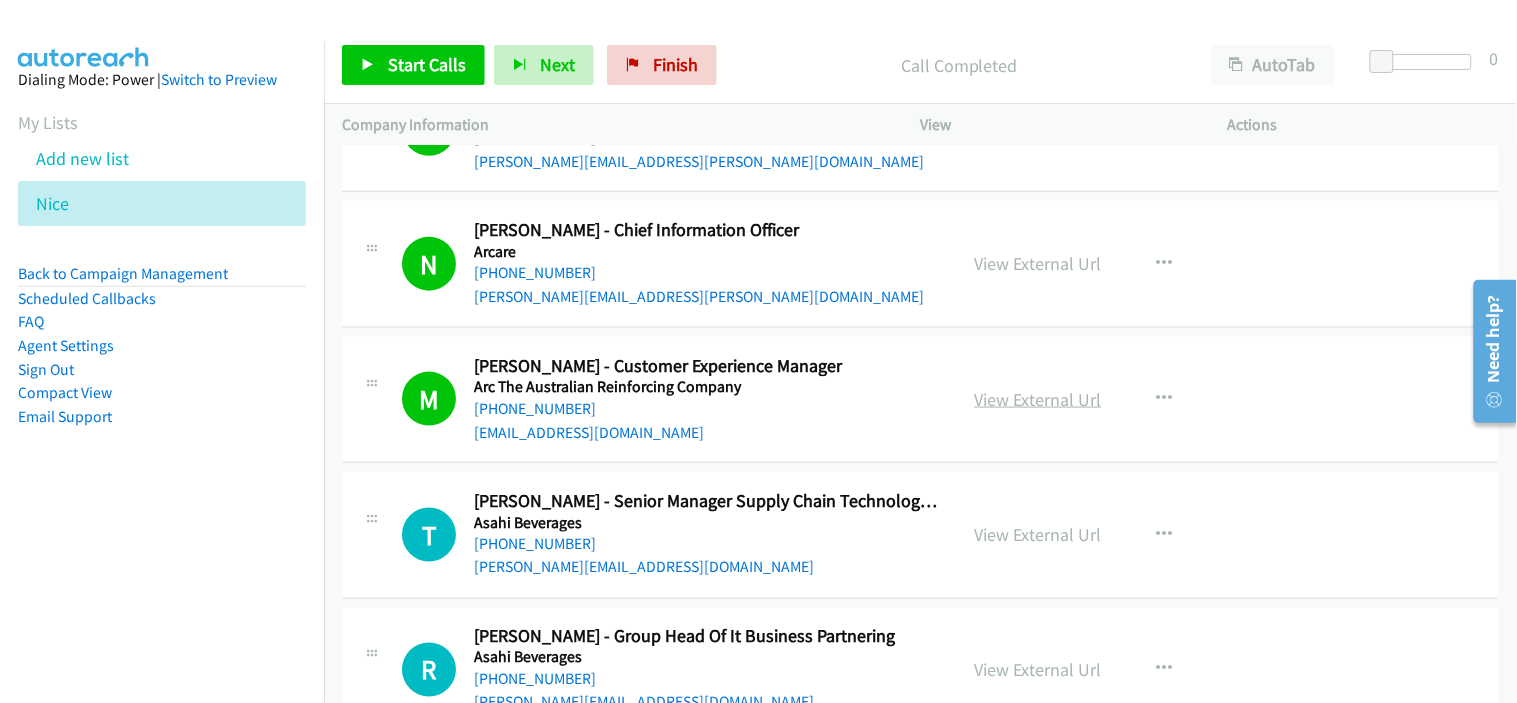 click on "View External Url" at bounding box center [1038, 399] 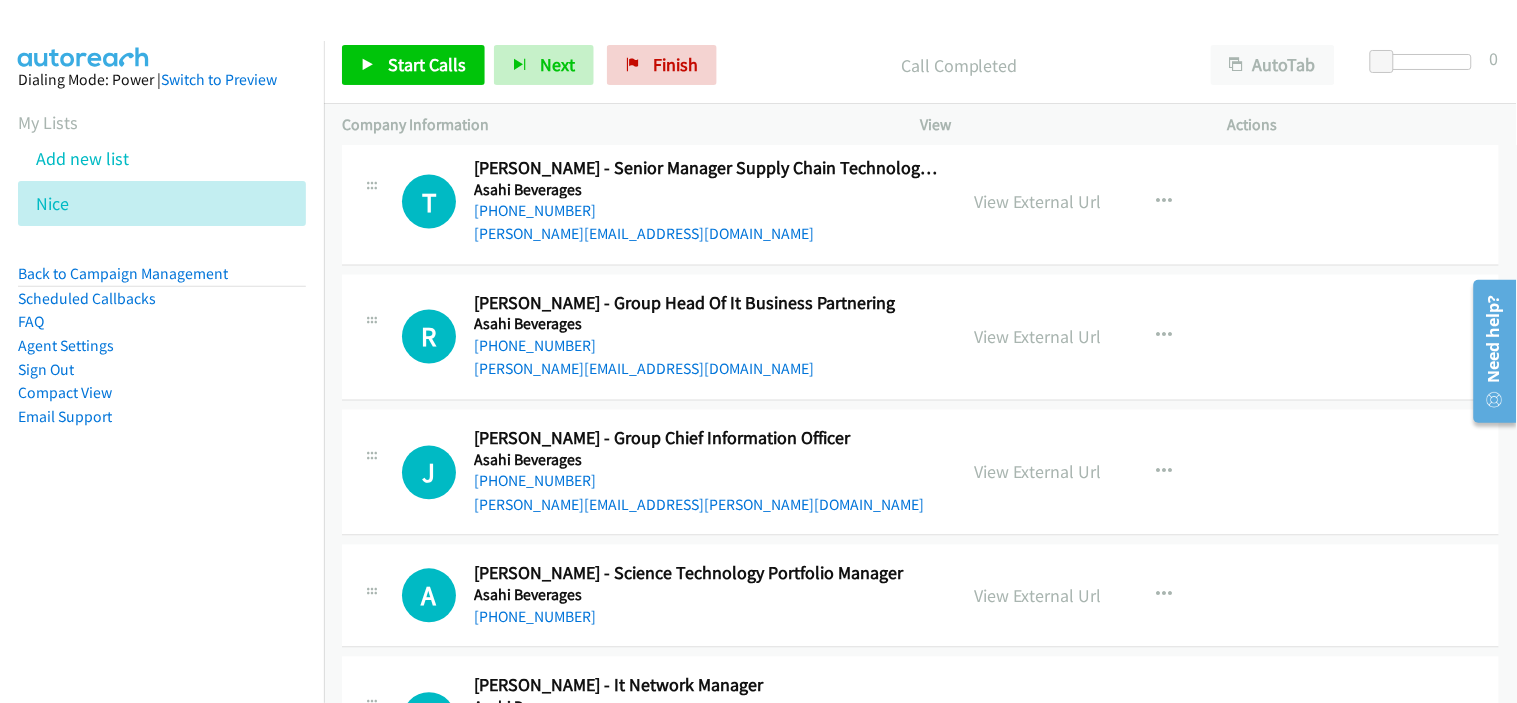 scroll, scrollTop: 1000, scrollLeft: 0, axis: vertical 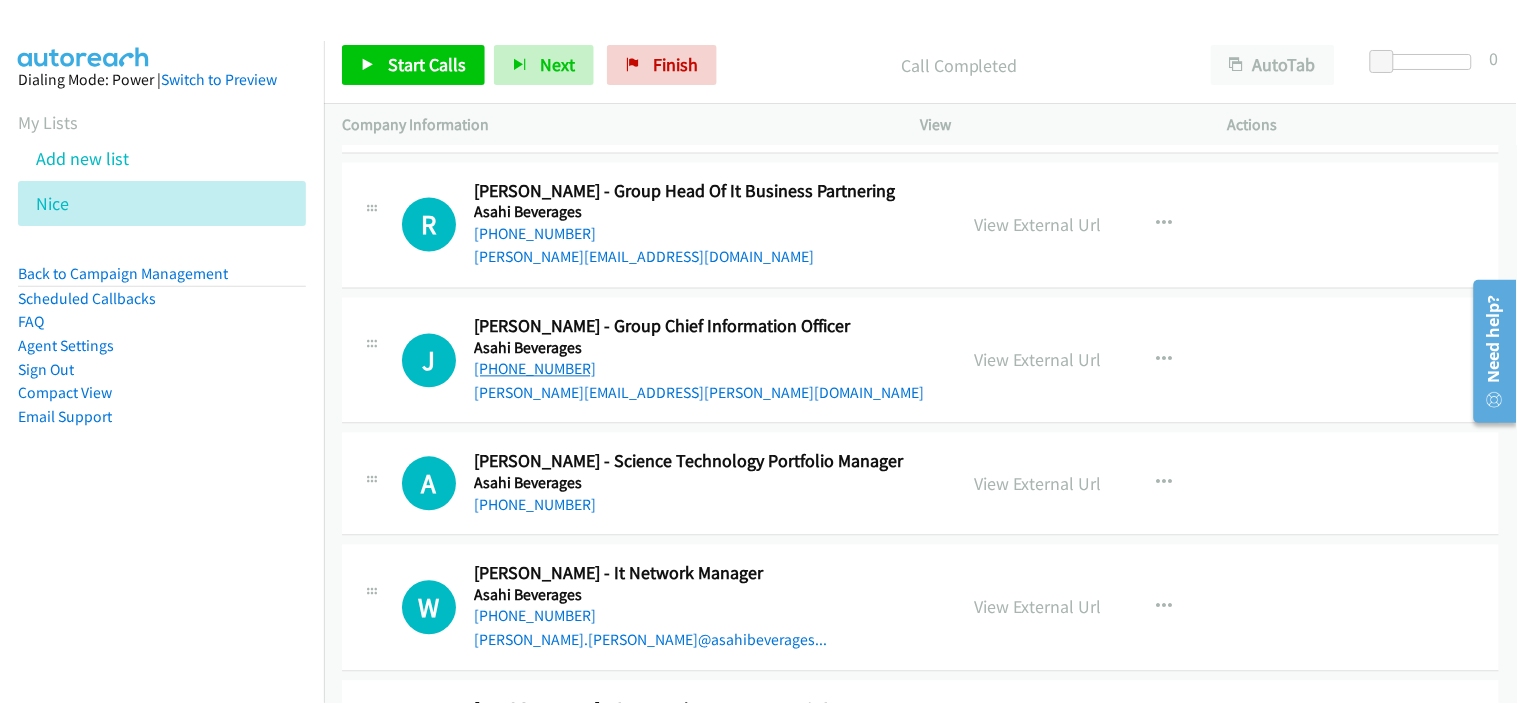 click on "[PHONE_NUMBER]" at bounding box center (535, 369) 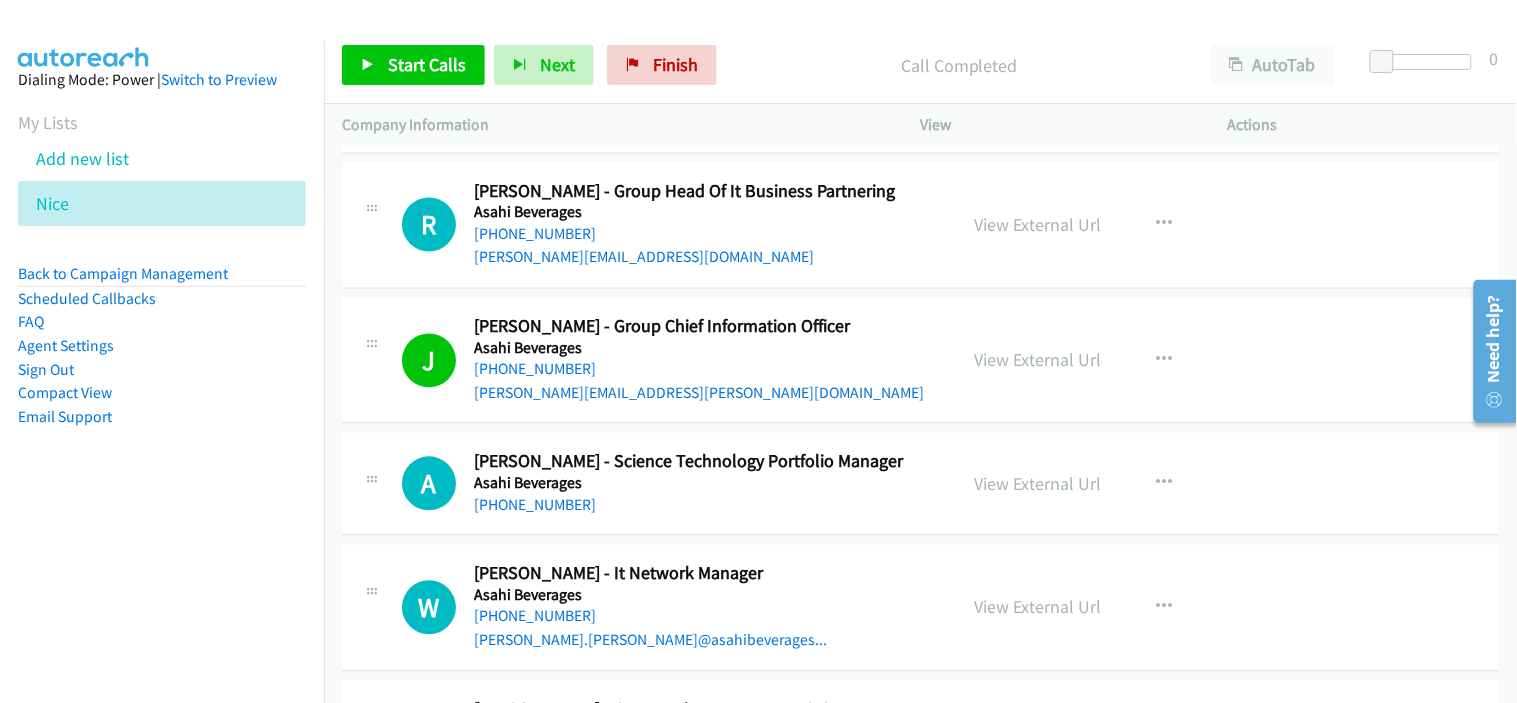 drag, startPoint x: 721, startPoint y: 502, endPoint x: 740, endPoint y: 484, distance: 26.172504 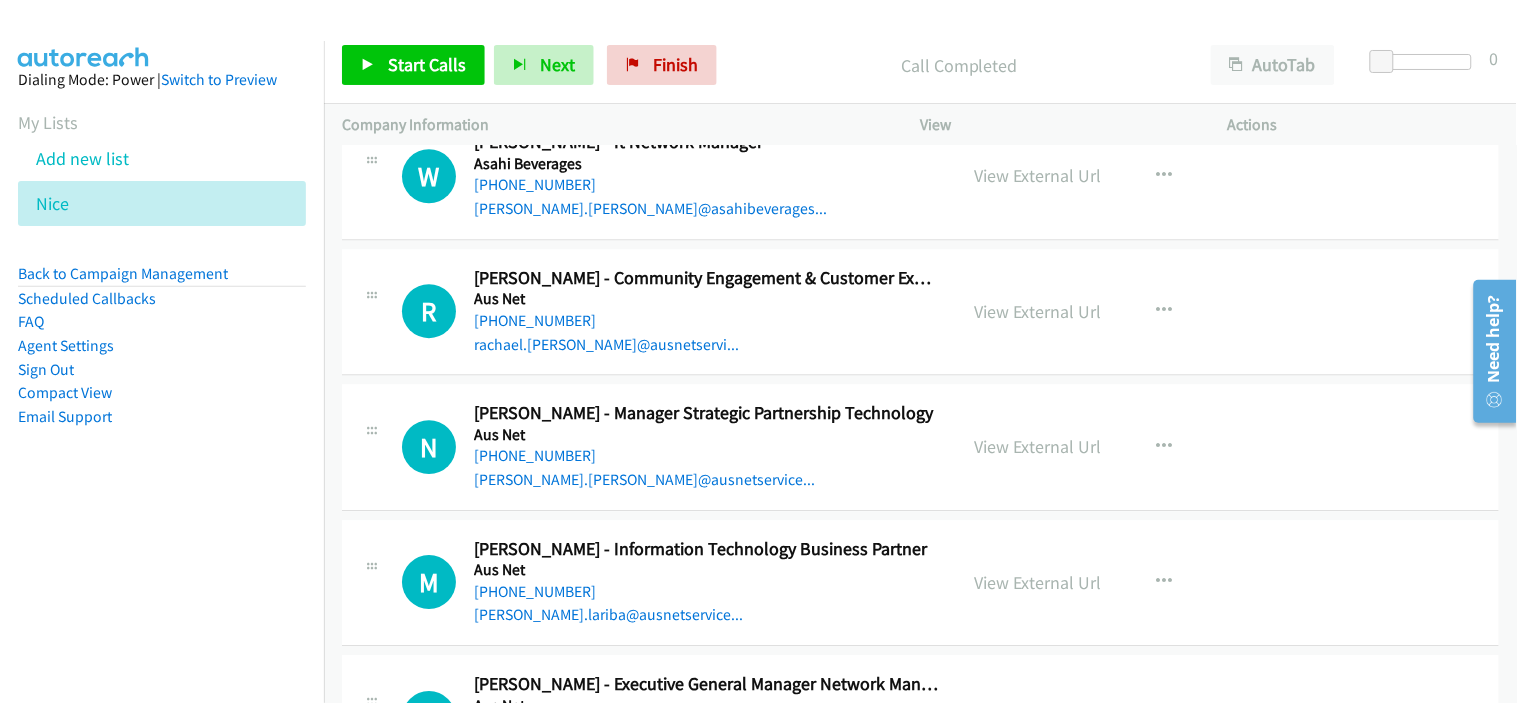 scroll, scrollTop: 1444, scrollLeft: 0, axis: vertical 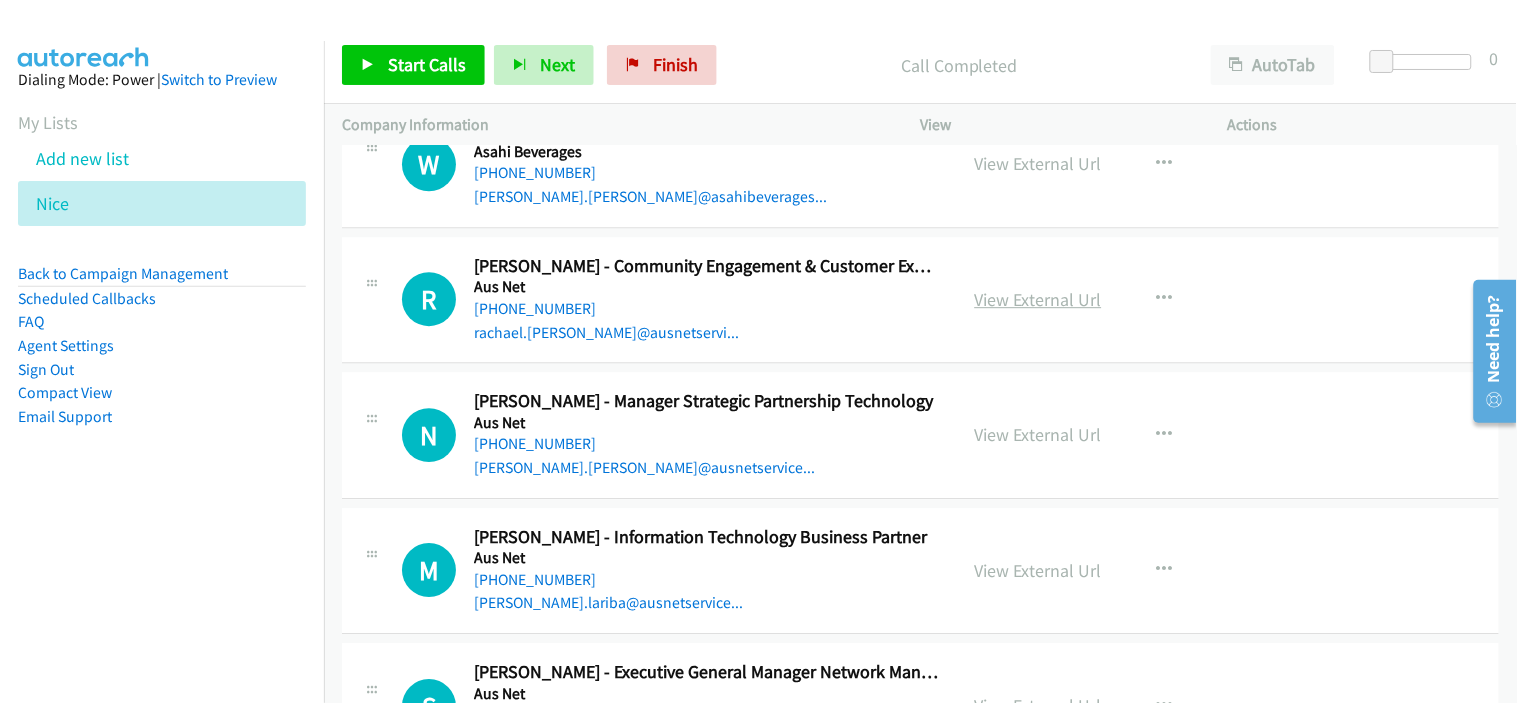 click on "View External Url" at bounding box center (1038, 299) 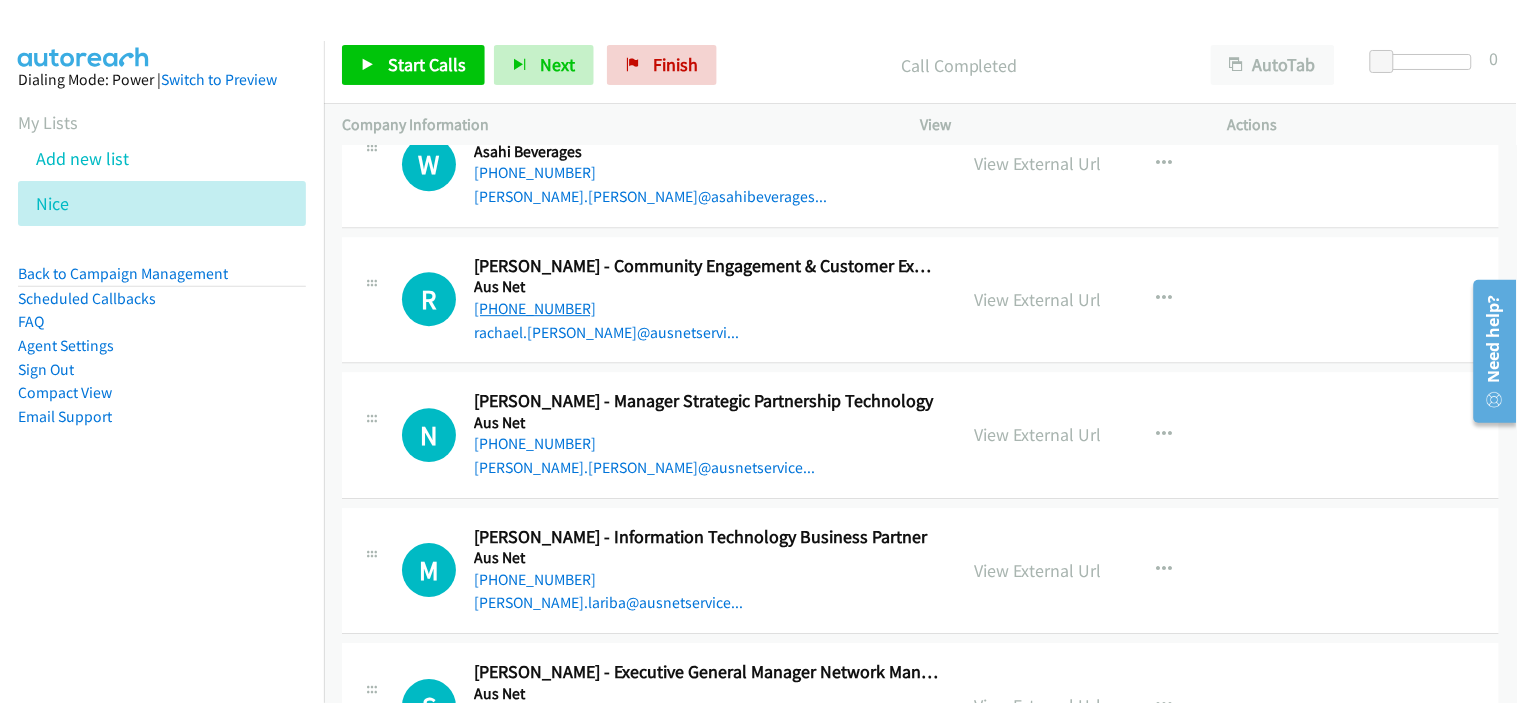 click on "[PHONE_NUMBER]" at bounding box center [535, 308] 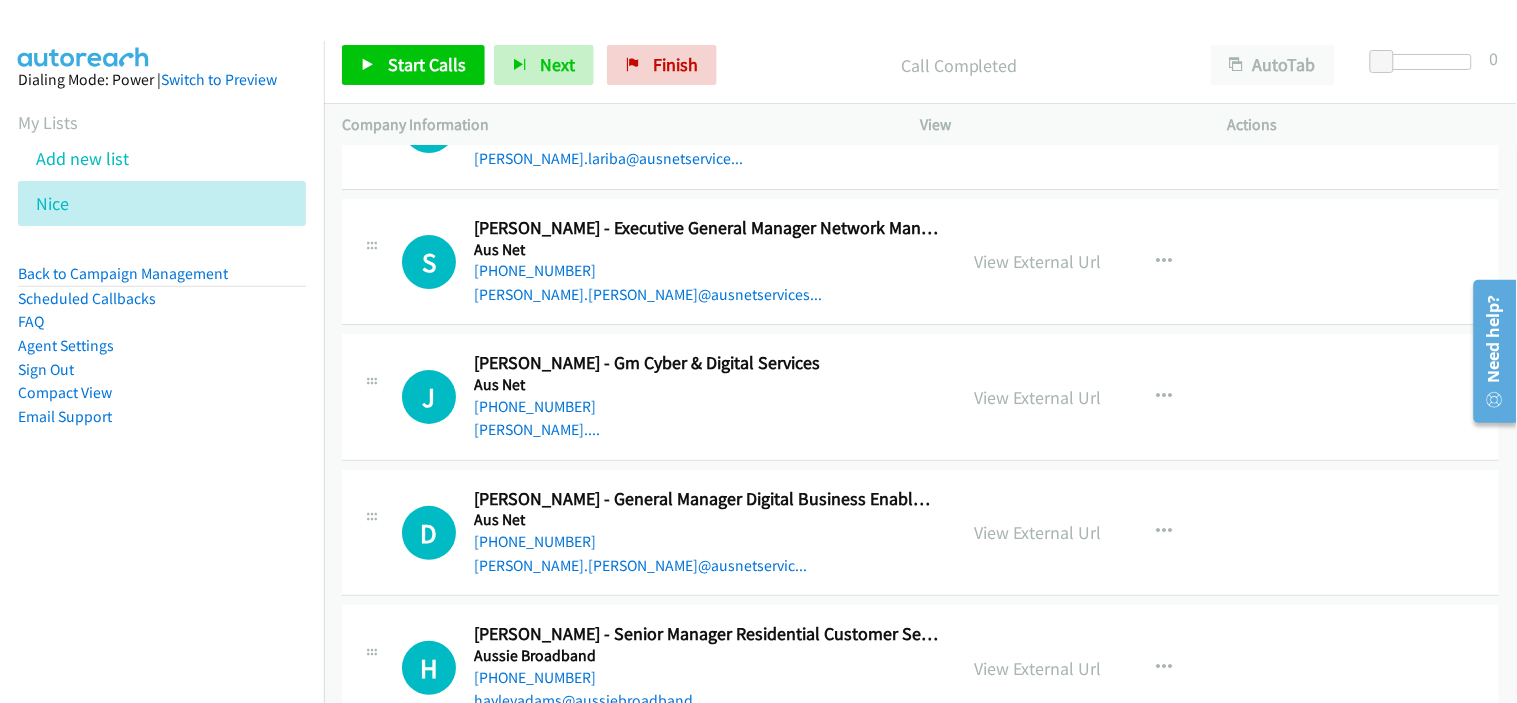 scroll, scrollTop: 2000, scrollLeft: 0, axis: vertical 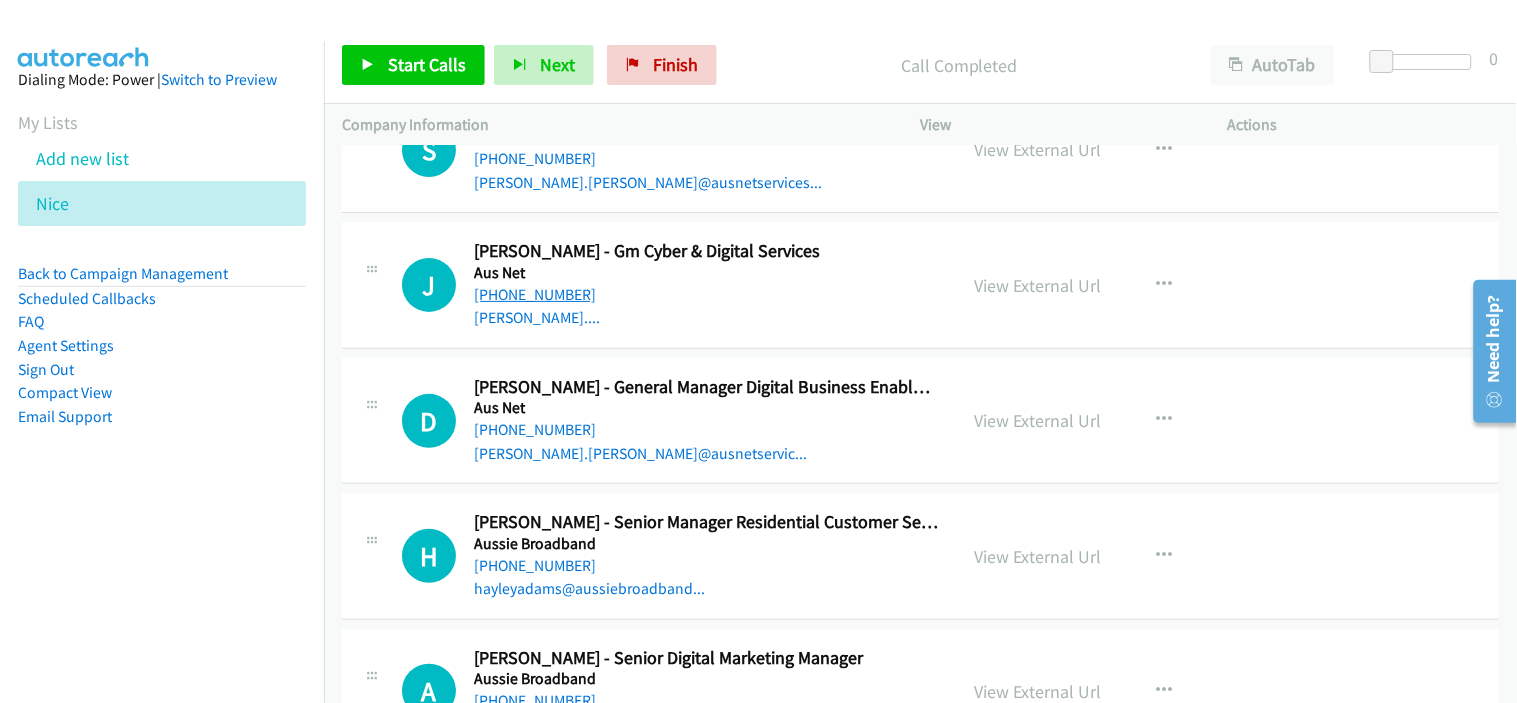 click on "[PHONE_NUMBER]" at bounding box center [535, 294] 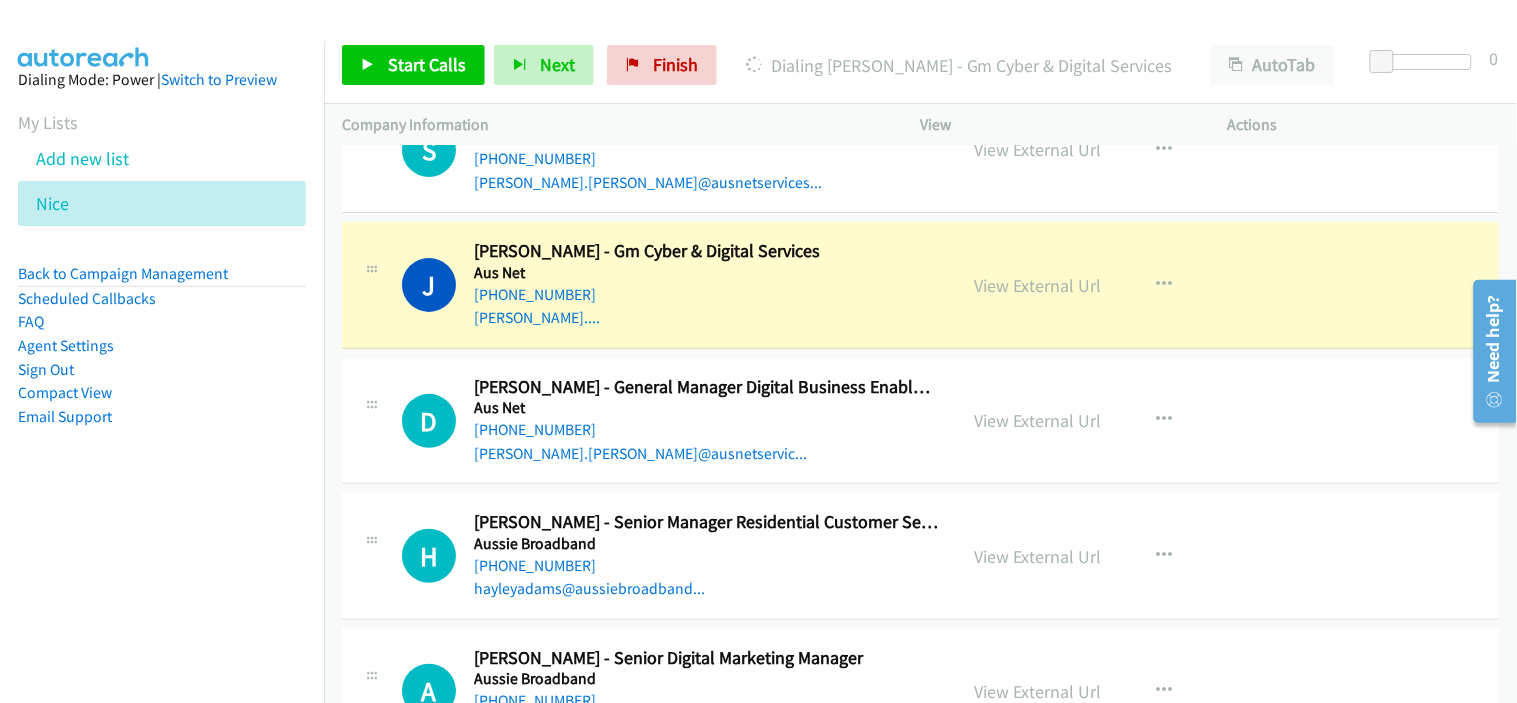click on "[PHONE_NUMBER]" at bounding box center (706, 430) 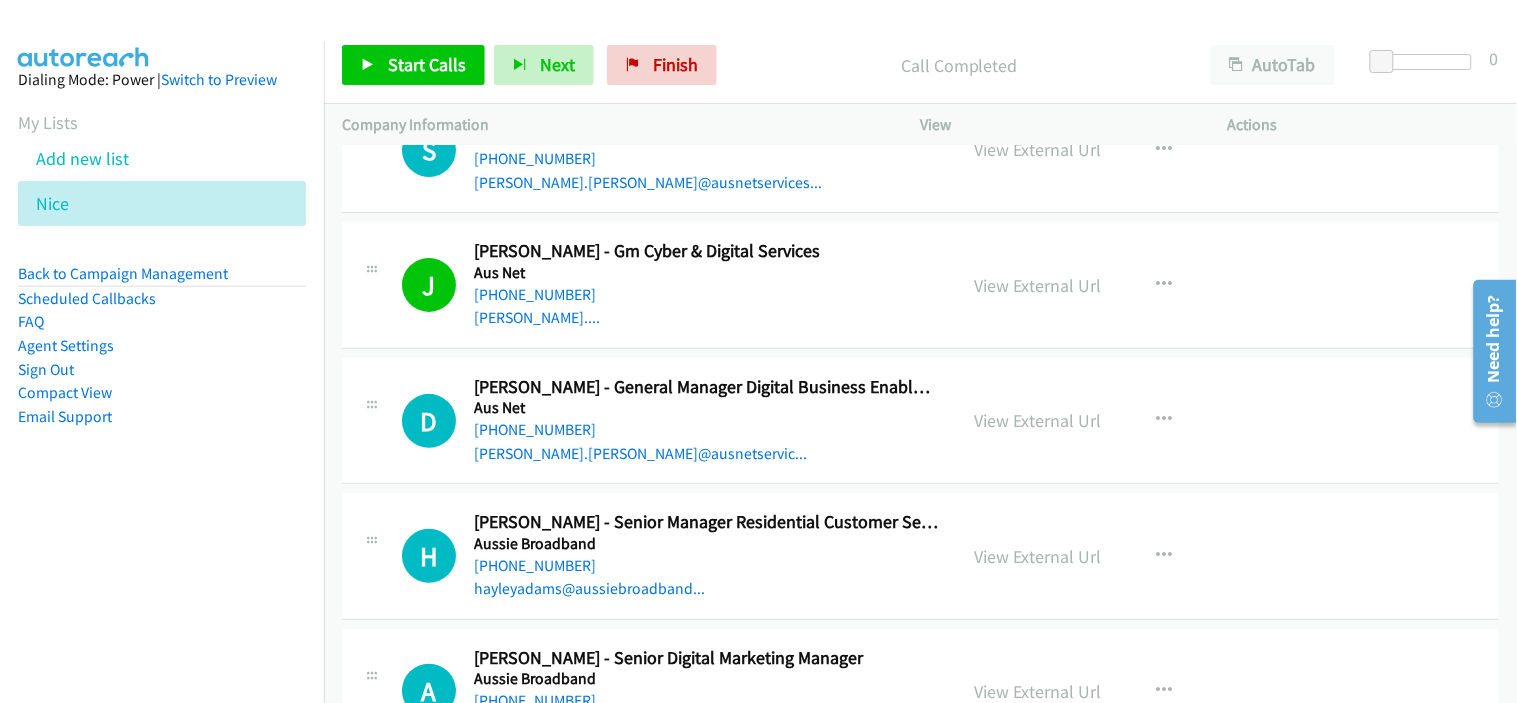 scroll, scrollTop: 2111, scrollLeft: 0, axis: vertical 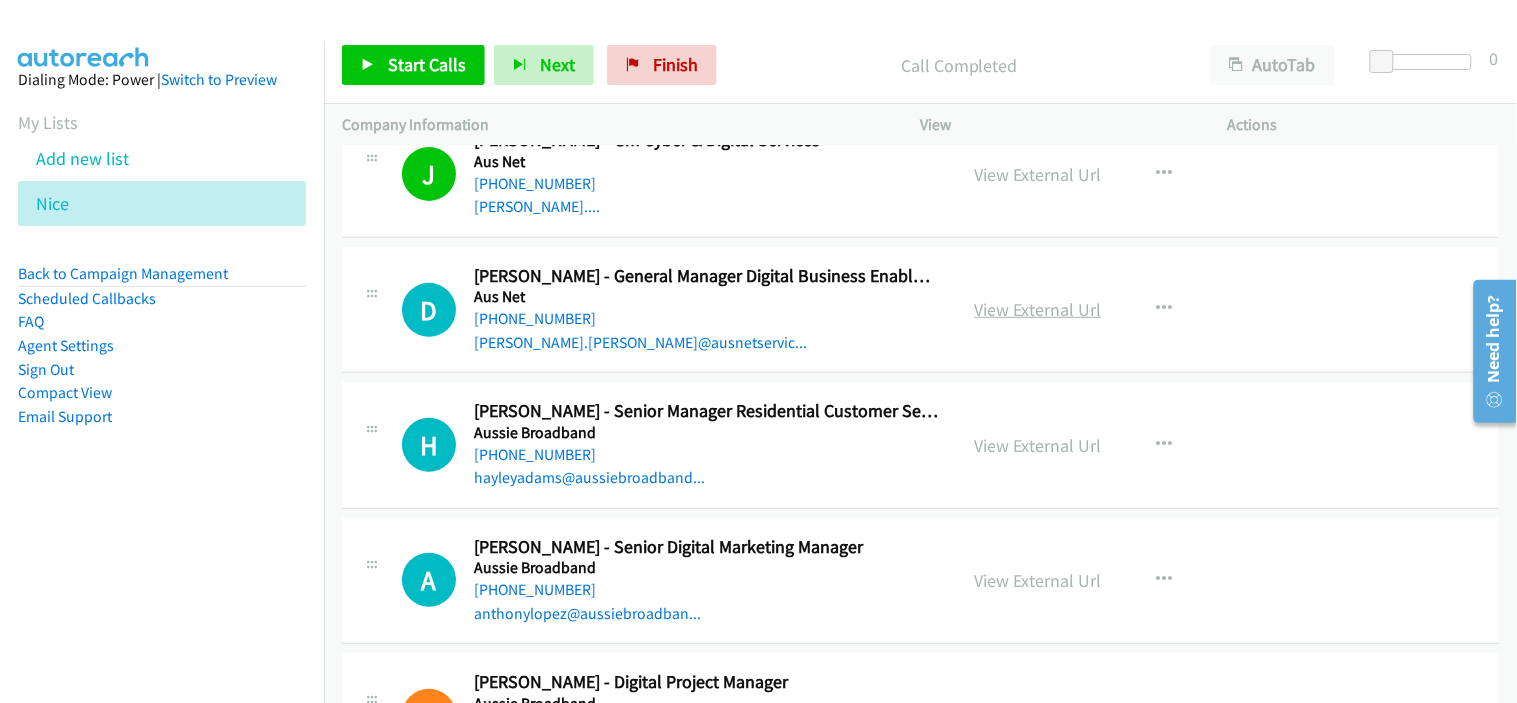 click on "View External Url" at bounding box center (1038, 309) 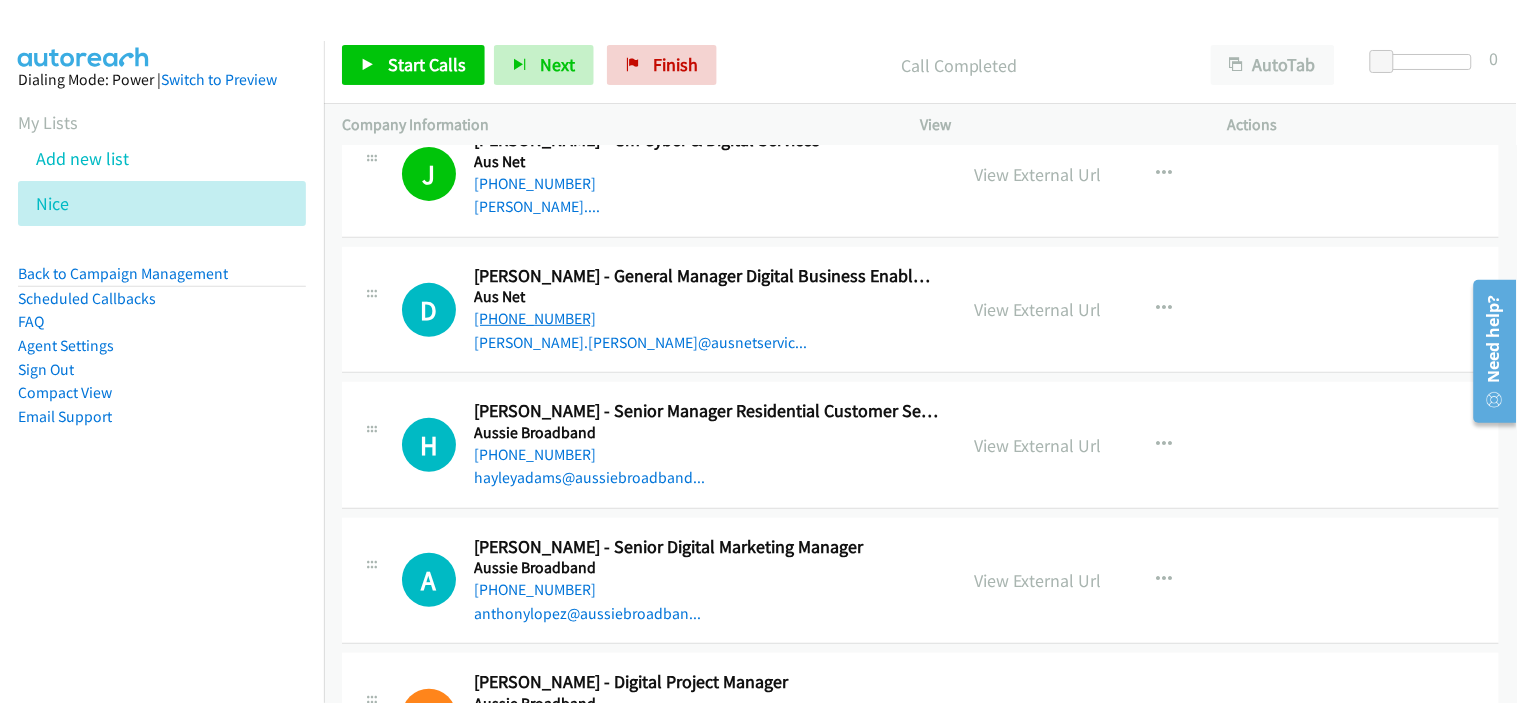 click on "[PHONE_NUMBER]" at bounding box center [535, 318] 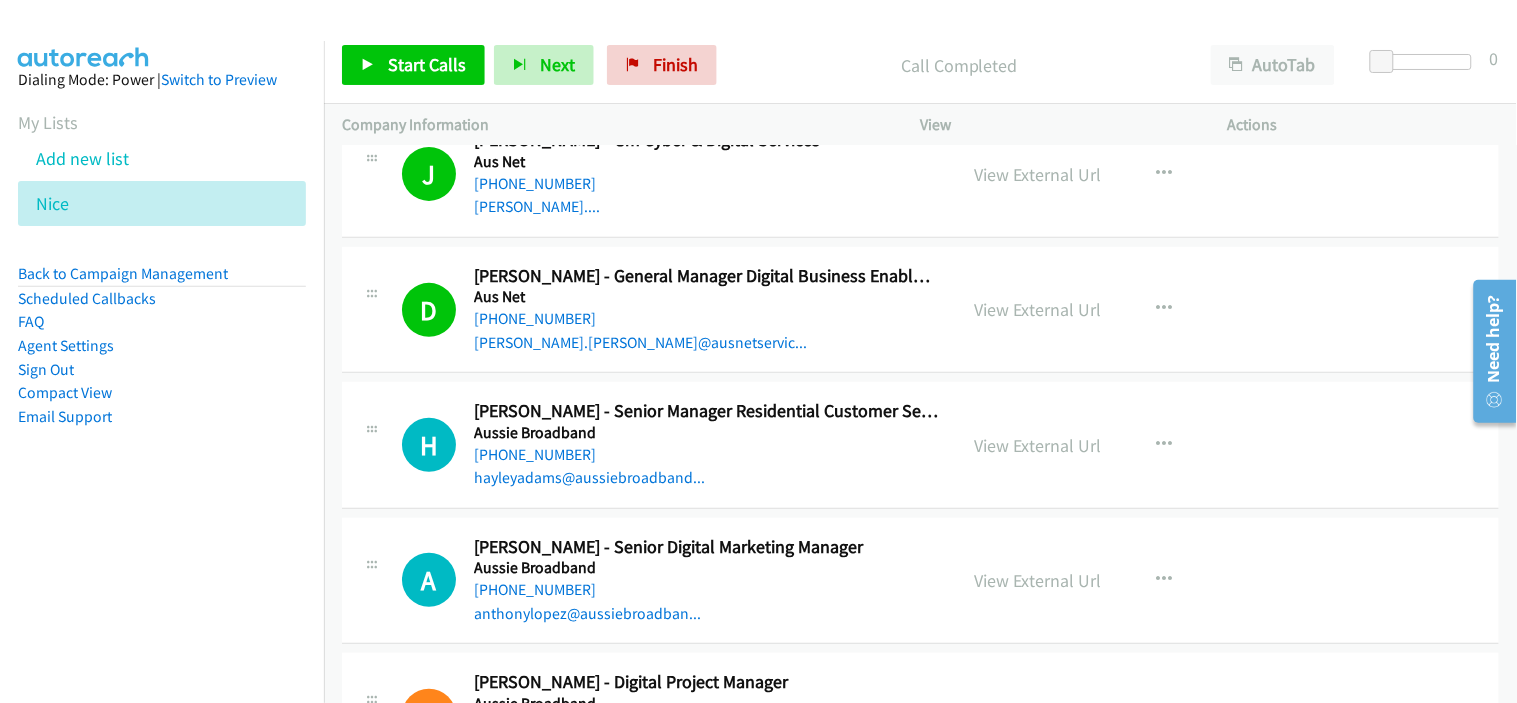 click on "[PHONE_NUMBER]" at bounding box center [706, 455] 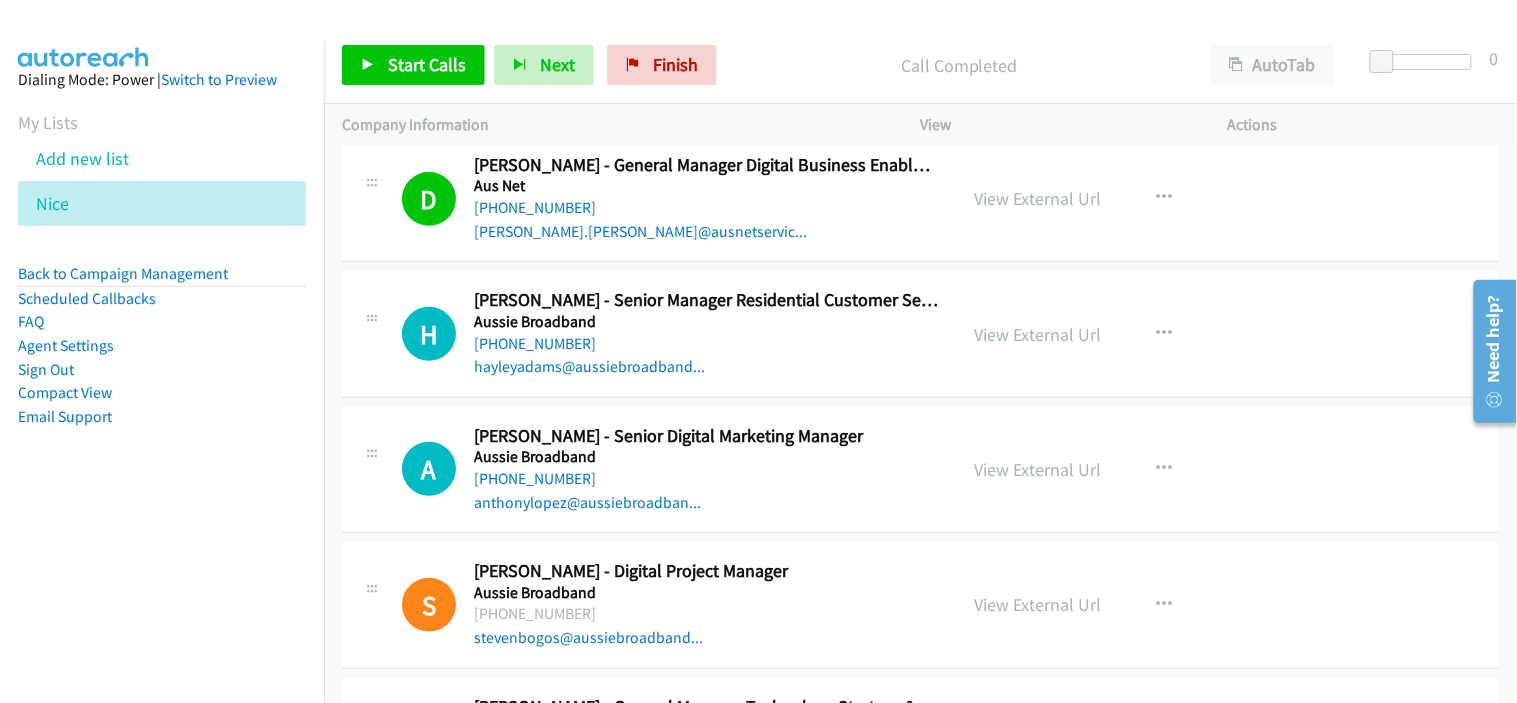 click on "H
Callback Scheduled
[PERSON_NAME] - Senior Manager   Residential Customer Service
Aussie Broadband
[GEOGRAPHIC_DATA]/[GEOGRAPHIC_DATA]
[PHONE_NUMBER]
hayleyadams@aussiebroadband...
View External Url
View External Url
Email
Schedule/Manage Callback
Start Calls Here
Remove from list
Add to do not call list
Reset Call Status" at bounding box center [920, 334] 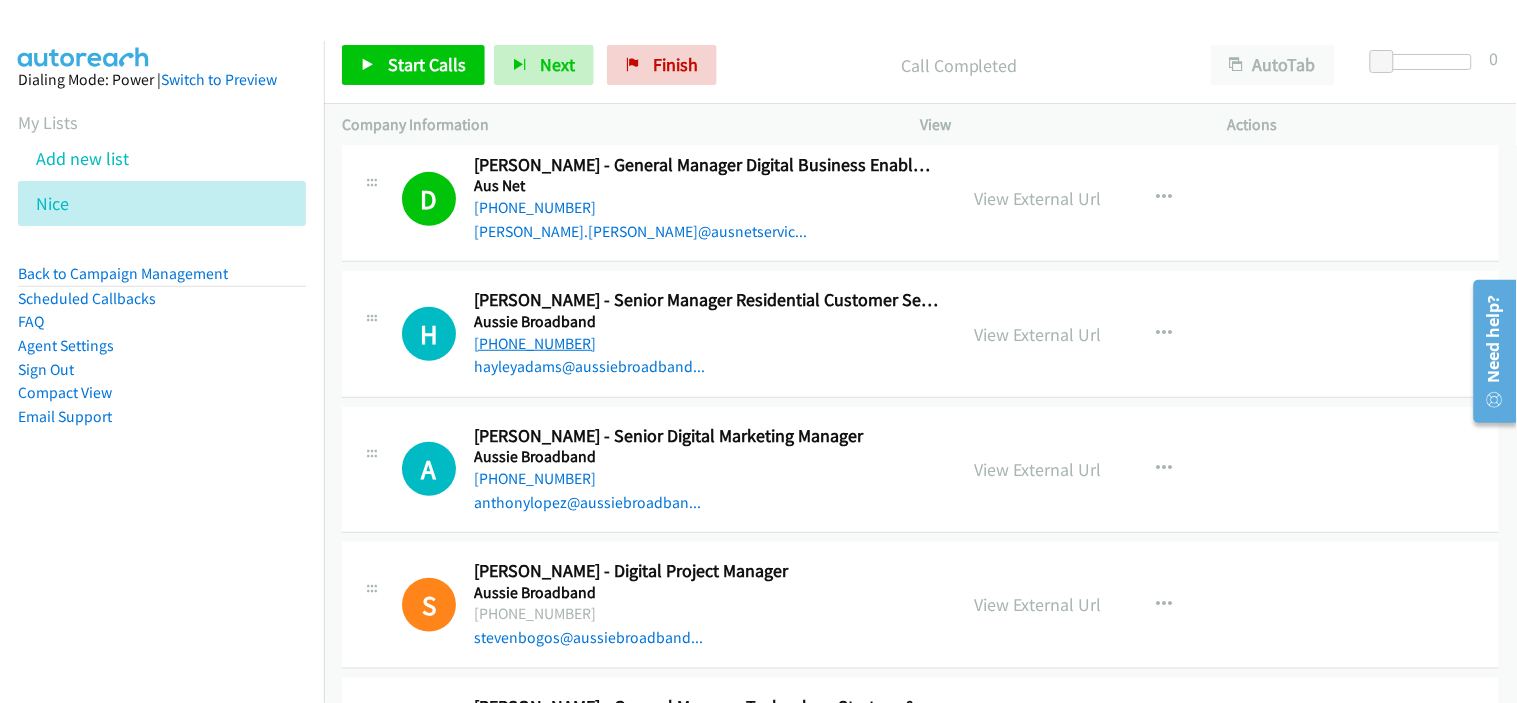 click on "[PHONE_NUMBER]" at bounding box center [535, 343] 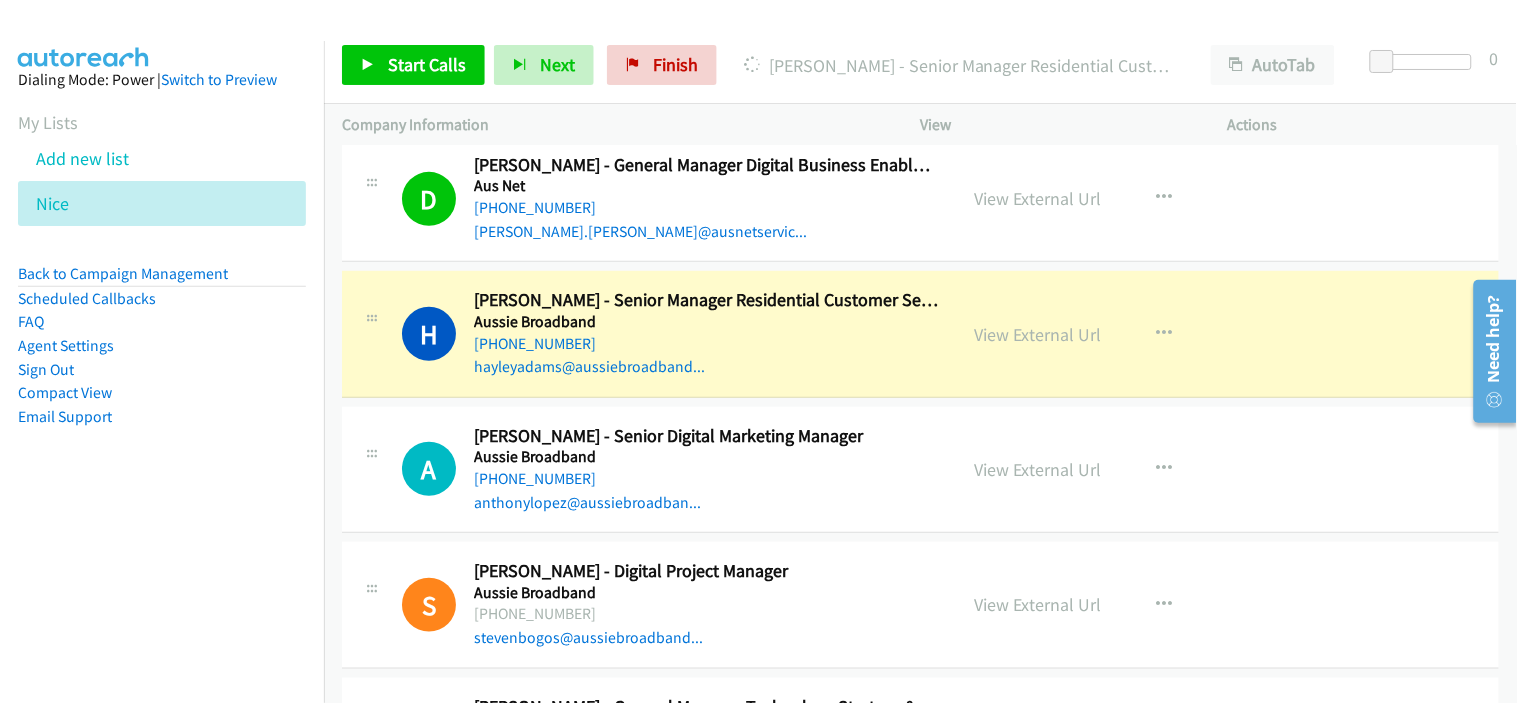 click on "Aussie Broadband" at bounding box center [706, 457] 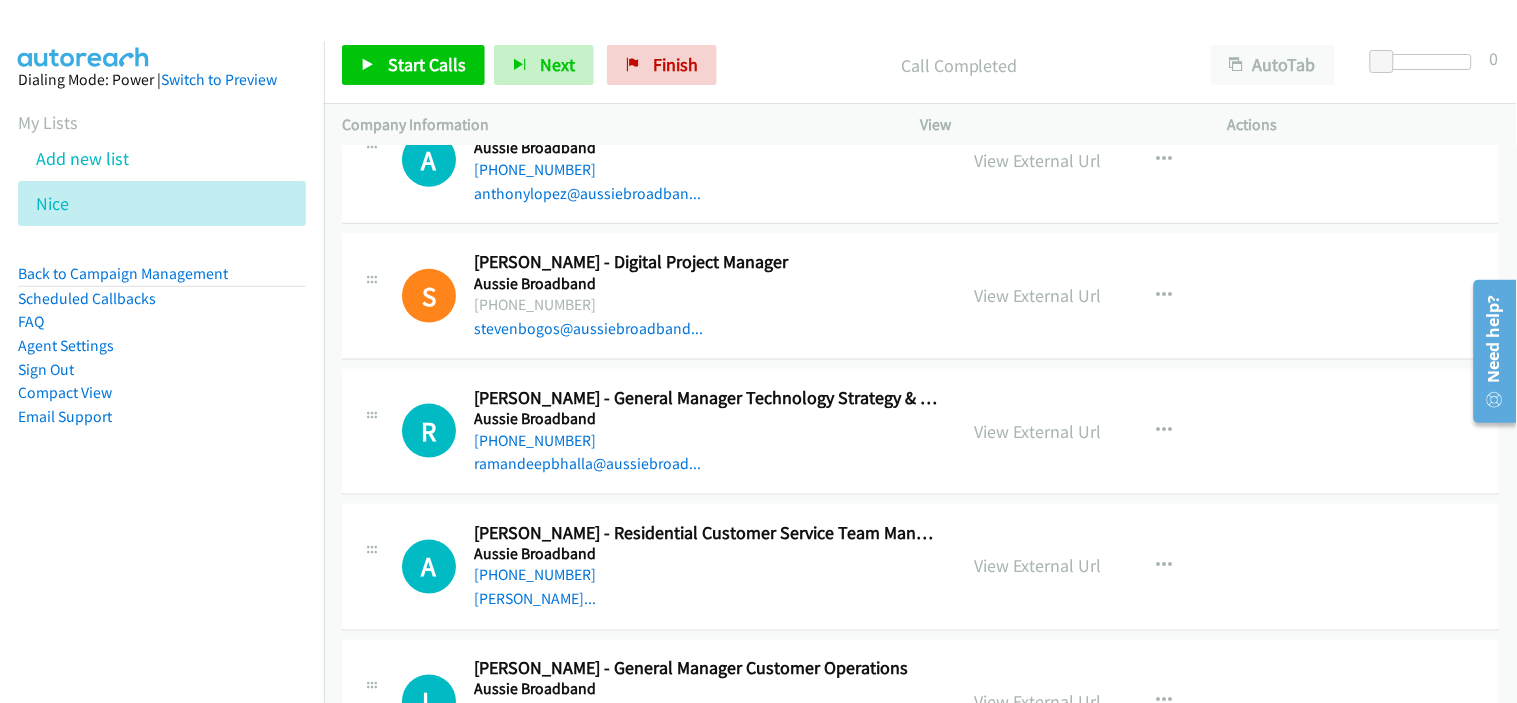 scroll, scrollTop: 2555, scrollLeft: 0, axis: vertical 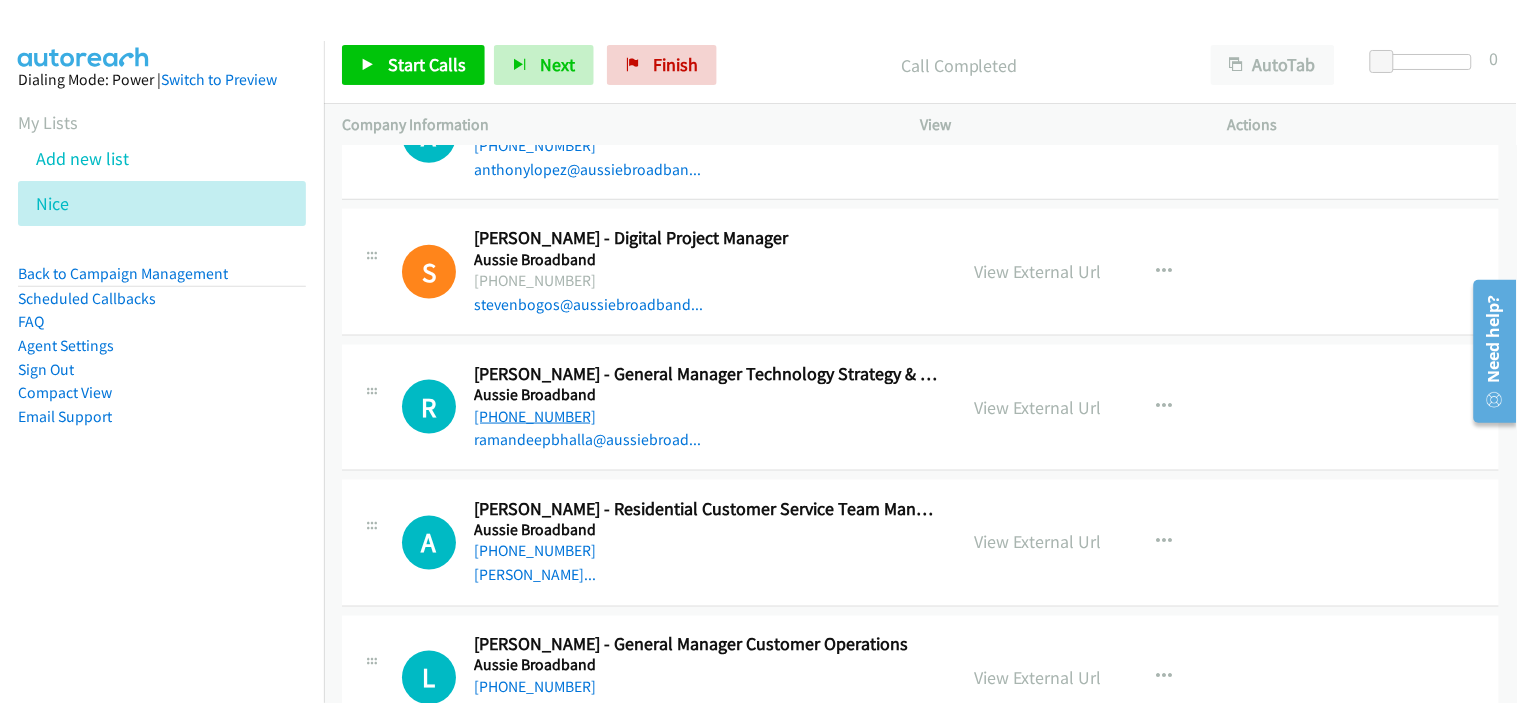 click on "[PHONE_NUMBER]" at bounding box center (535, 416) 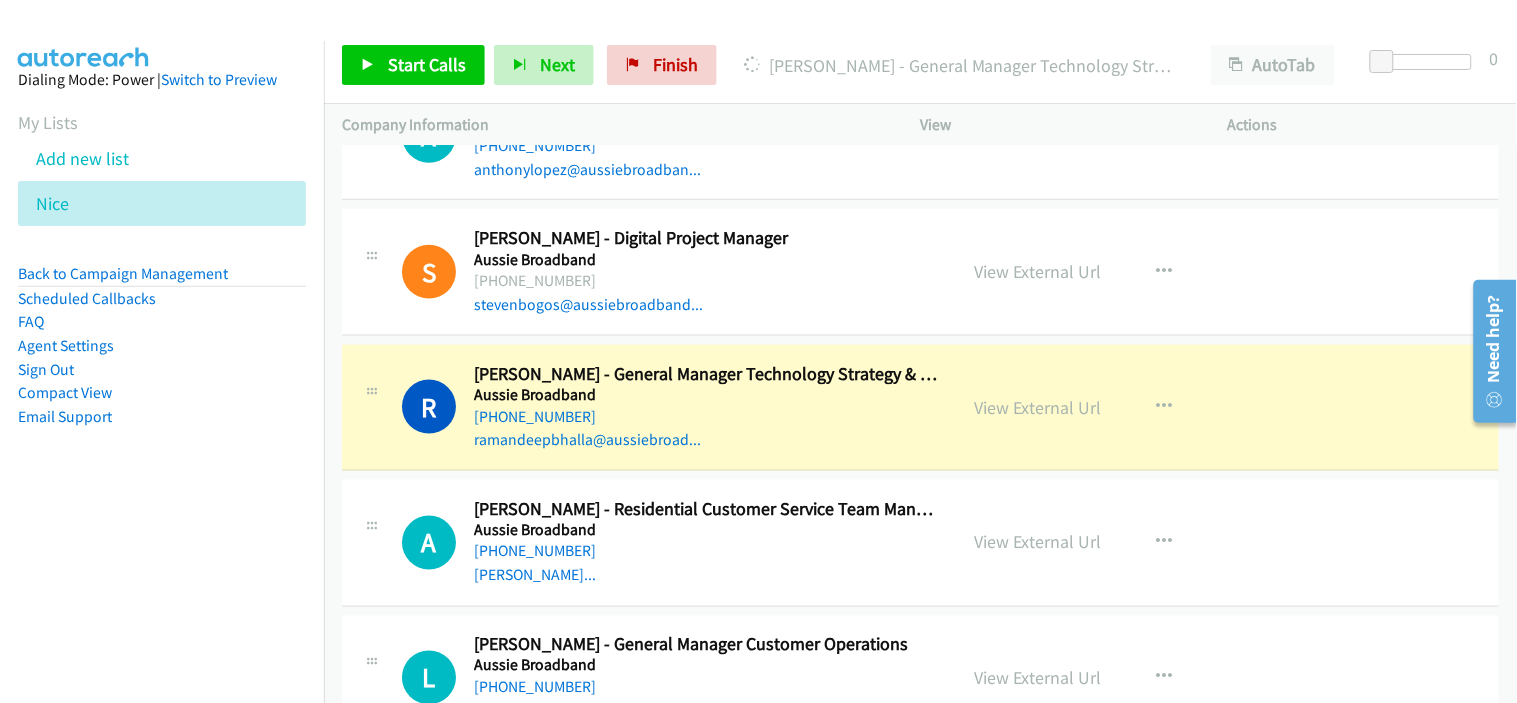 click on "[PHONE_NUMBER]" at bounding box center [706, 417] 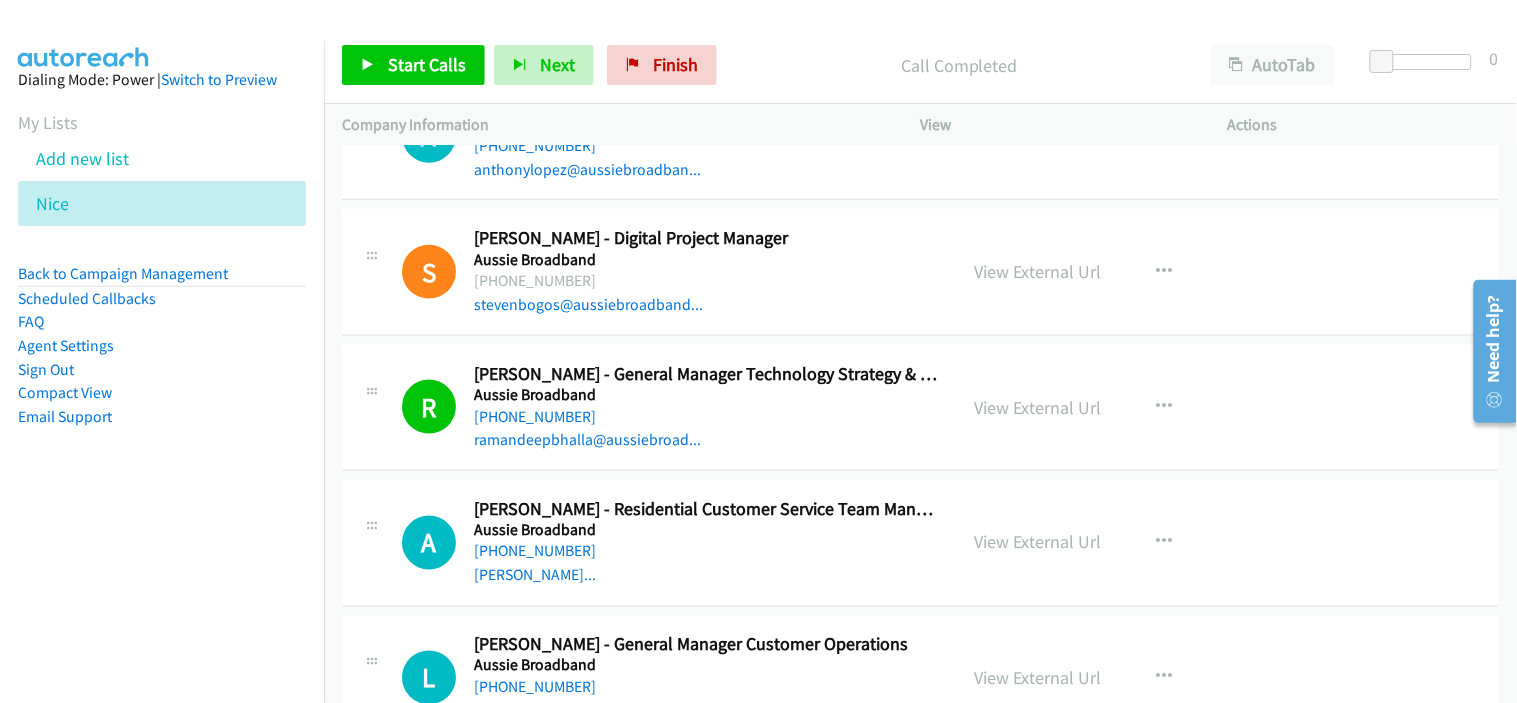 scroll, scrollTop: 2666, scrollLeft: 0, axis: vertical 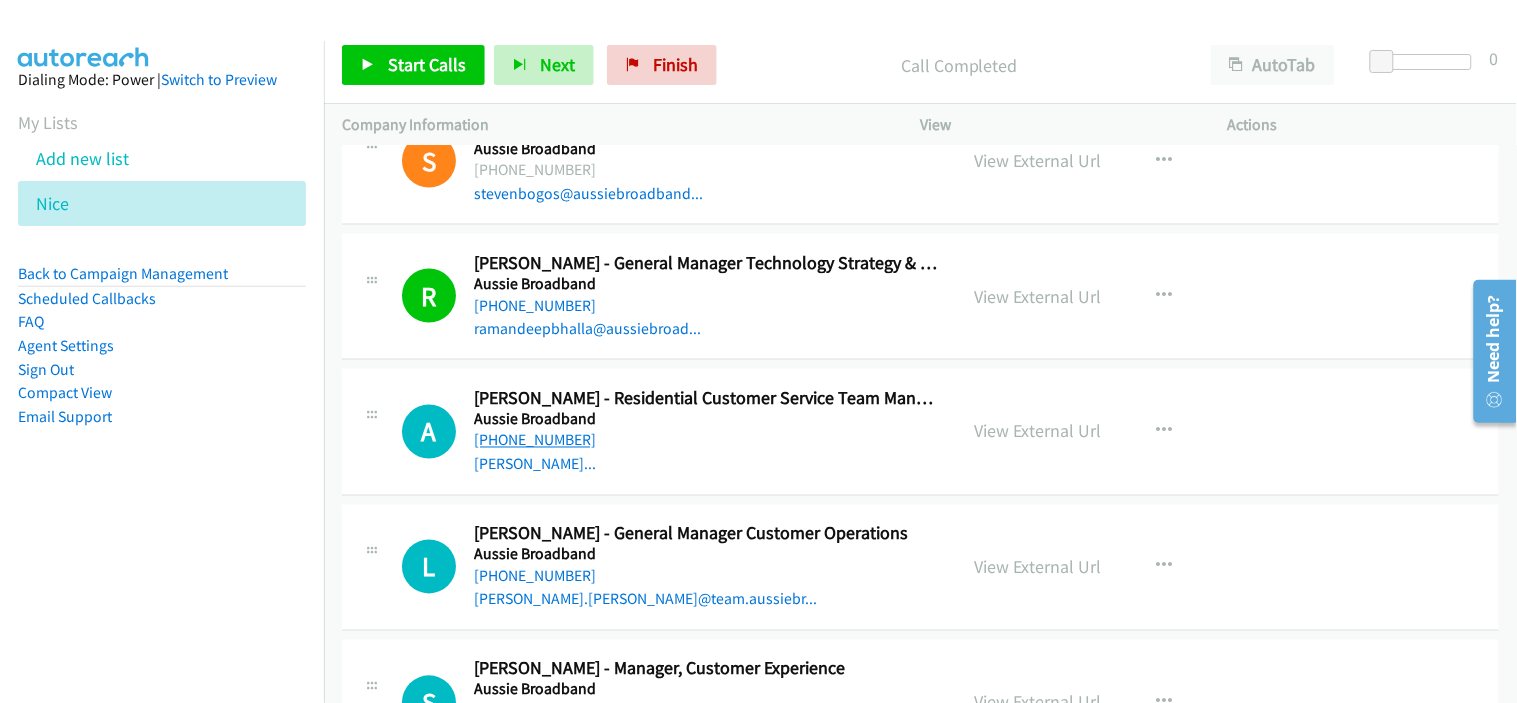 click on "[PHONE_NUMBER]" at bounding box center [535, 440] 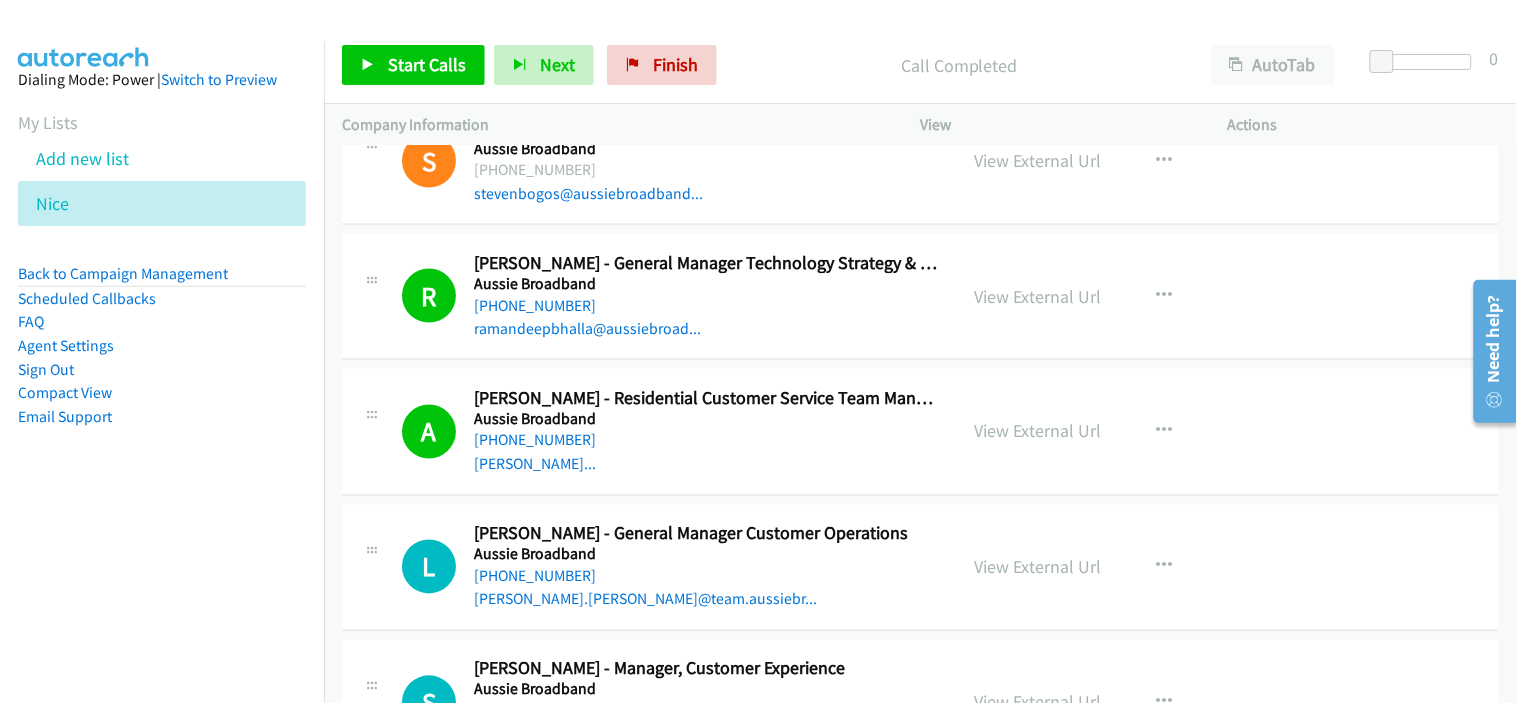 drag, startPoint x: 711, startPoint y: 576, endPoint x: 740, endPoint y: 560, distance: 33.12099 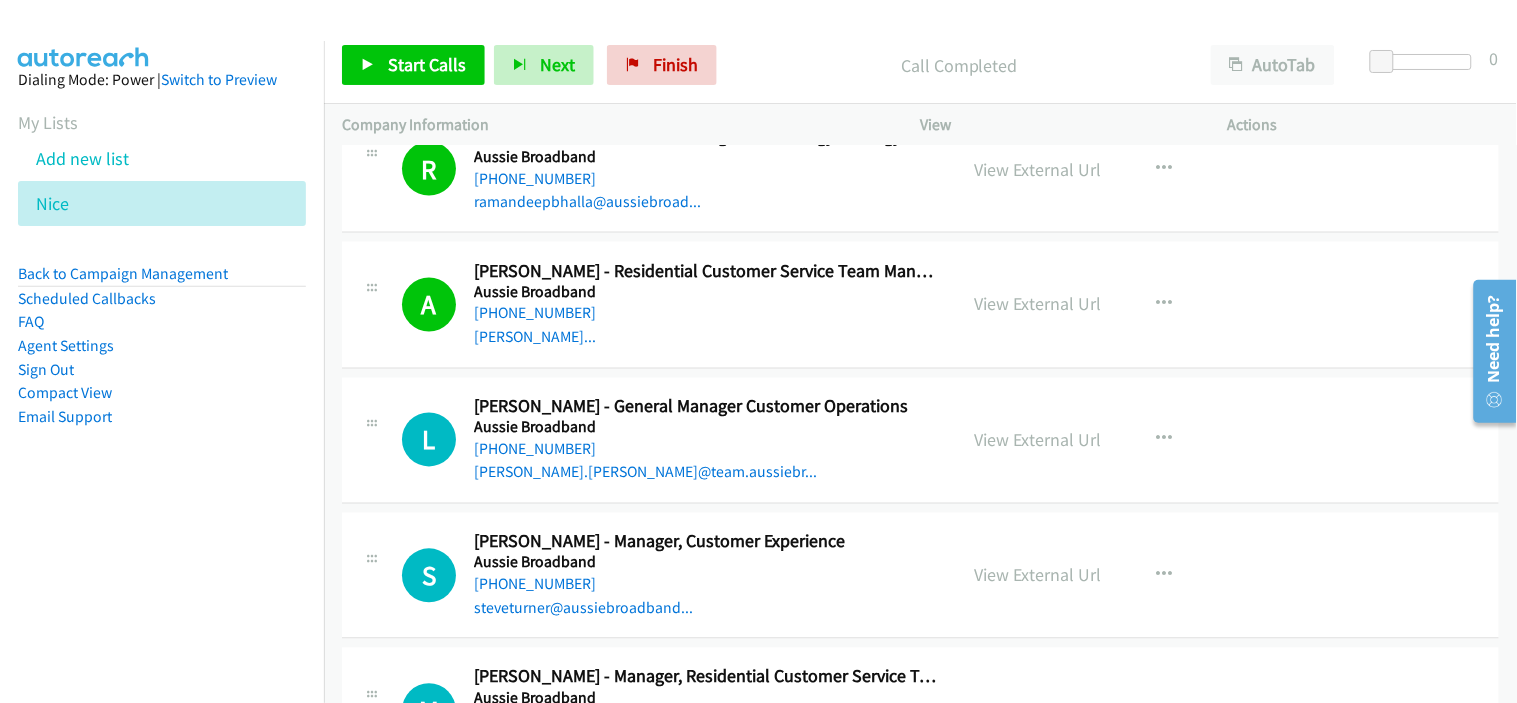 scroll, scrollTop: 2777, scrollLeft: 0, axis: vertical 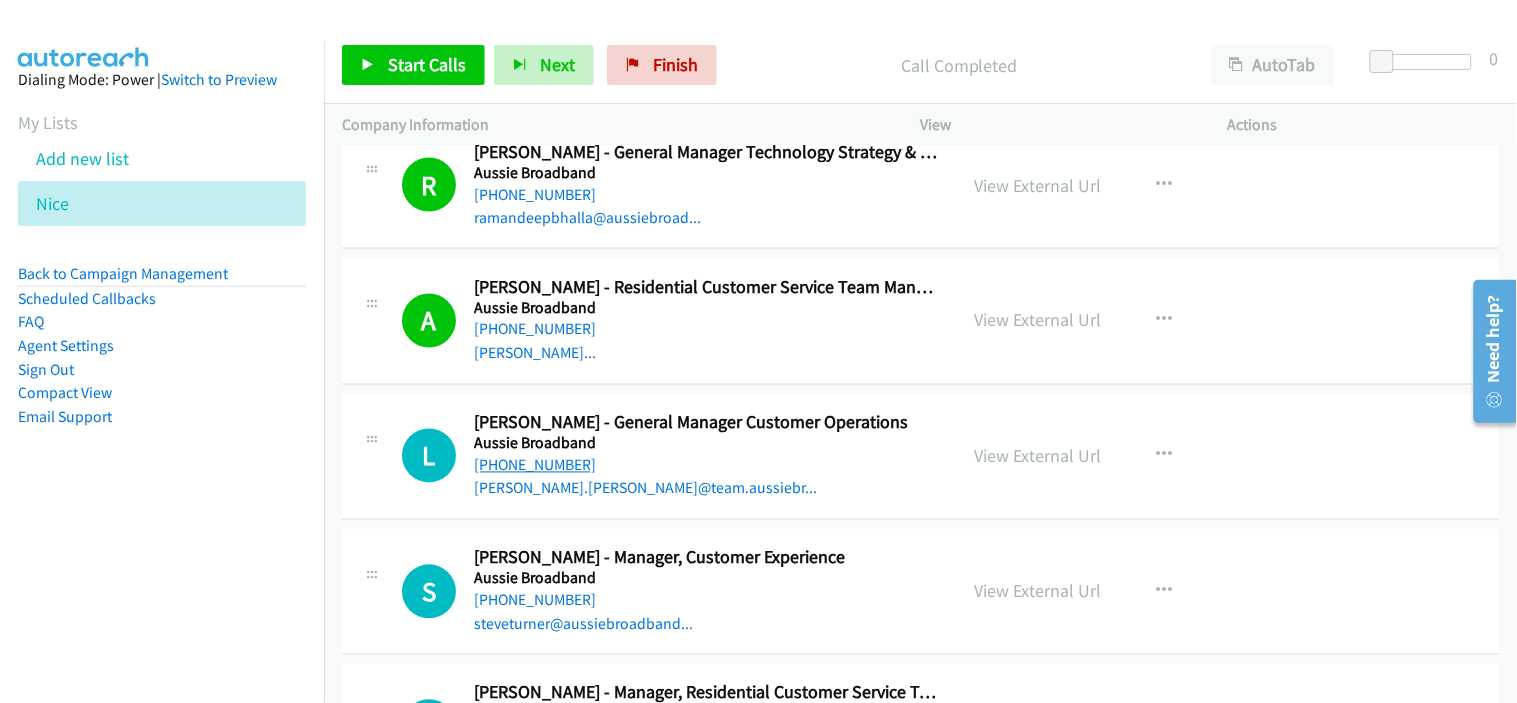 click on "[PHONE_NUMBER]" at bounding box center [535, 465] 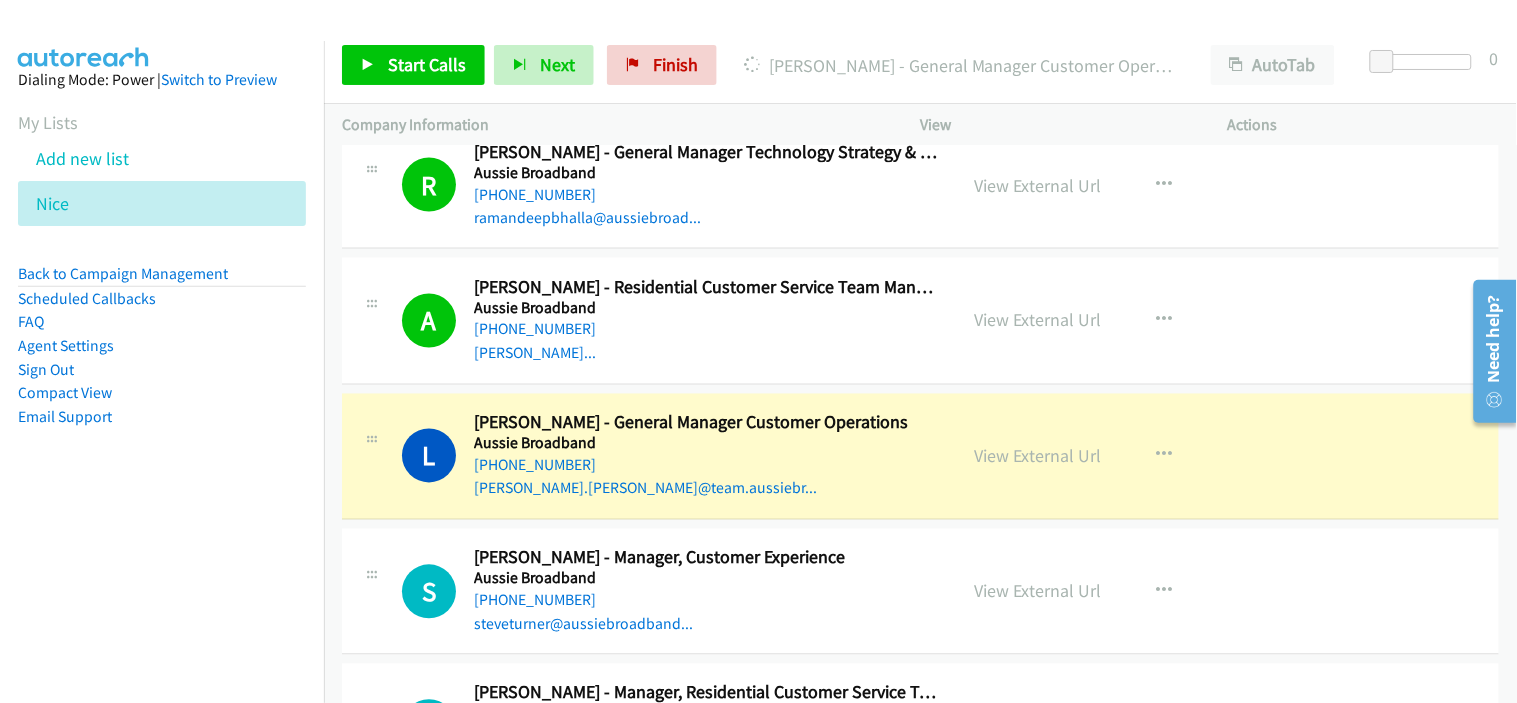 drag, startPoint x: 694, startPoint y: 585, endPoint x: 733, endPoint y: 571, distance: 41.4367 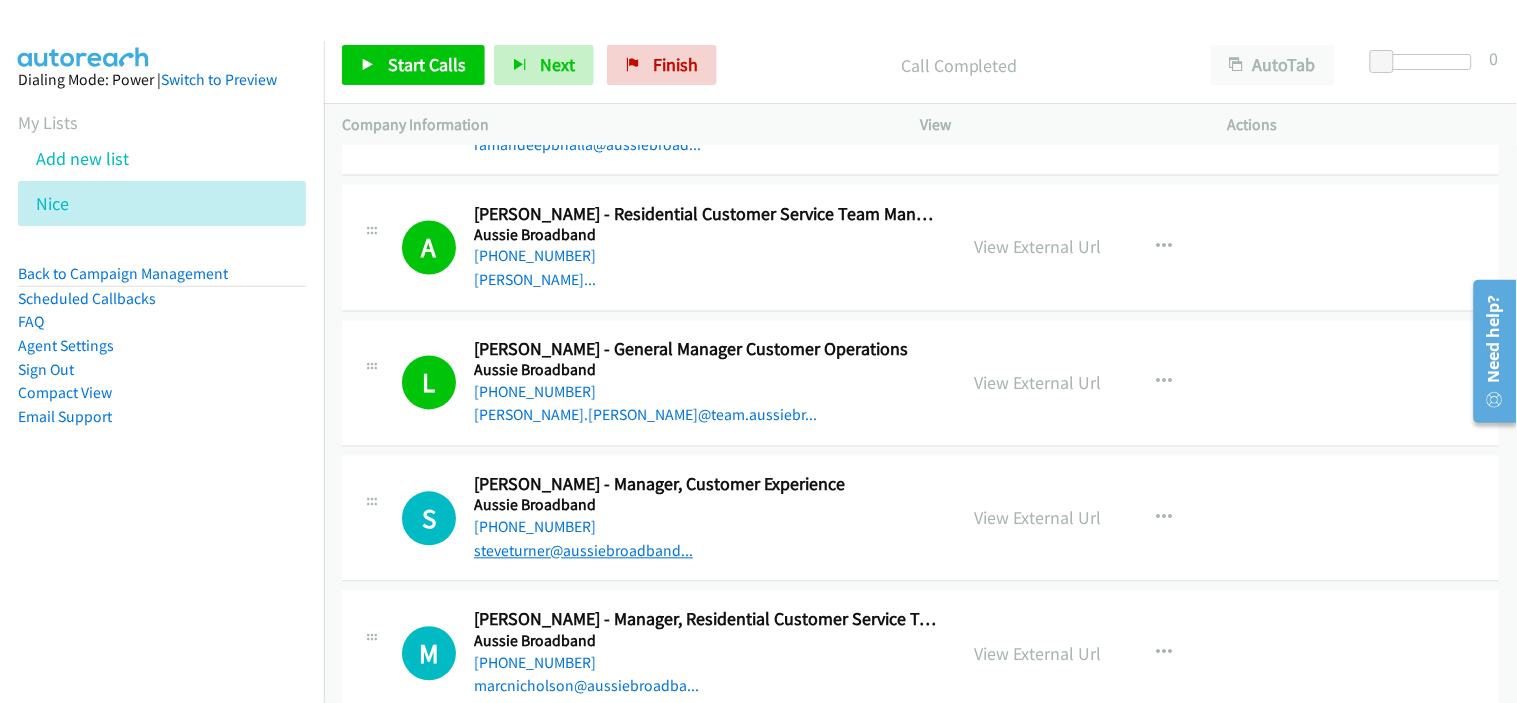 scroll, scrollTop: 2888, scrollLeft: 0, axis: vertical 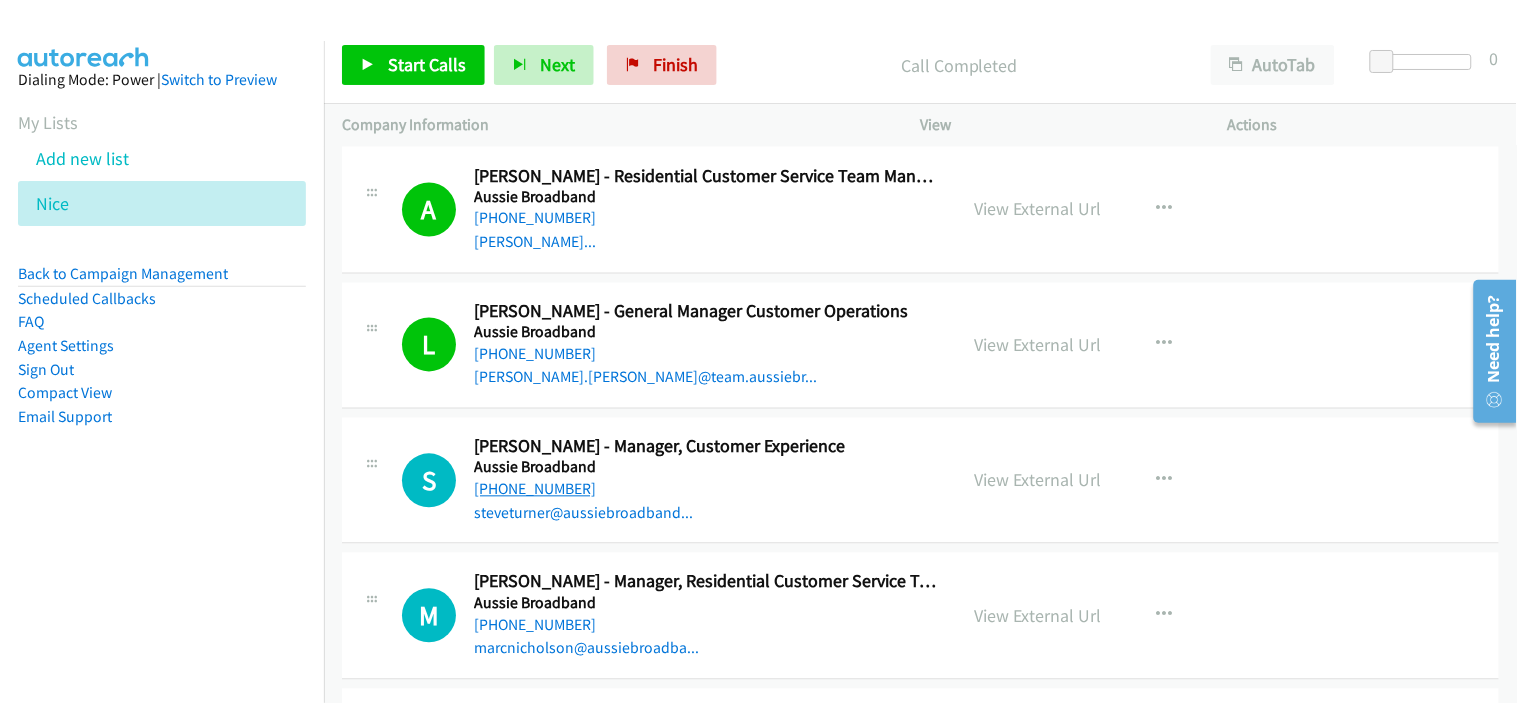 click on "[PHONE_NUMBER]" at bounding box center [535, 489] 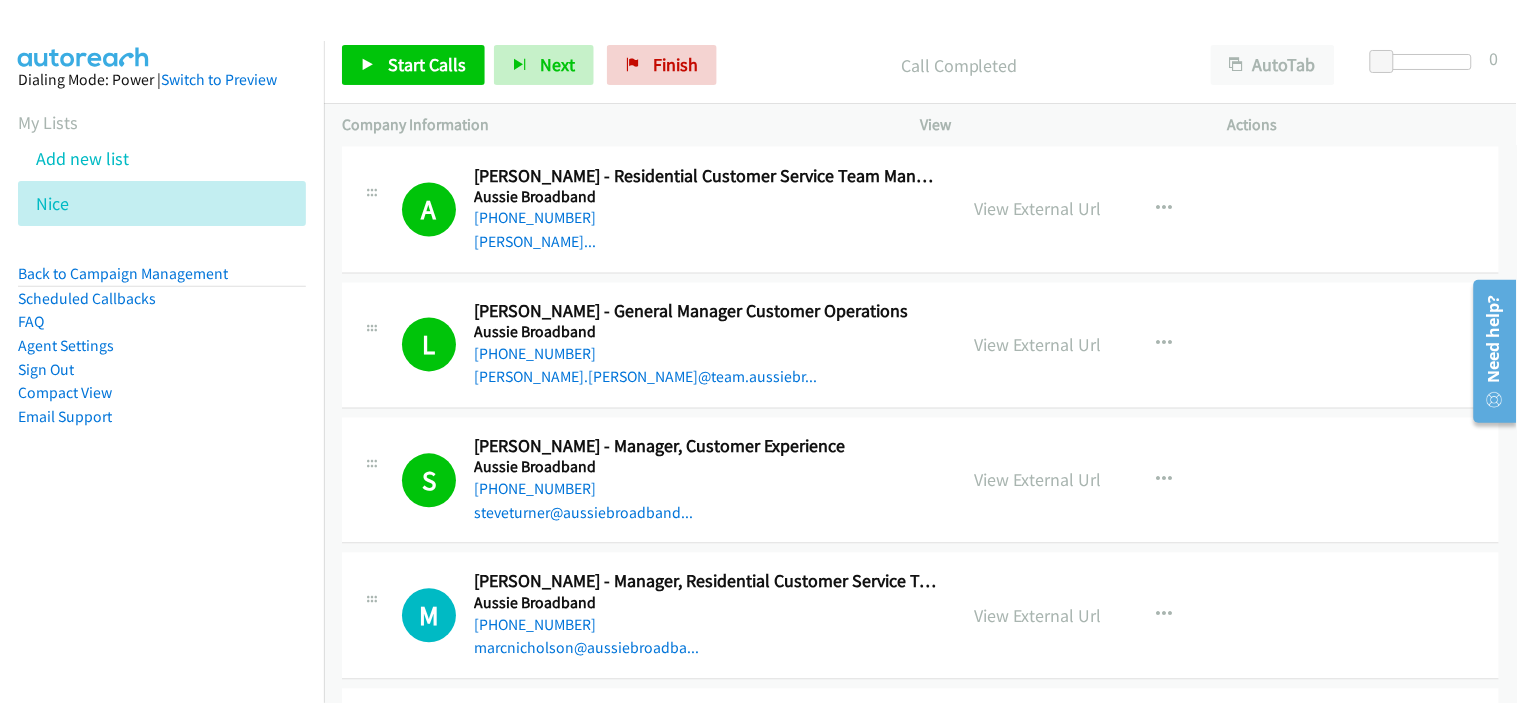 click on "[PHONE_NUMBER]" at bounding box center (706, 490) 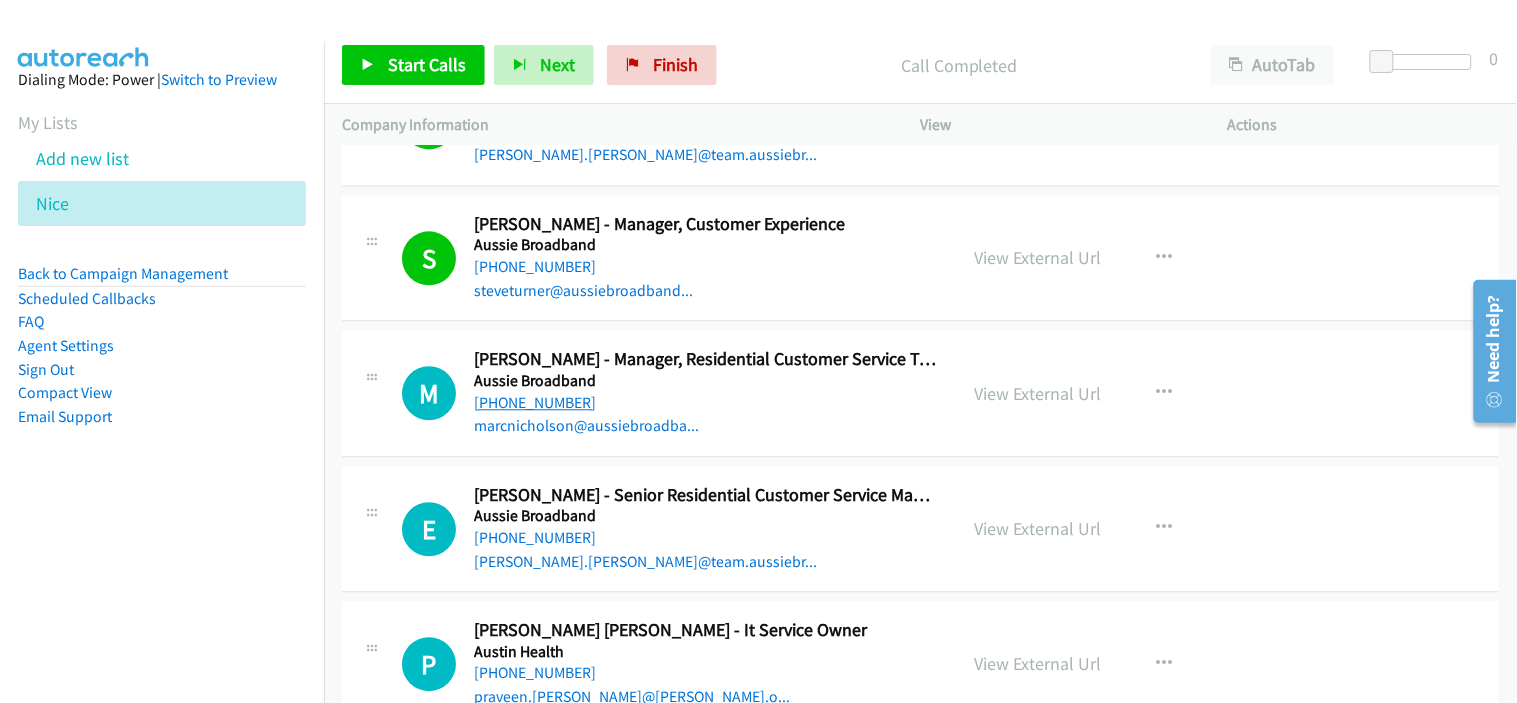 click on "[PHONE_NUMBER]" at bounding box center (535, 402) 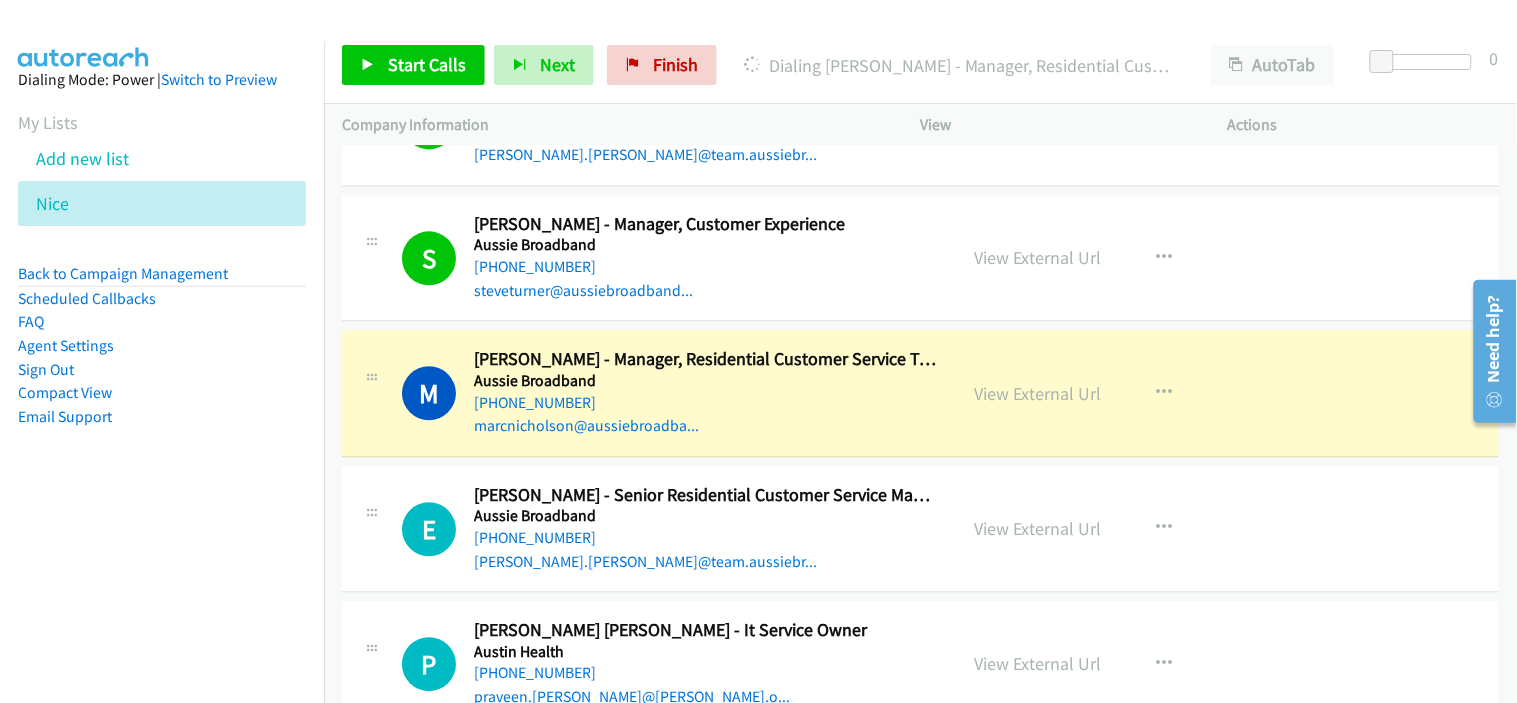 click on "[PHONE_NUMBER]" at bounding box center [706, 538] 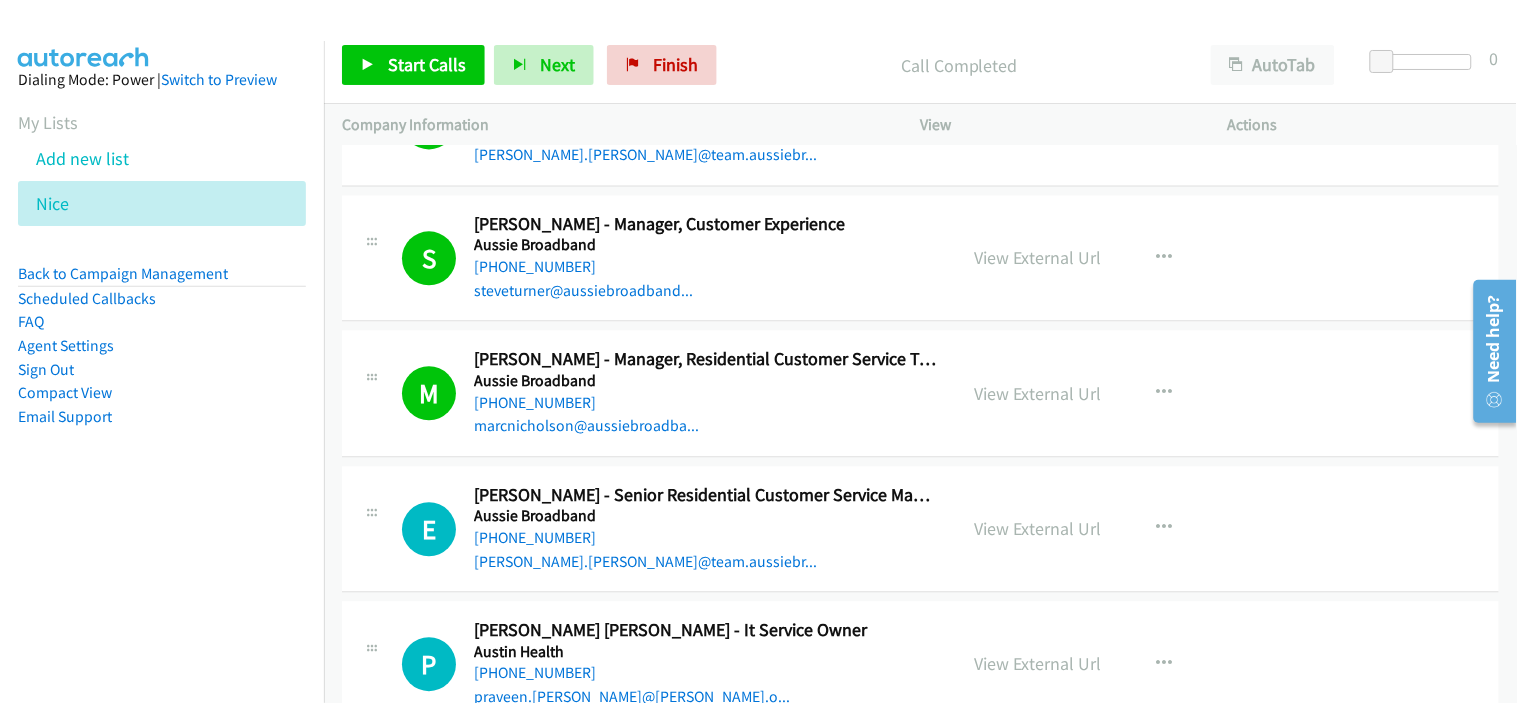 scroll, scrollTop: 3222, scrollLeft: 0, axis: vertical 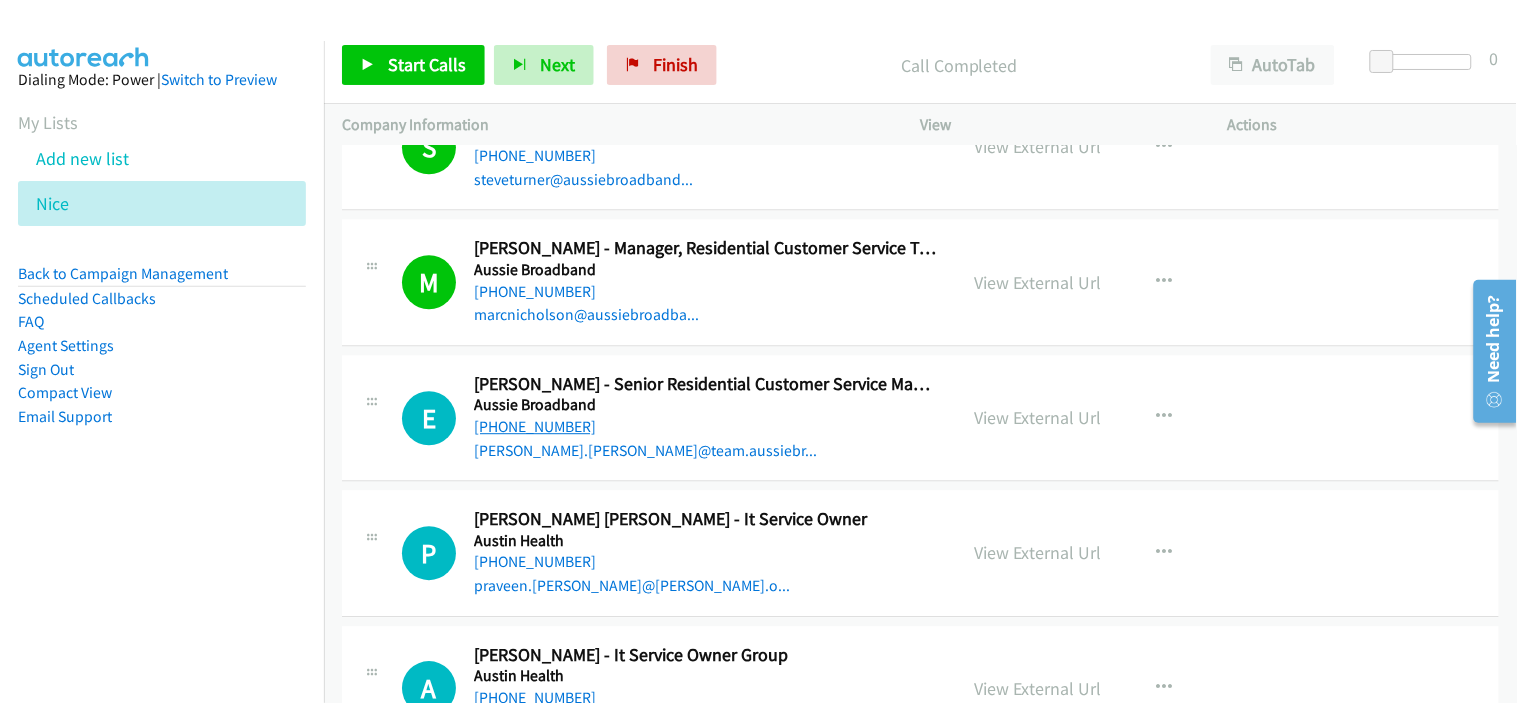 click on "[PHONE_NUMBER]" at bounding box center [535, 426] 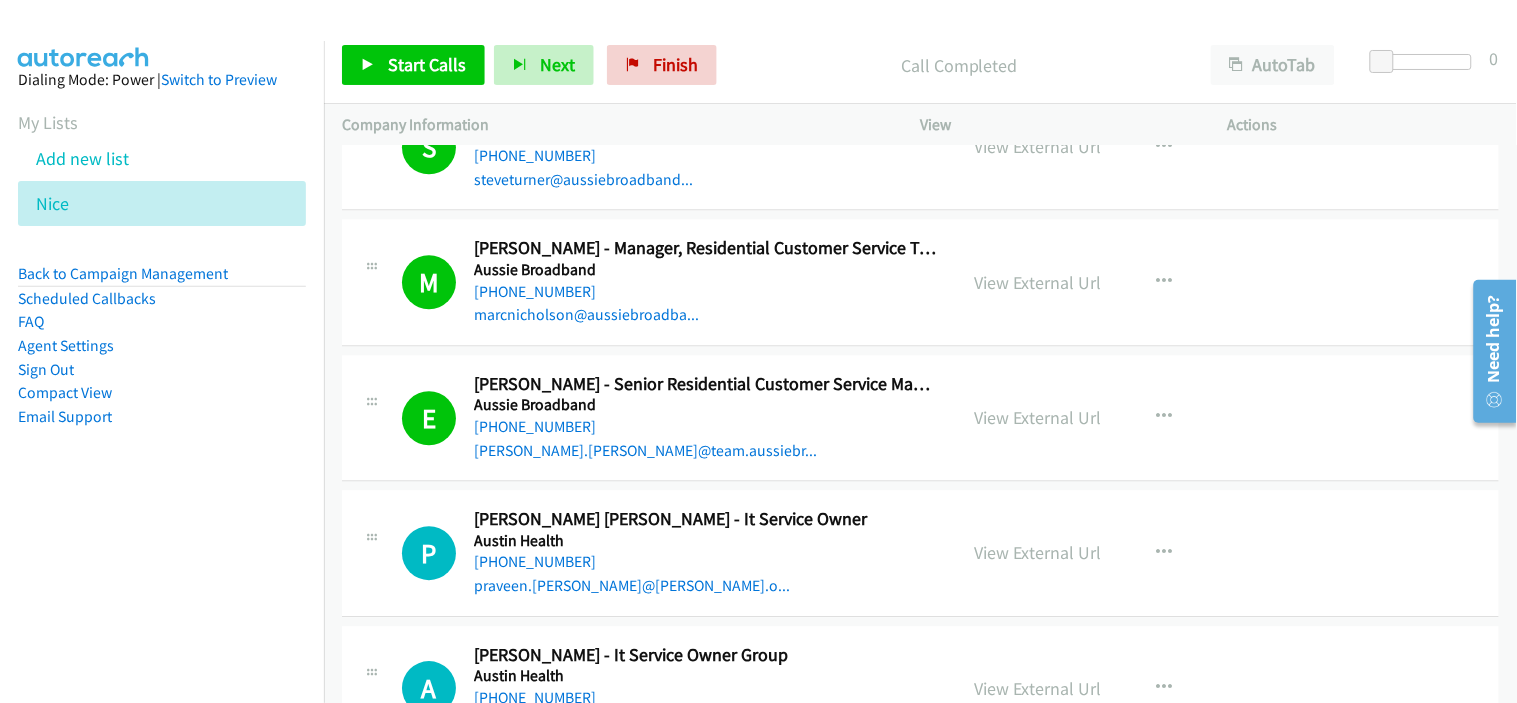 click on "[PHONE_NUMBER]" at bounding box center (706, 562) 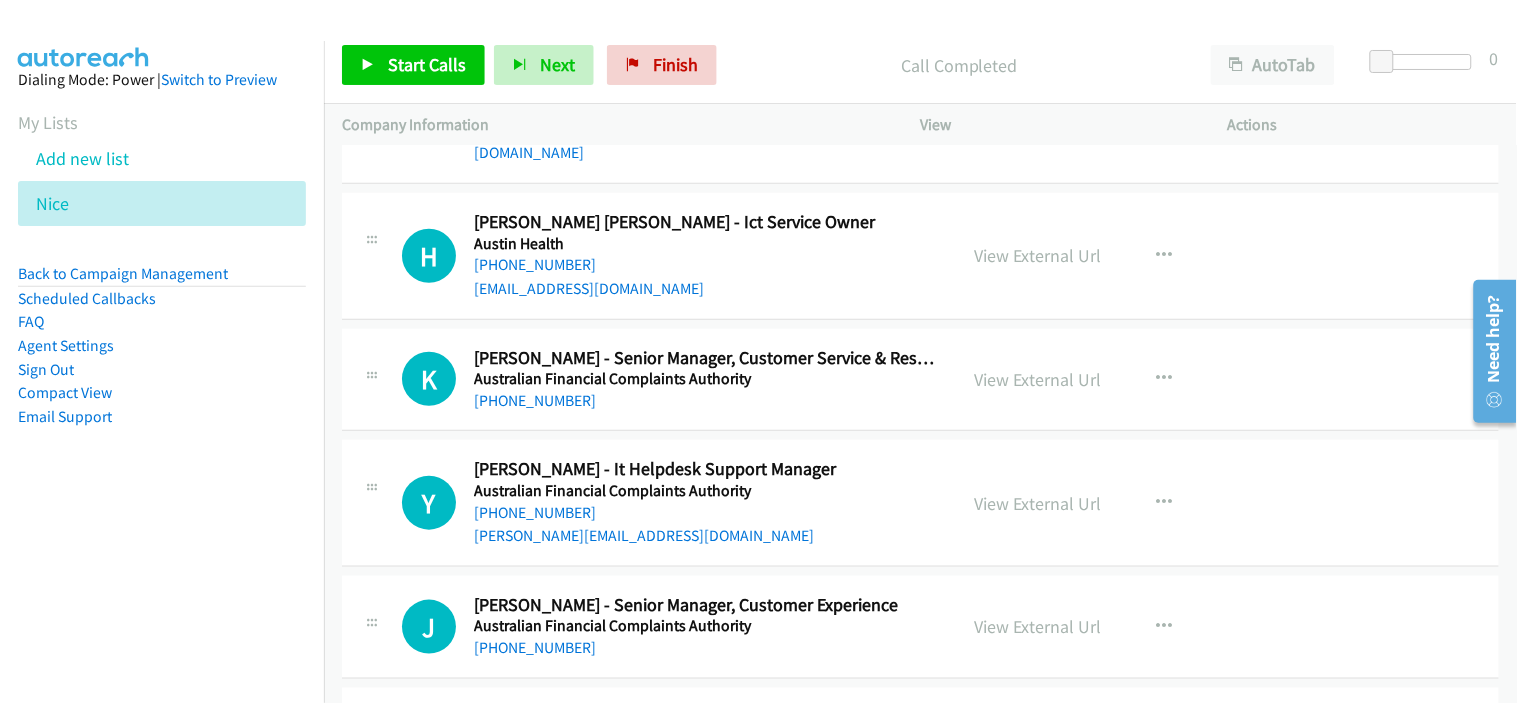 scroll, scrollTop: 4222, scrollLeft: 0, axis: vertical 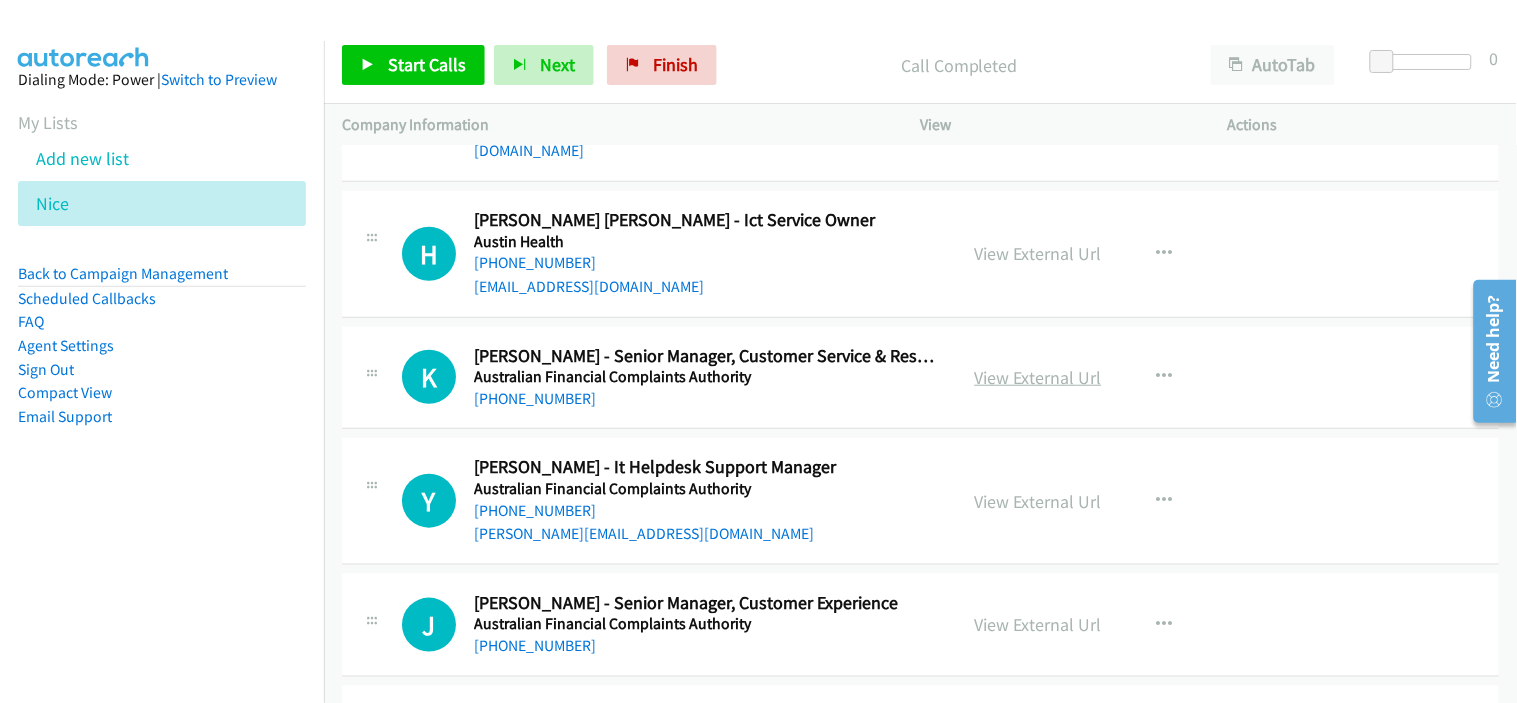 click on "View External Url" at bounding box center [1038, 377] 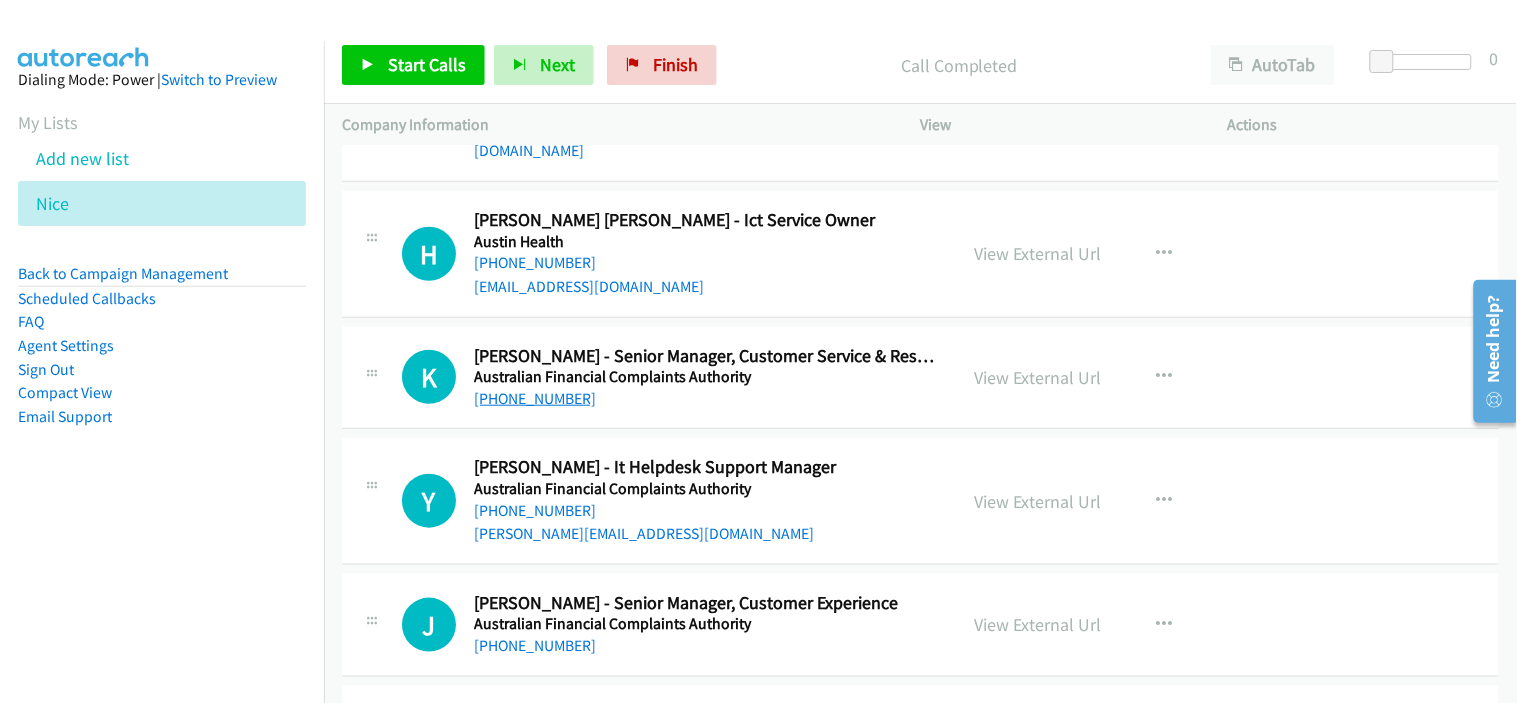 click on "[PHONE_NUMBER]" at bounding box center (535, 398) 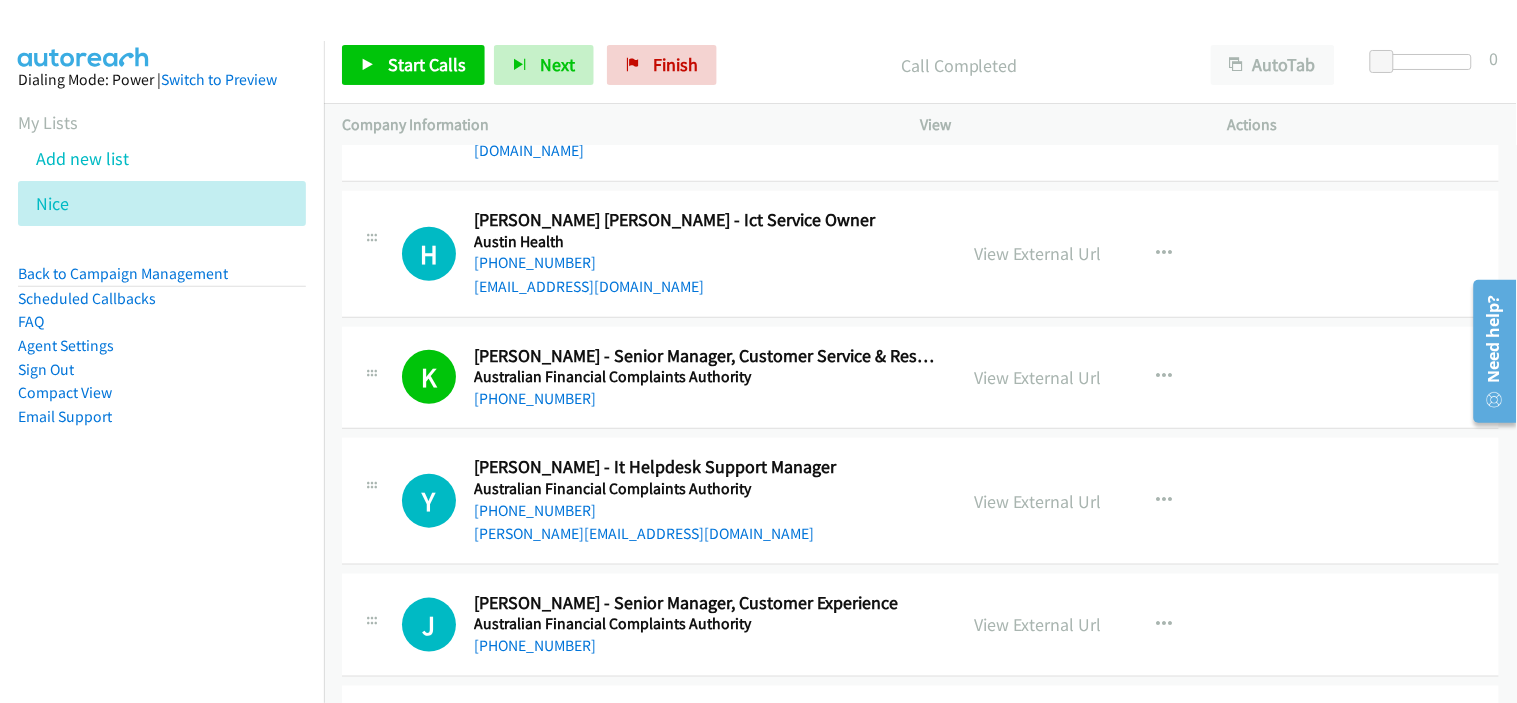 click on "[PERSON_NAME][EMAIL_ADDRESS][DOMAIN_NAME]" at bounding box center (706, 534) 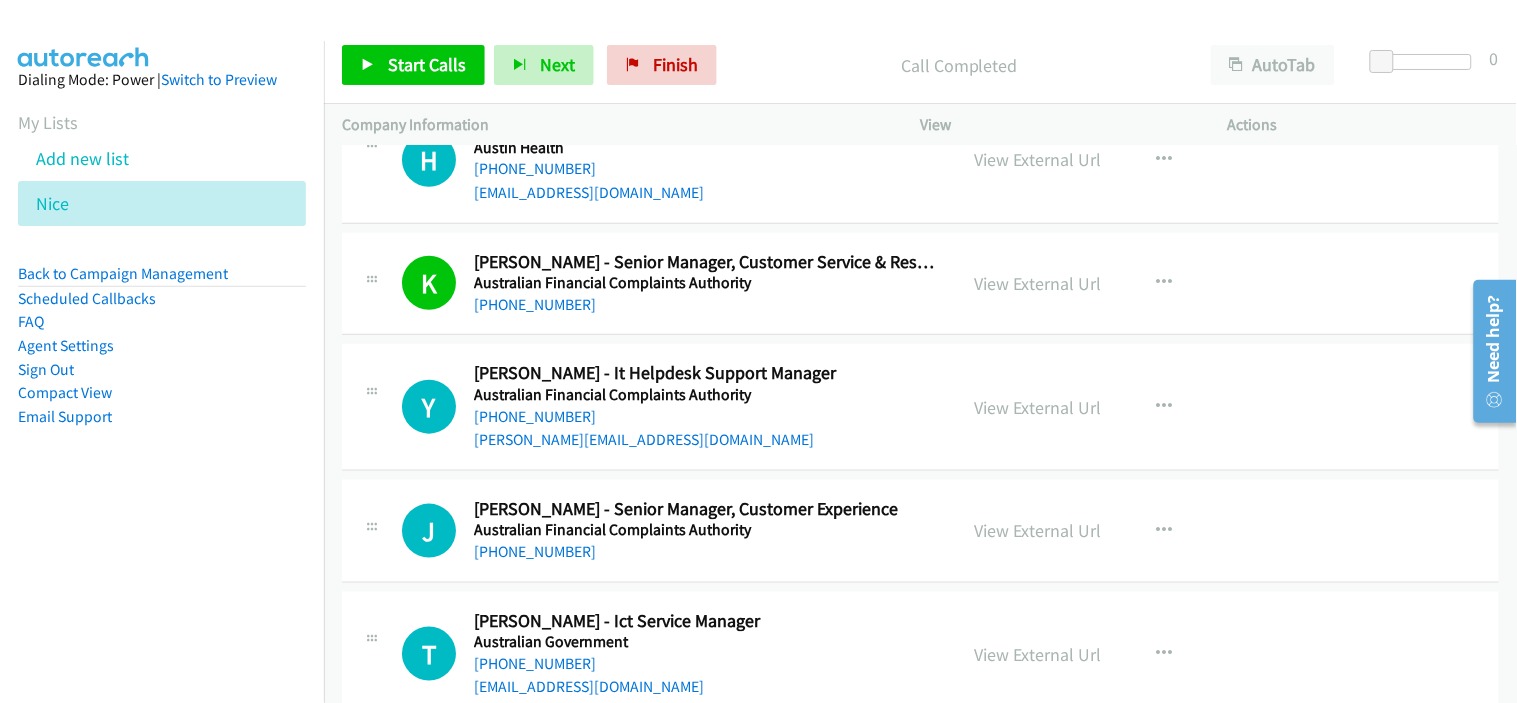 scroll, scrollTop: 4333, scrollLeft: 0, axis: vertical 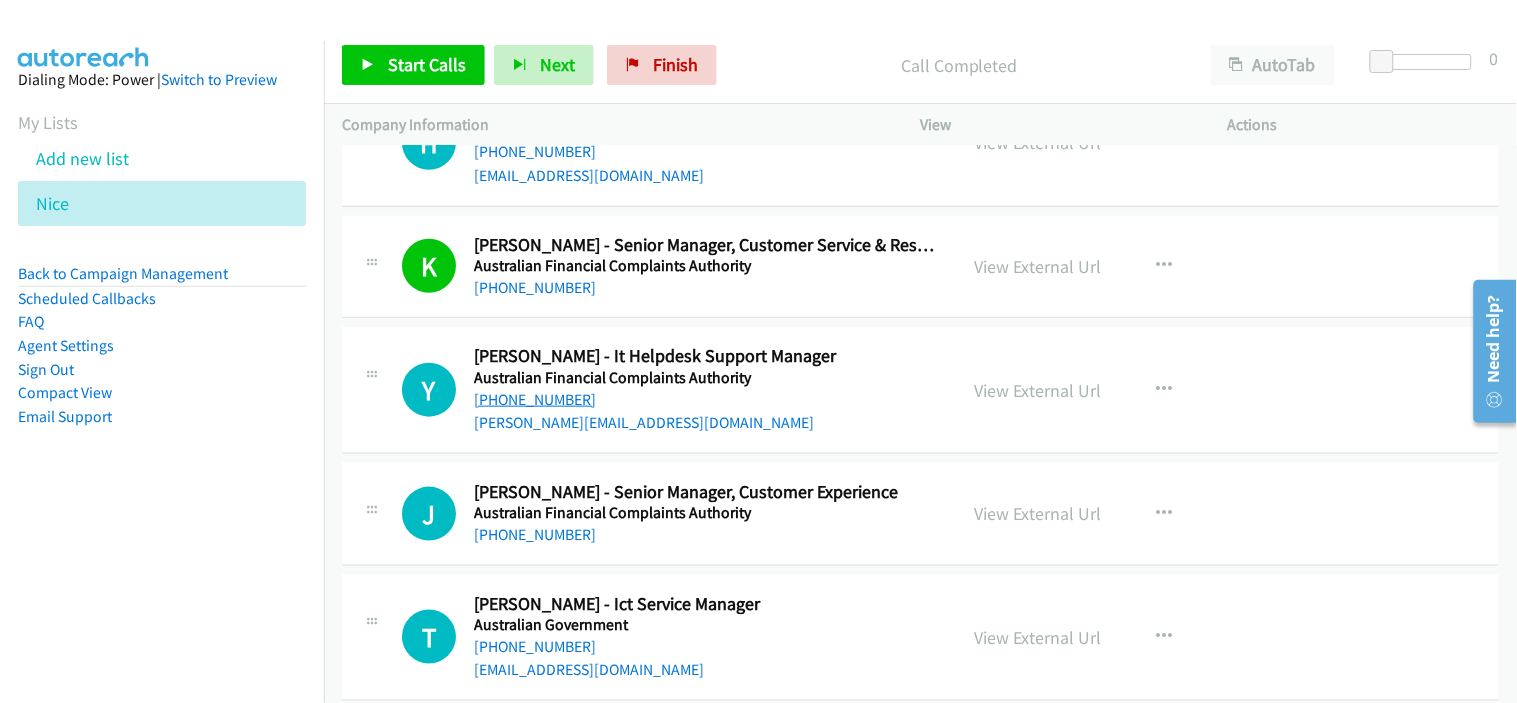 click on "[PHONE_NUMBER]" at bounding box center [535, 399] 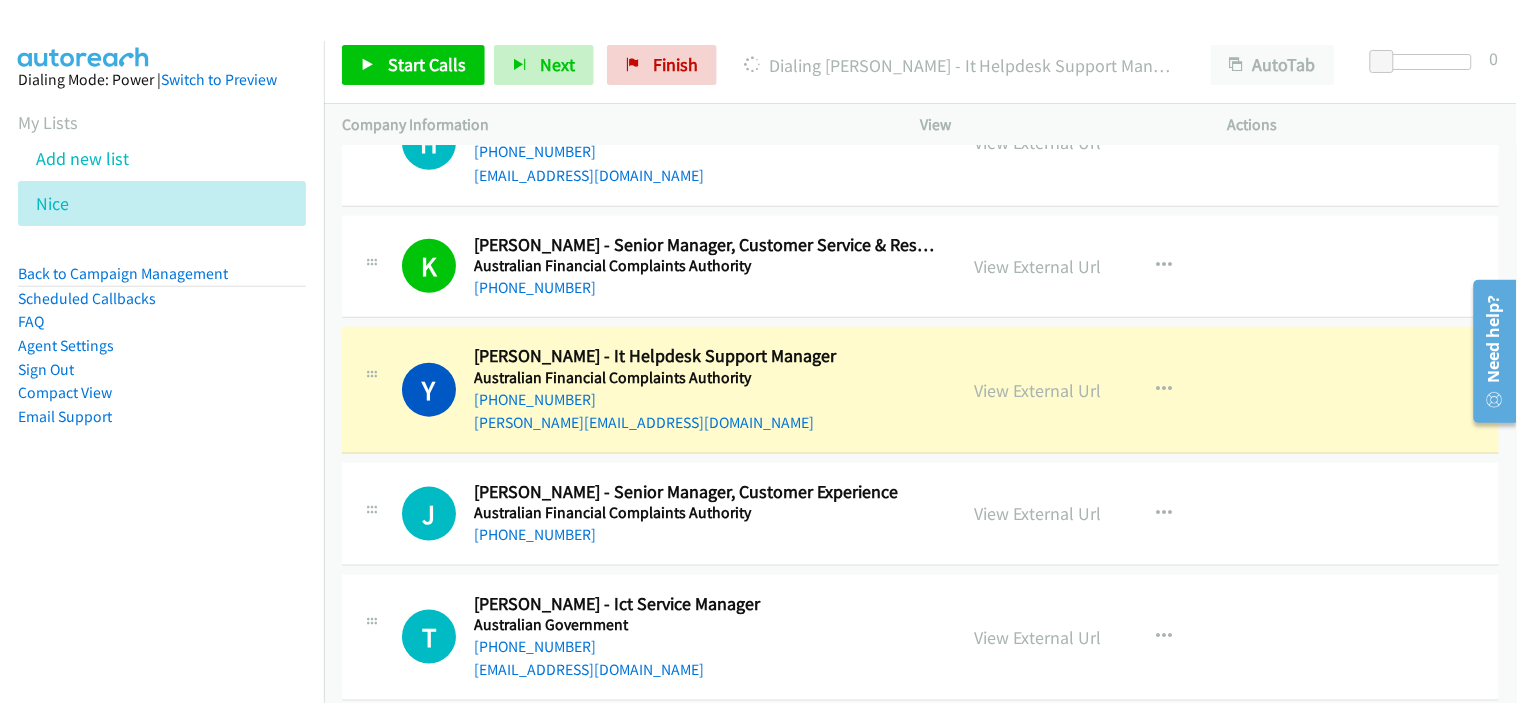 click on "[PERSON_NAME][EMAIL_ADDRESS][DOMAIN_NAME]" at bounding box center (706, 423) 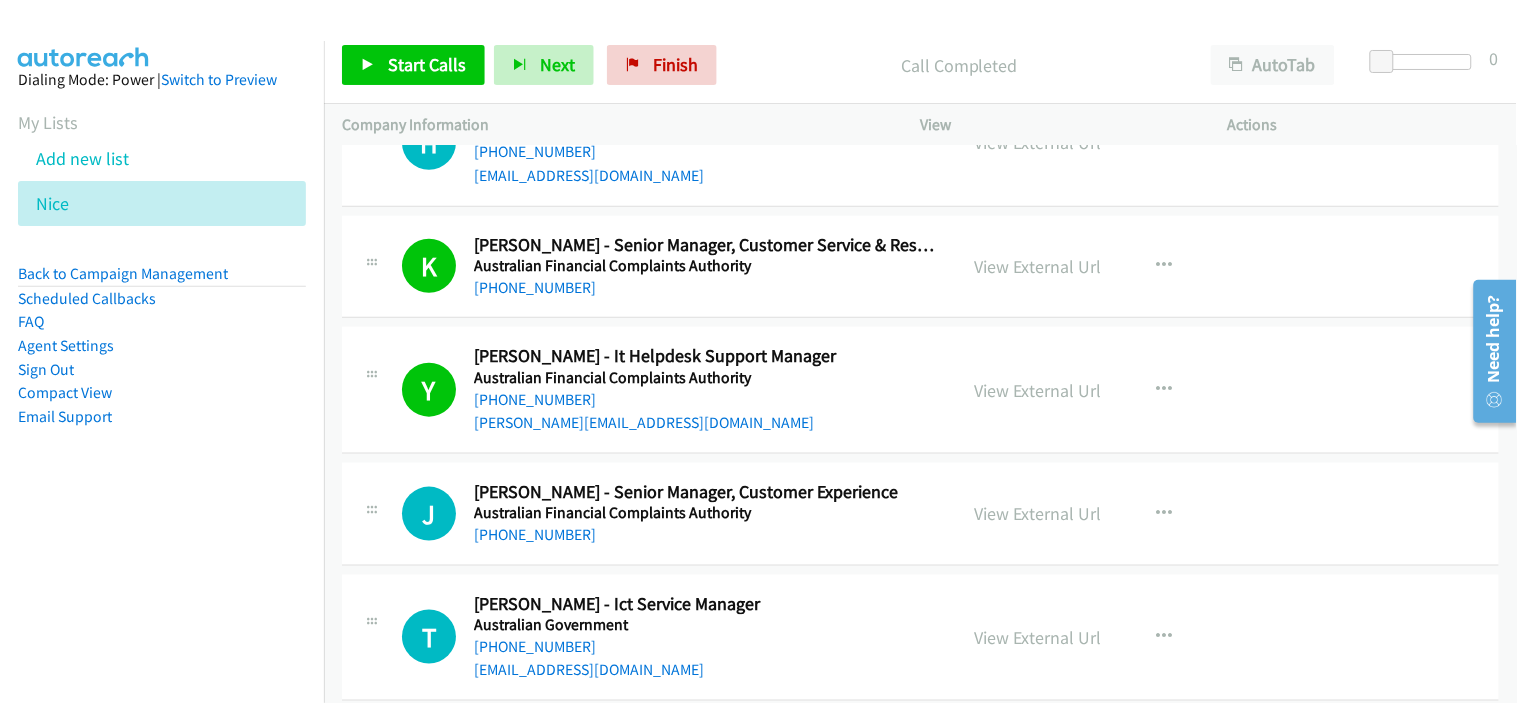 scroll, scrollTop: 4444, scrollLeft: 0, axis: vertical 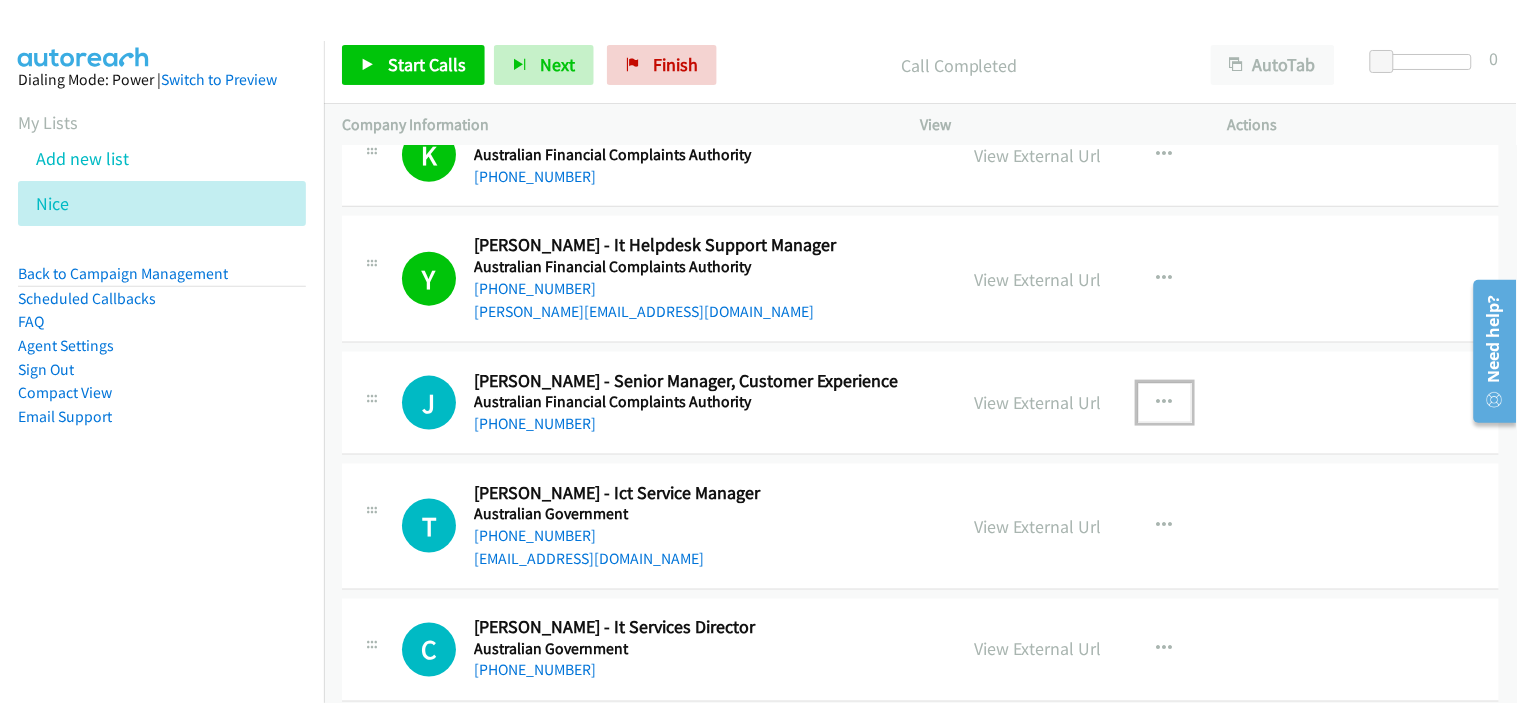 click at bounding box center [1165, 403] 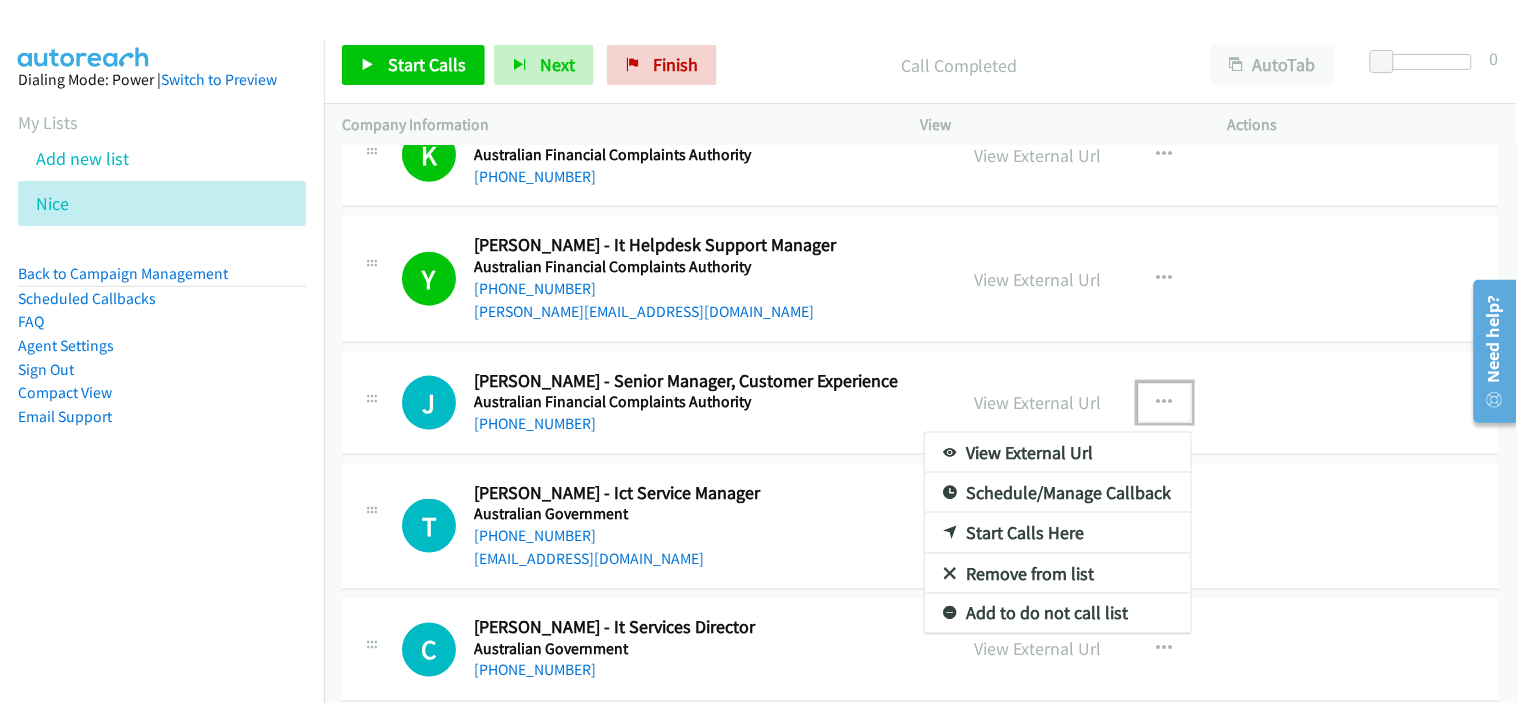 drag, startPoint x: 1008, startPoint y: 512, endPoint x: 535, endPoint y: 155, distance: 592.6027 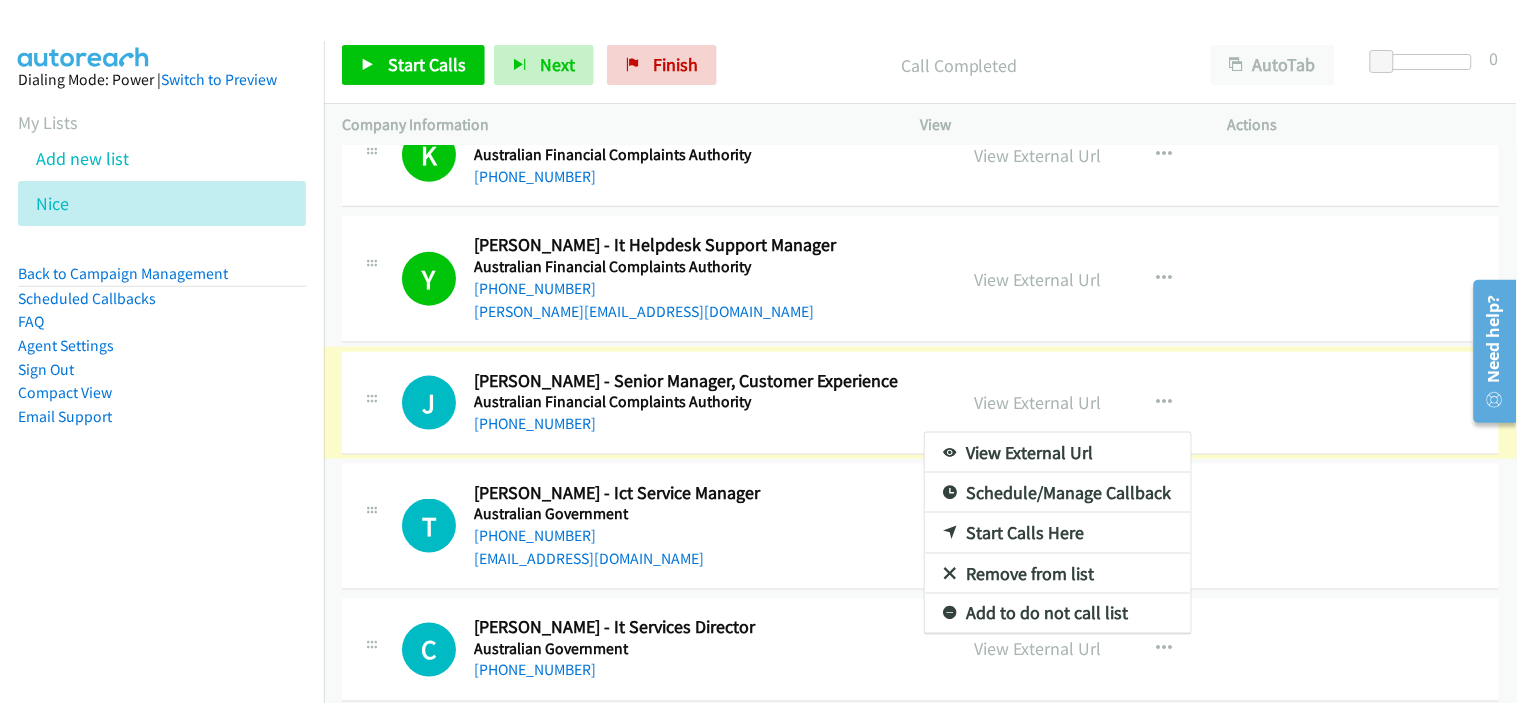 click at bounding box center [758, 351] 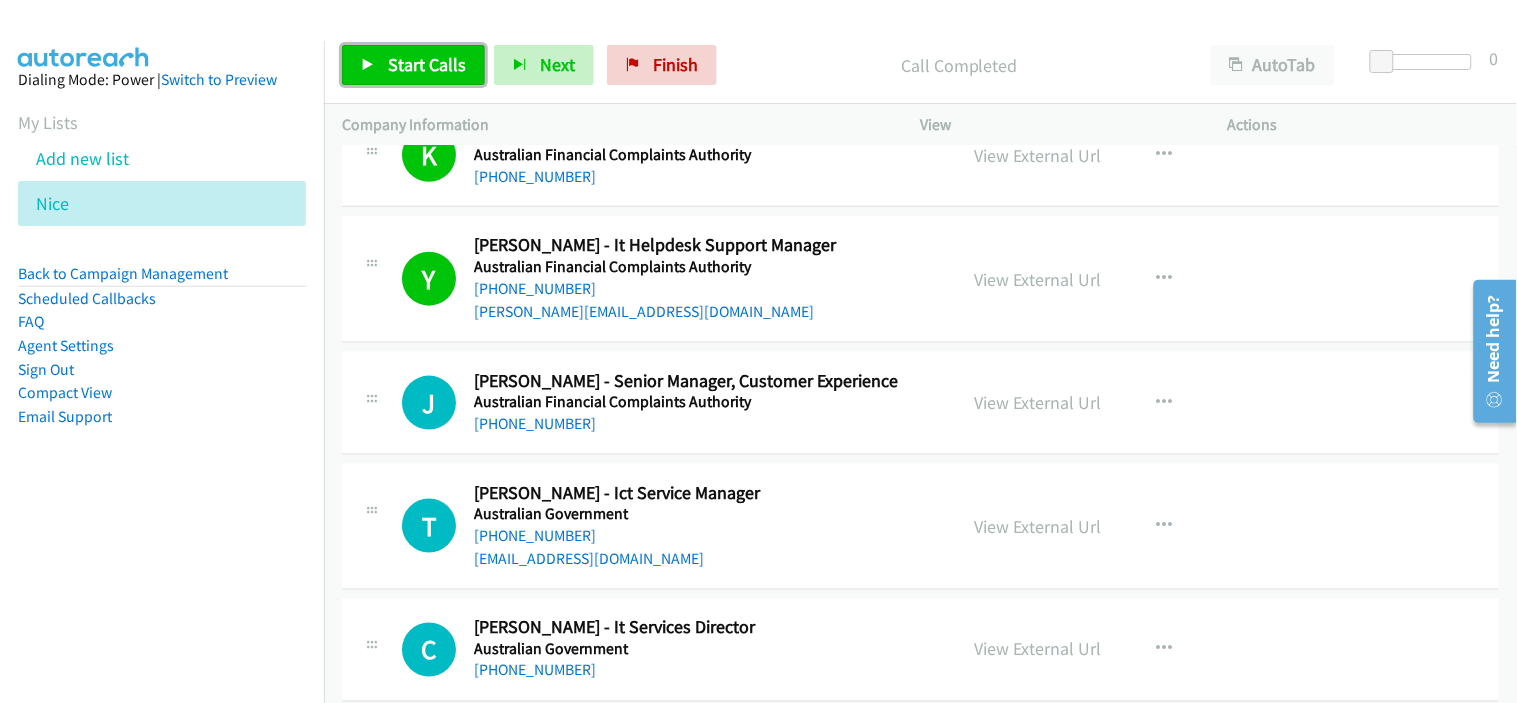 click on "Start Calls" at bounding box center [427, 64] 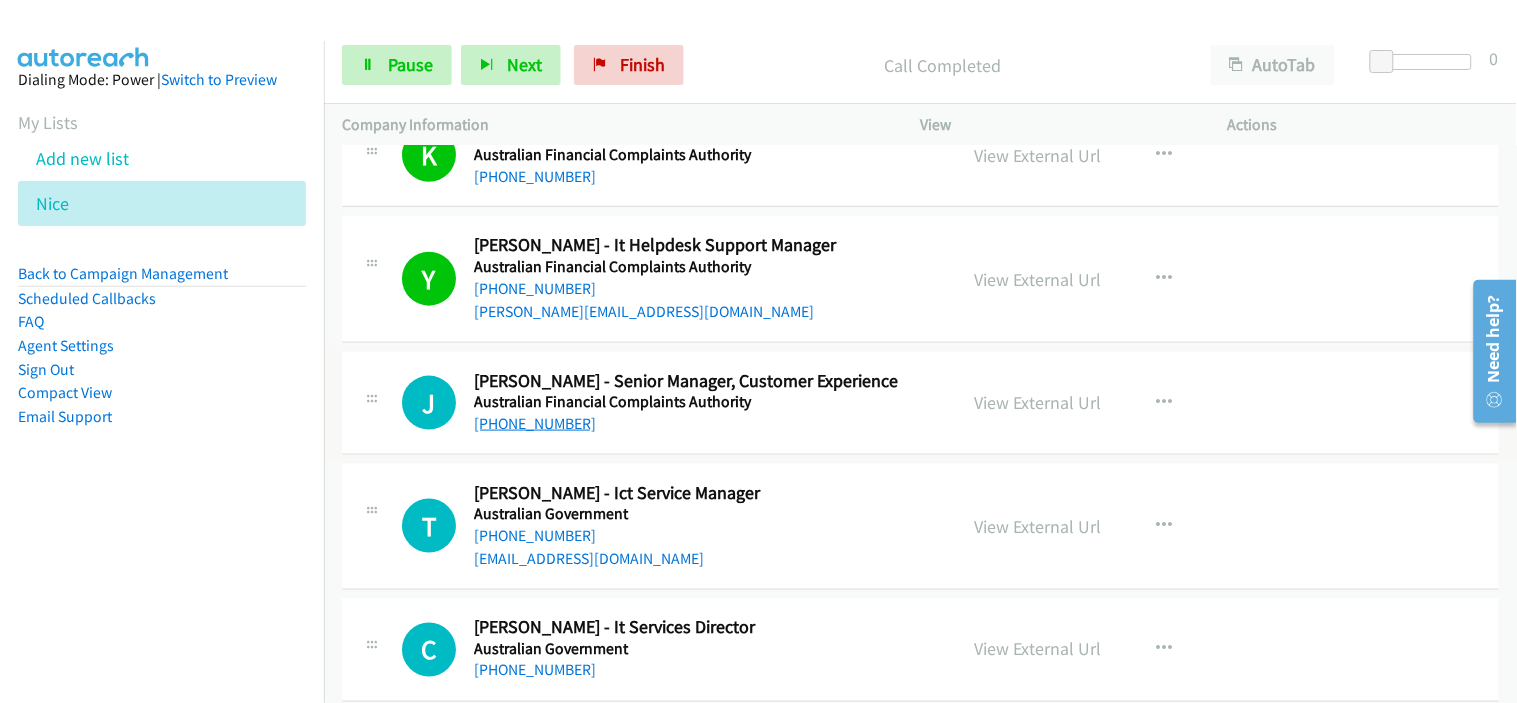 click on "[PHONE_NUMBER]" at bounding box center [535, 423] 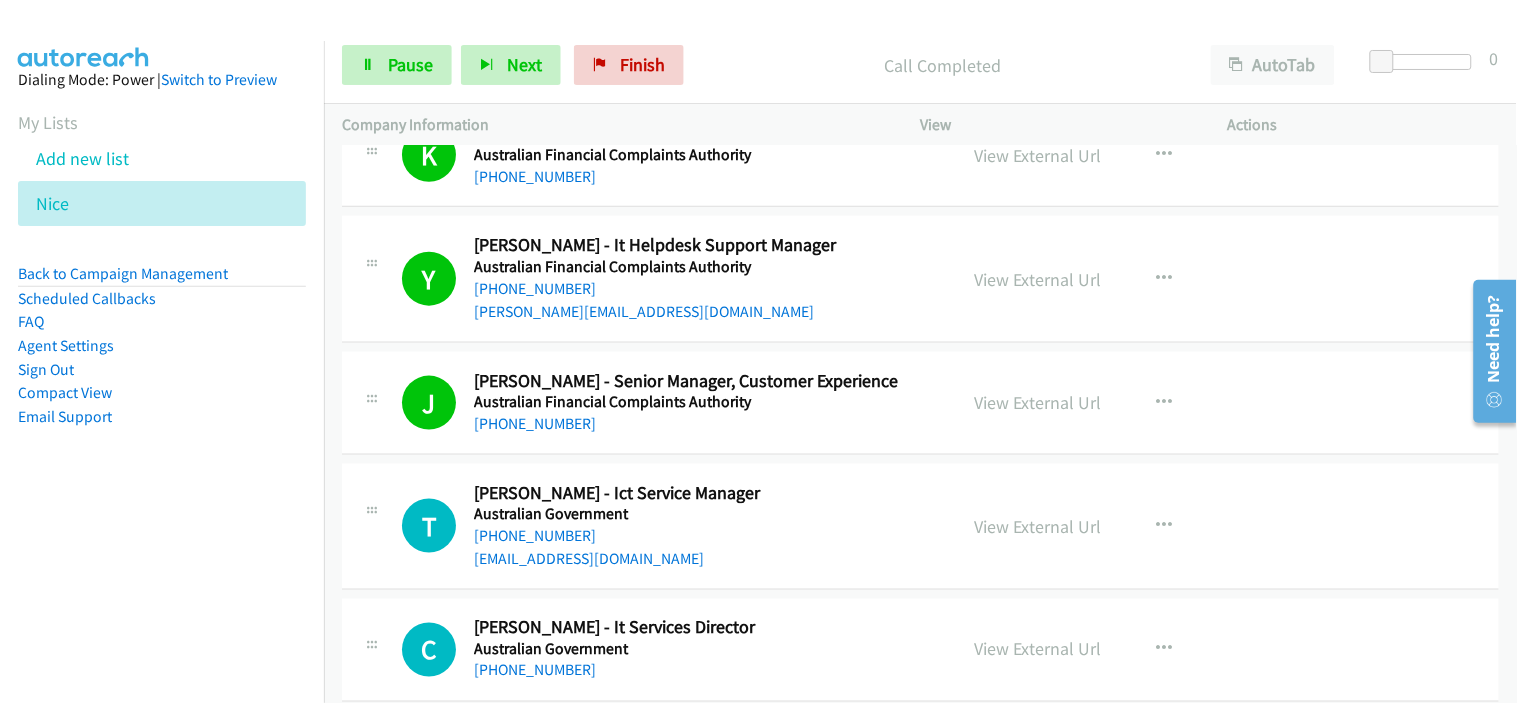 drag, startPoint x: 700, startPoint y: 511, endPoint x: 735, endPoint y: 450, distance: 70.327805 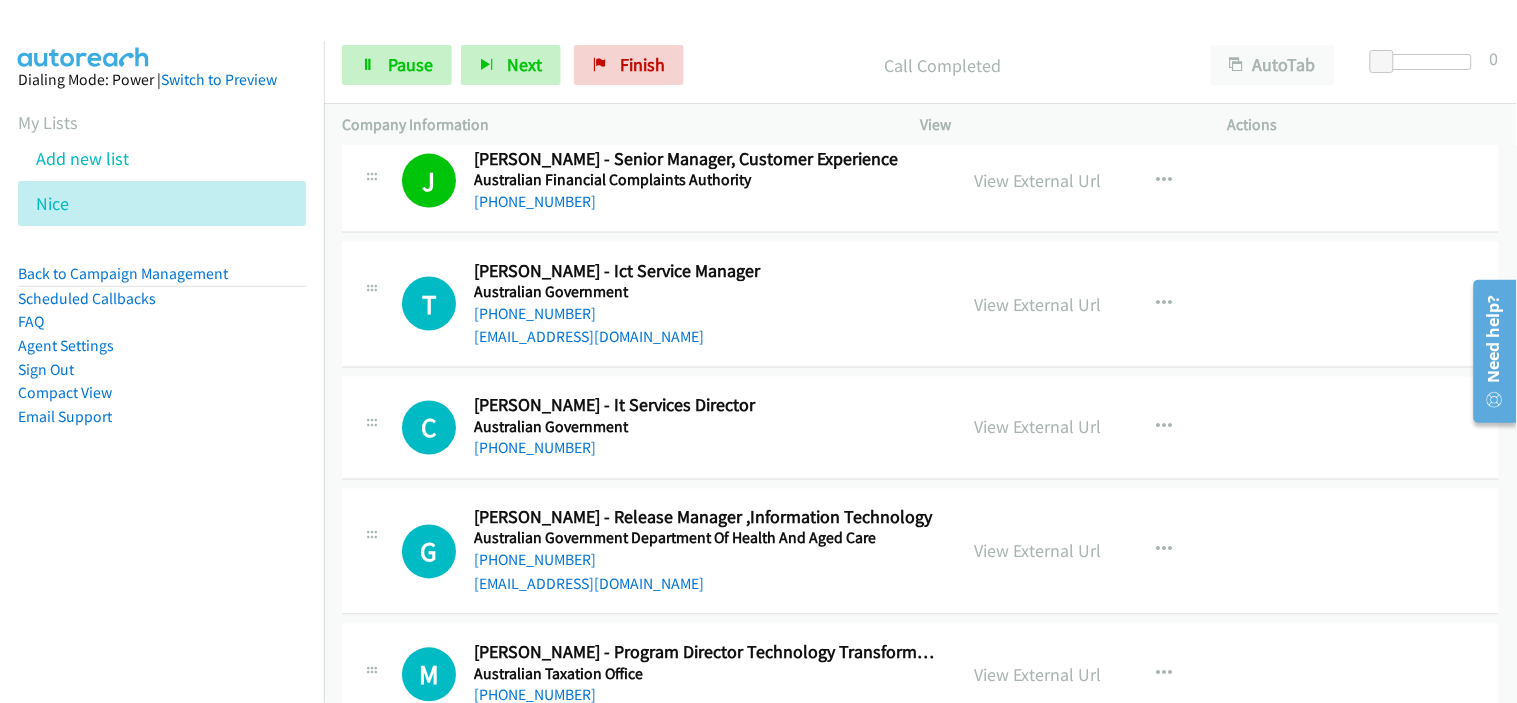 click on "[PHONE_NUMBER]" at bounding box center (706, 314) 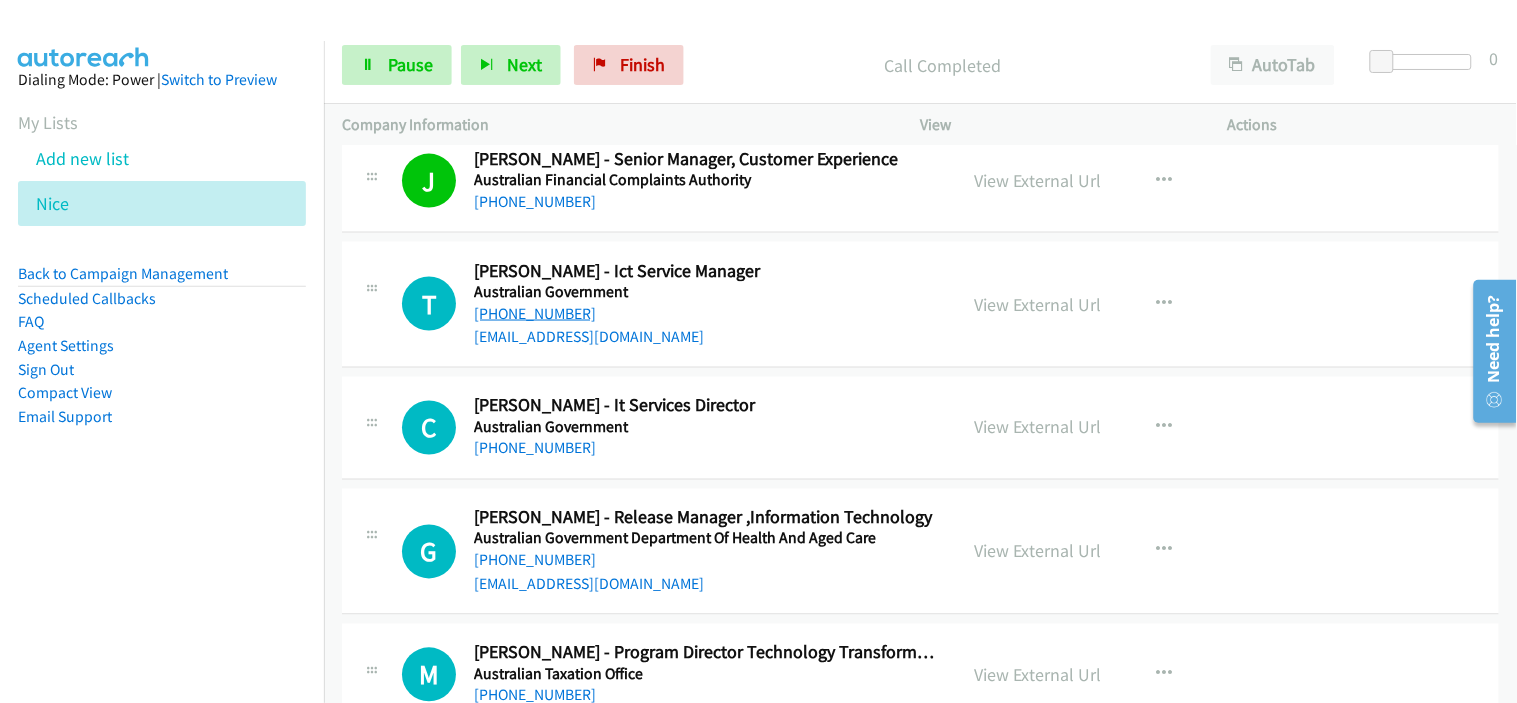 click on "[PHONE_NUMBER]" at bounding box center (535, 313) 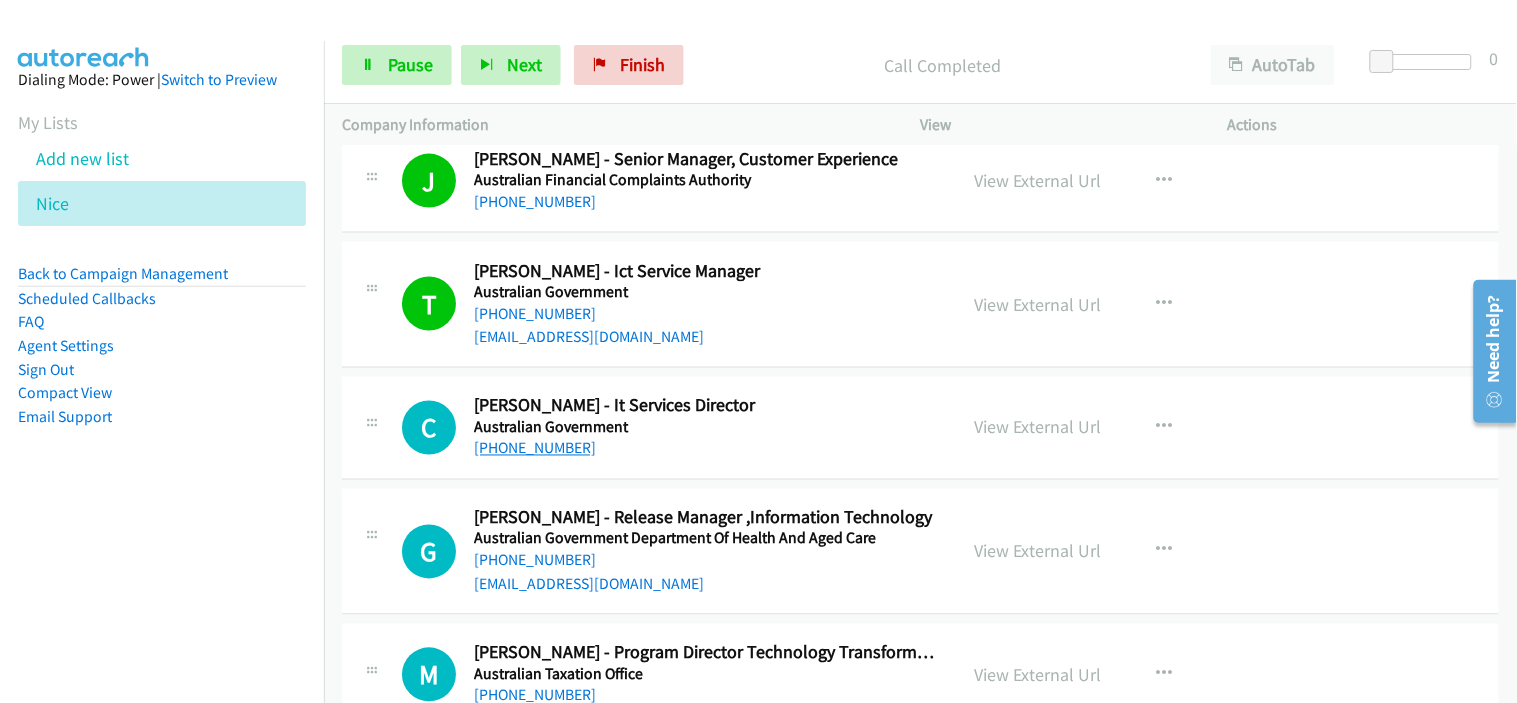 drag, startPoint x: 690, startPoint y: 458, endPoint x: 501, endPoint y: 434, distance: 190.51772 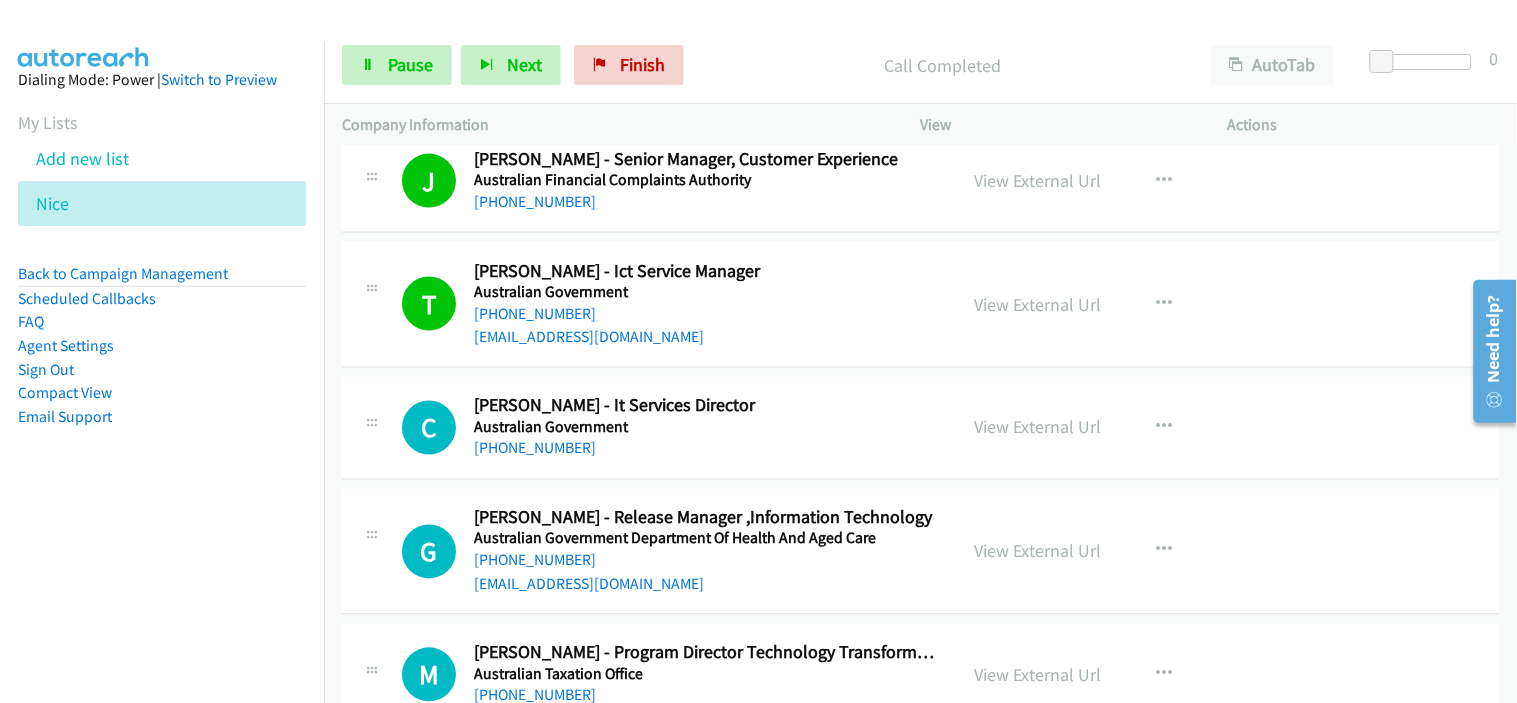 click on "[PHONE_NUMBER]" at bounding box center (535, 448) 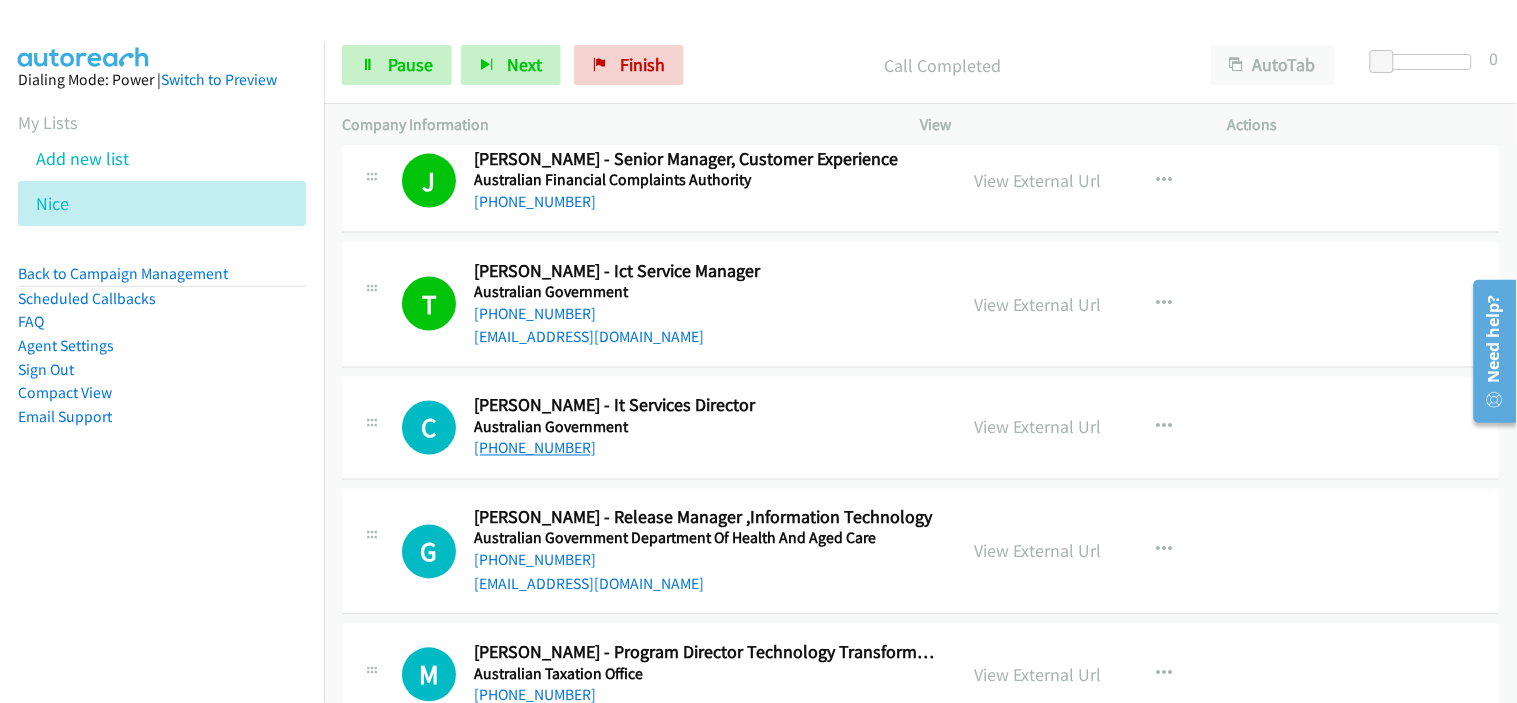 click on "[PHONE_NUMBER]" at bounding box center (535, 448) 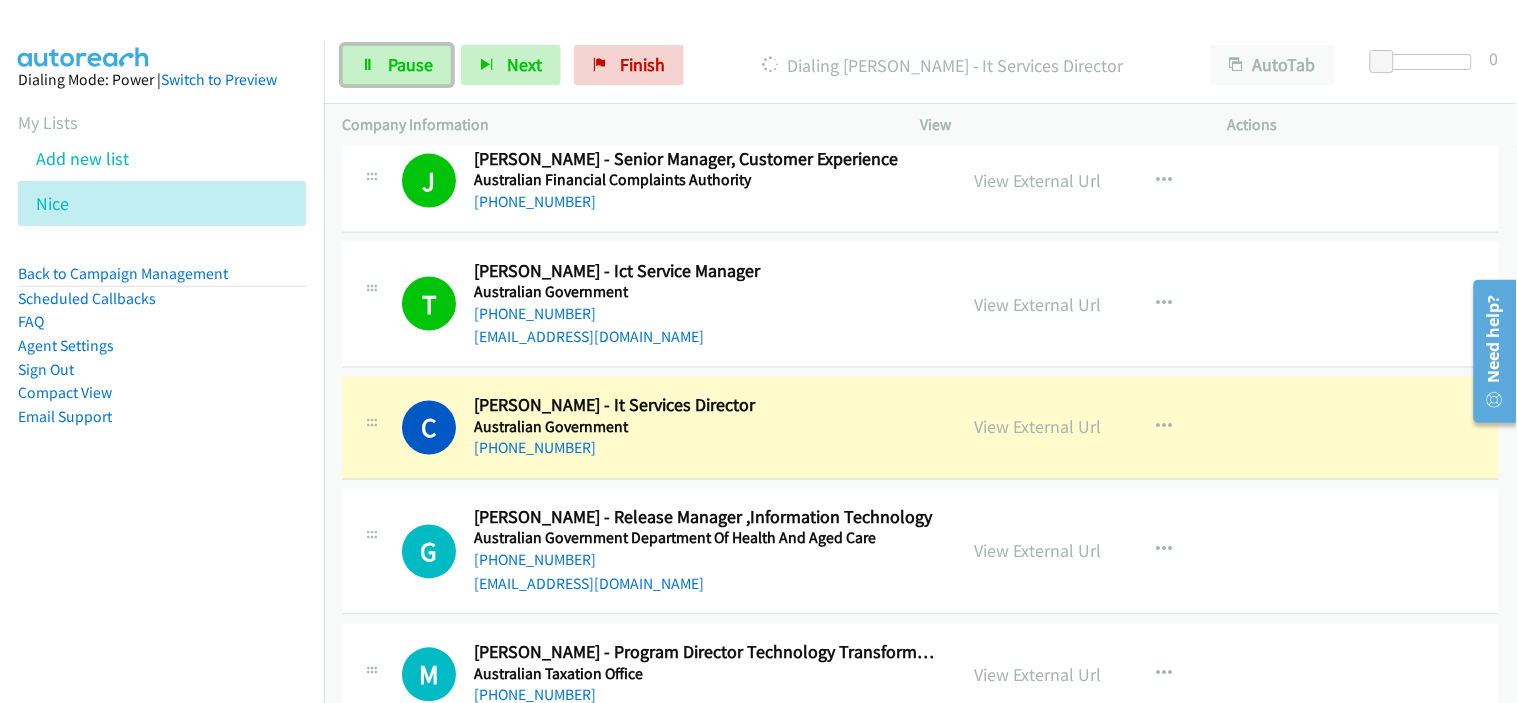 drag, startPoint x: 400, startPoint y: 63, endPoint x: 617, endPoint y: 145, distance: 231.97629 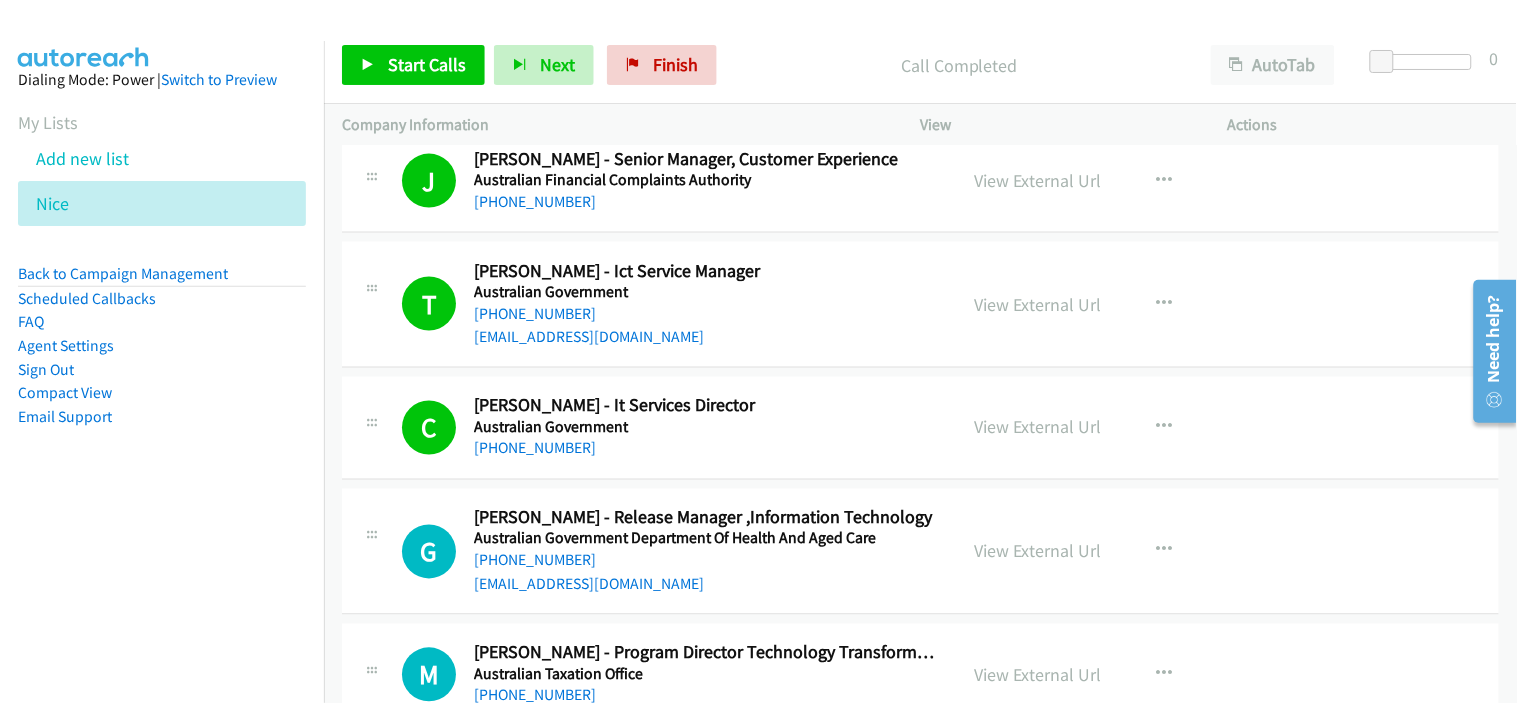 click on "C
Callback Scheduled
[PERSON_NAME] - It Services Director
Australian Government
[GEOGRAPHIC_DATA]/[GEOGRAPHIC_DATA]
[PHONE_NUMBER]
View External Url
View External Url
Schedule/Manage Callback
Start Calls Here
Remove from list
Add to do not call list
Reset Call Status" at bounding box center (920, 428) 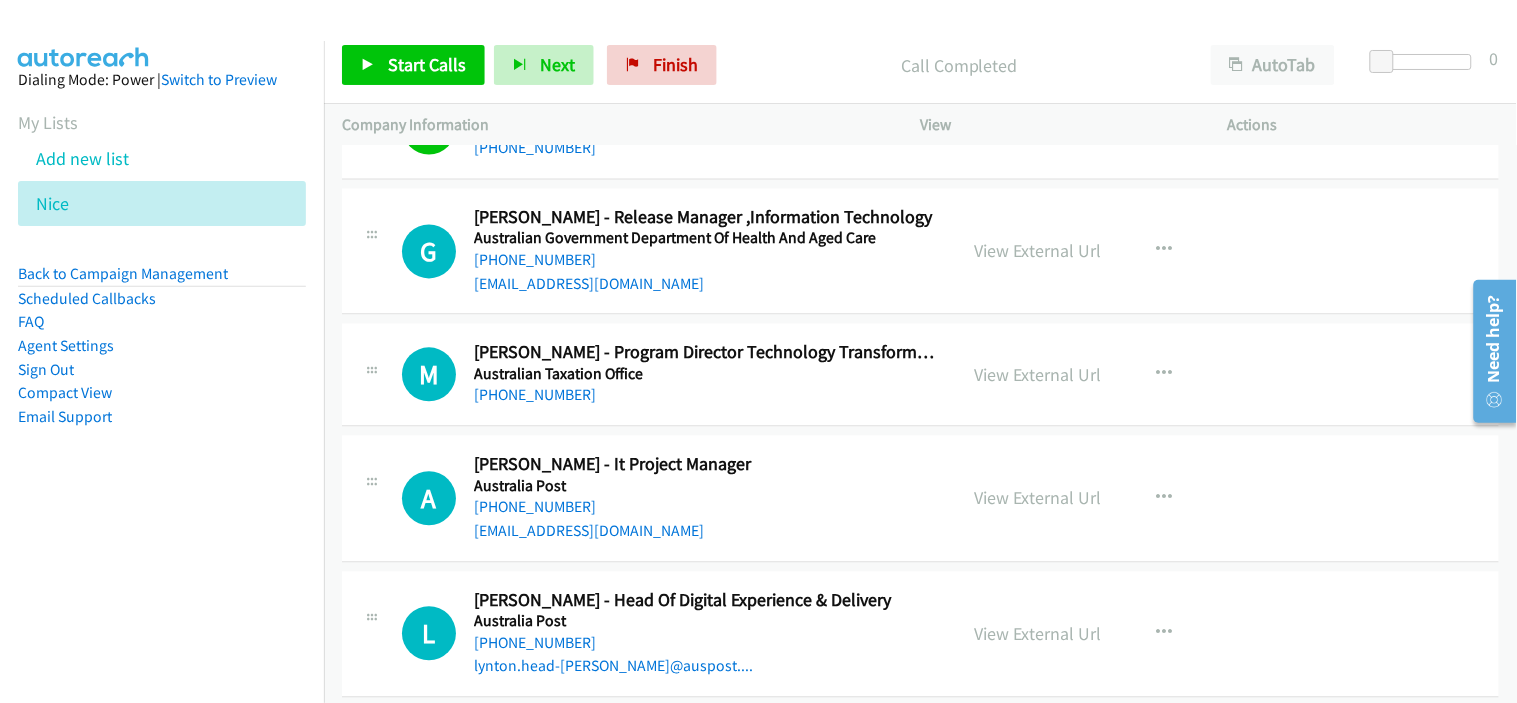 scroll, scrollTop: 5000, scrollLeft: 0, axis: vertical 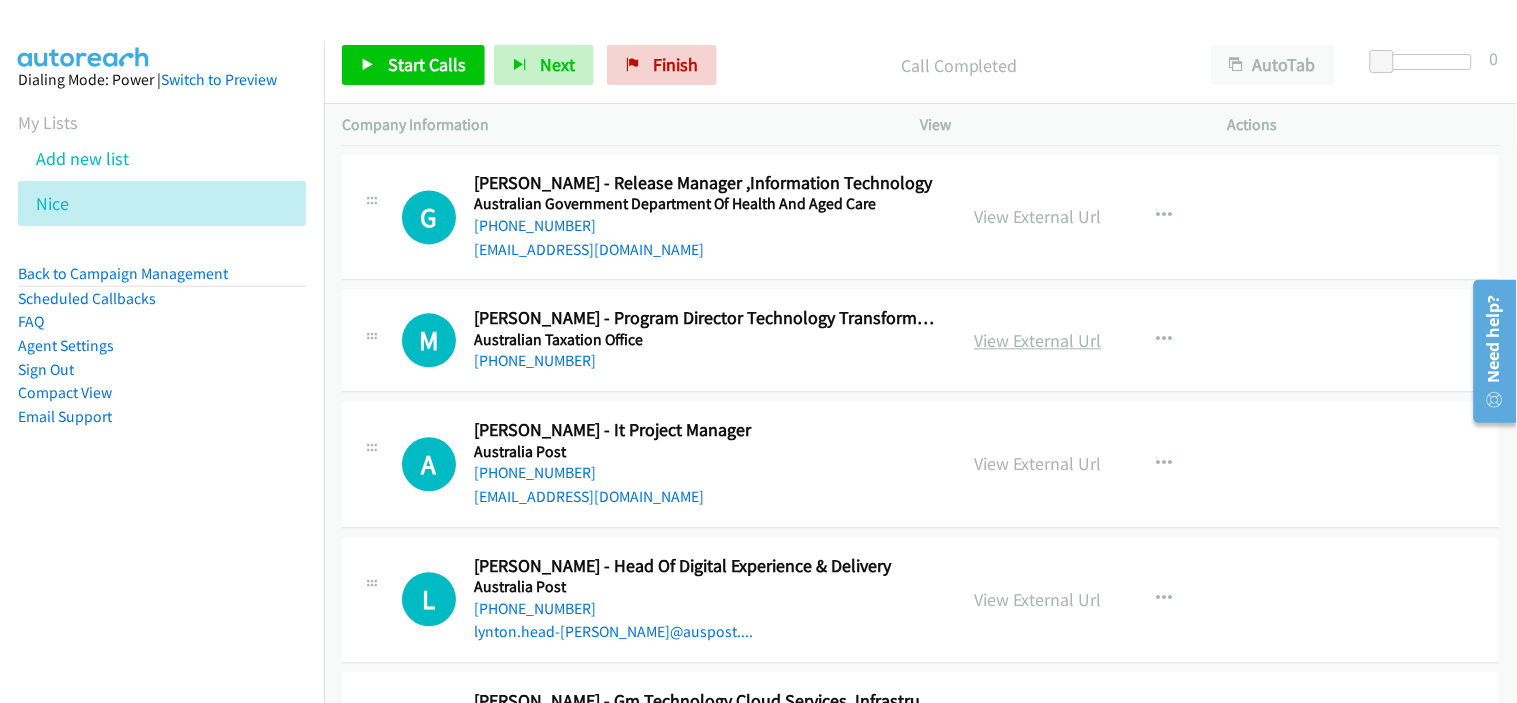 click on "View External Url" at bounding box center [1038, 341] 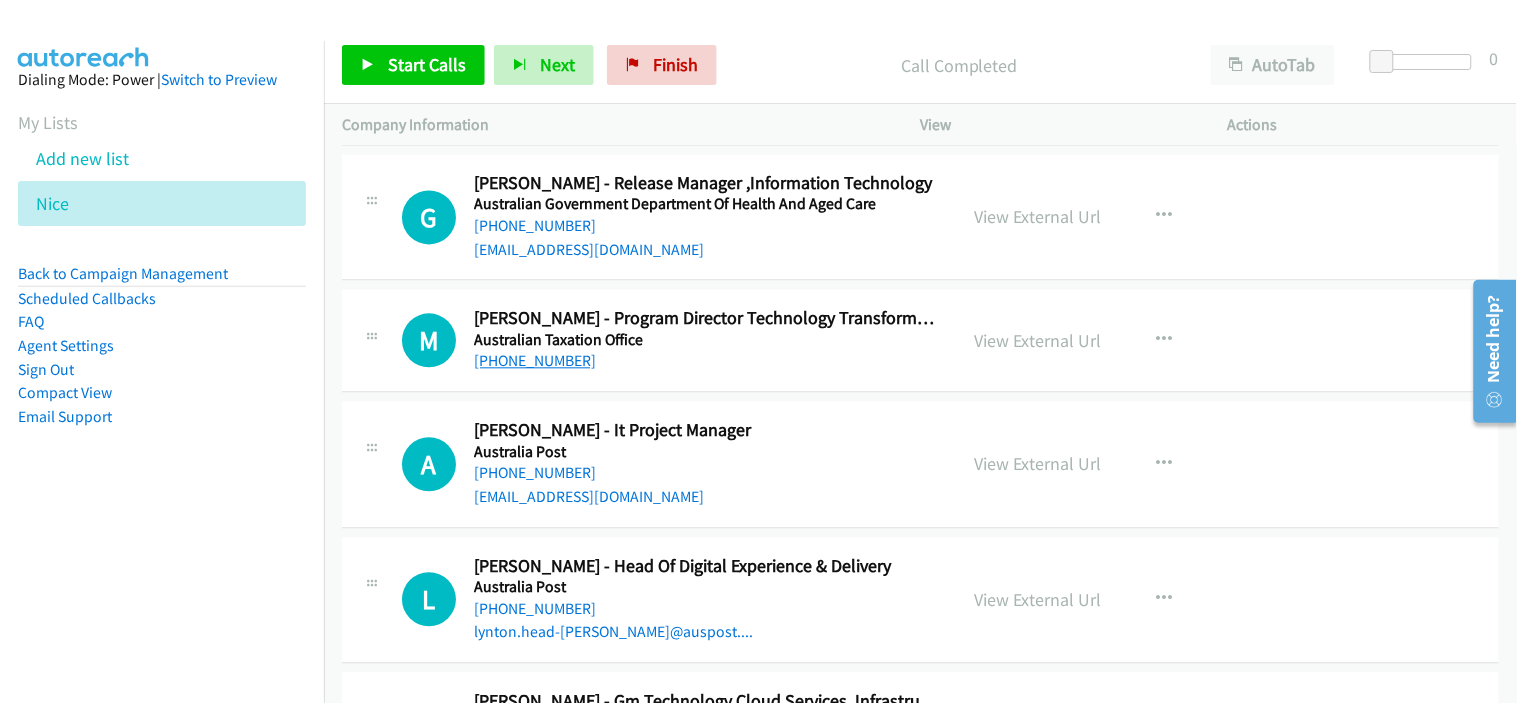 click on "[PHONE_NUMBER]" at bounding box center [535, 361] 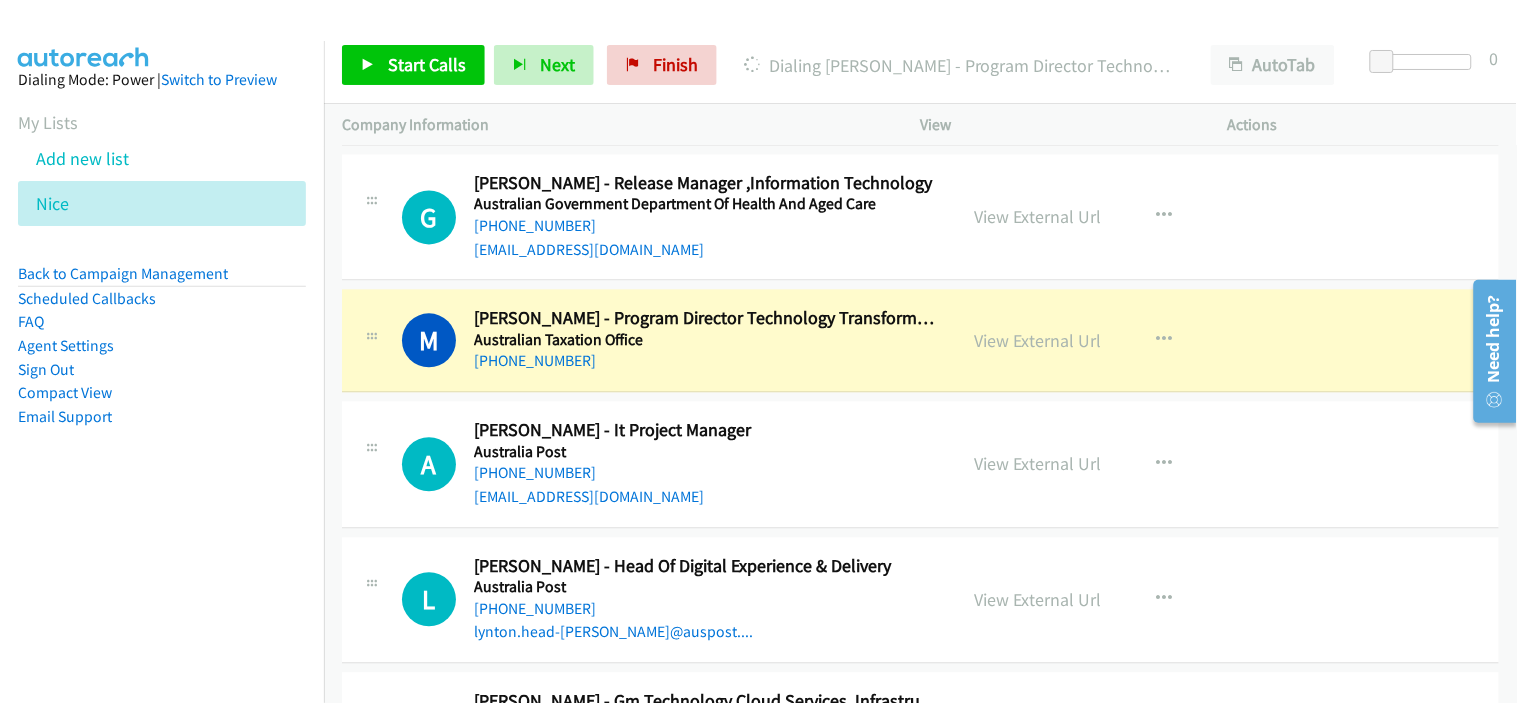 click on "Australia Post" at bounding box center (706, 453) 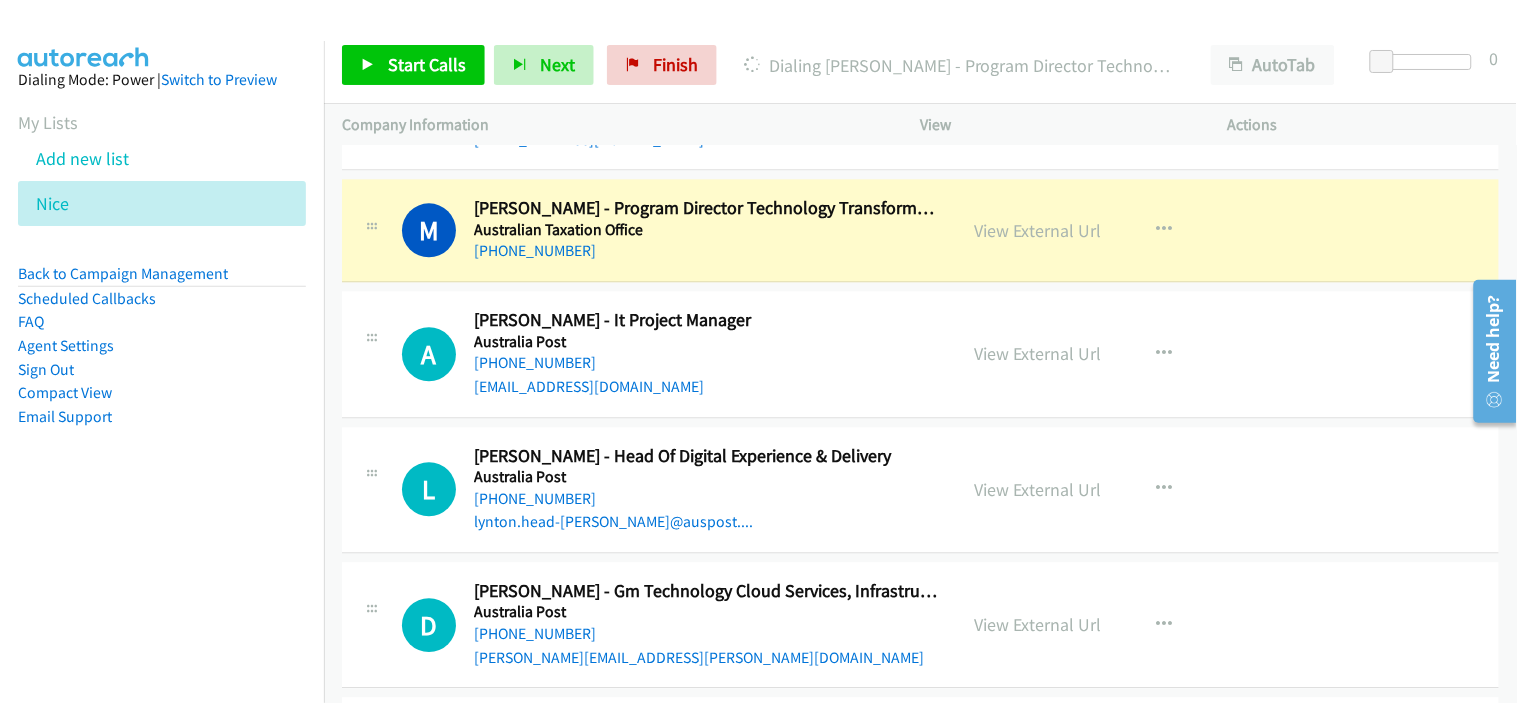 scroll, scrollTop: 5222, scrollLeft: 0, axis: vertical 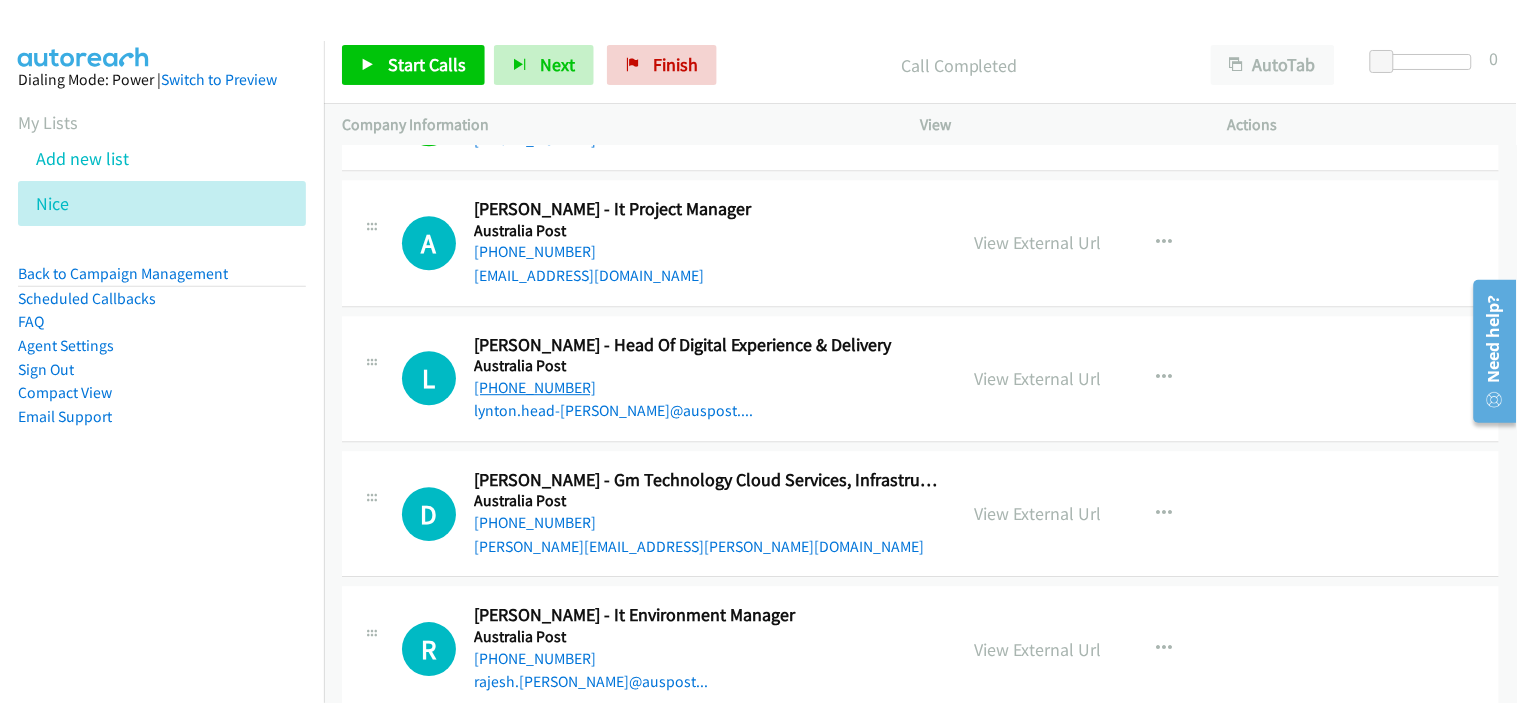 click on "[PHONE_NUMBER]" at bounding box center (535, 387) 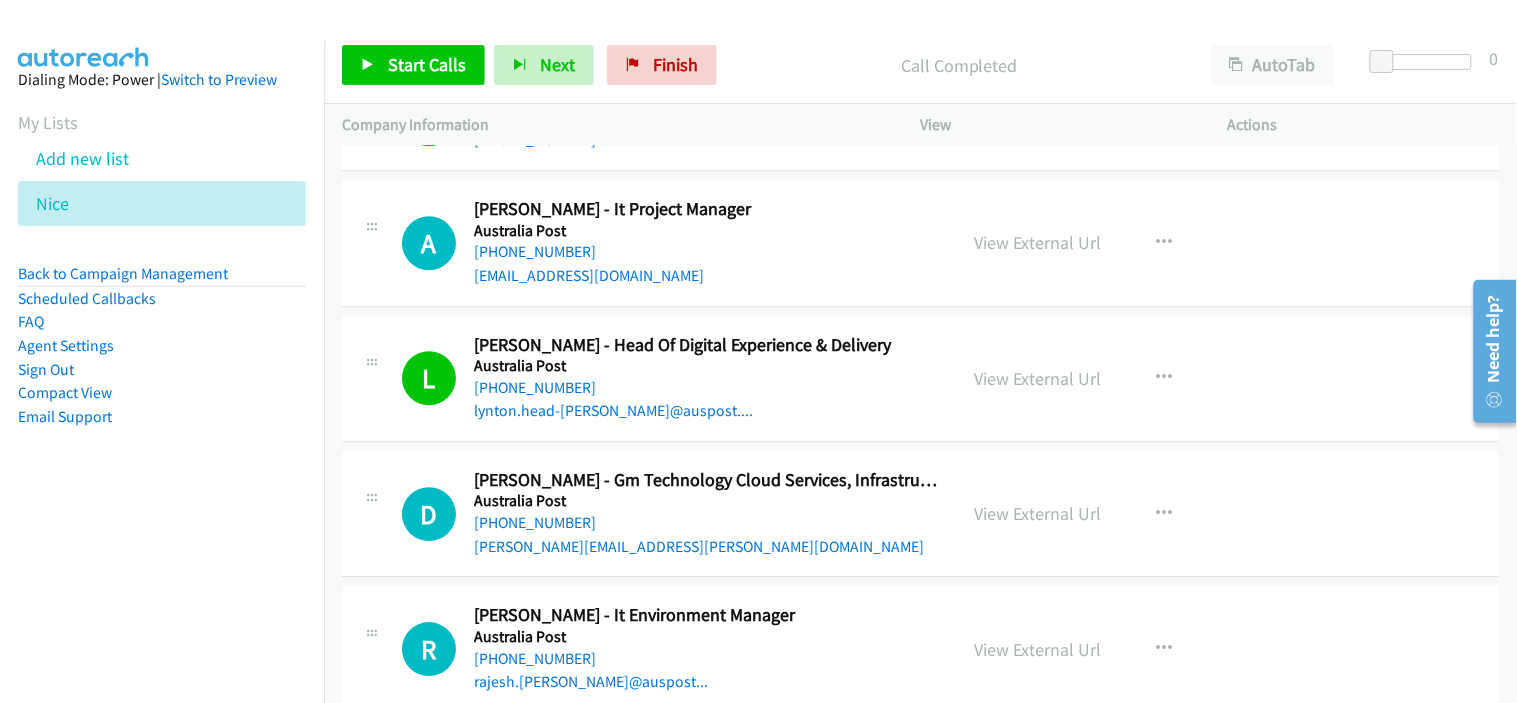 click on "Australia Post" at bounding box center (706, 366) 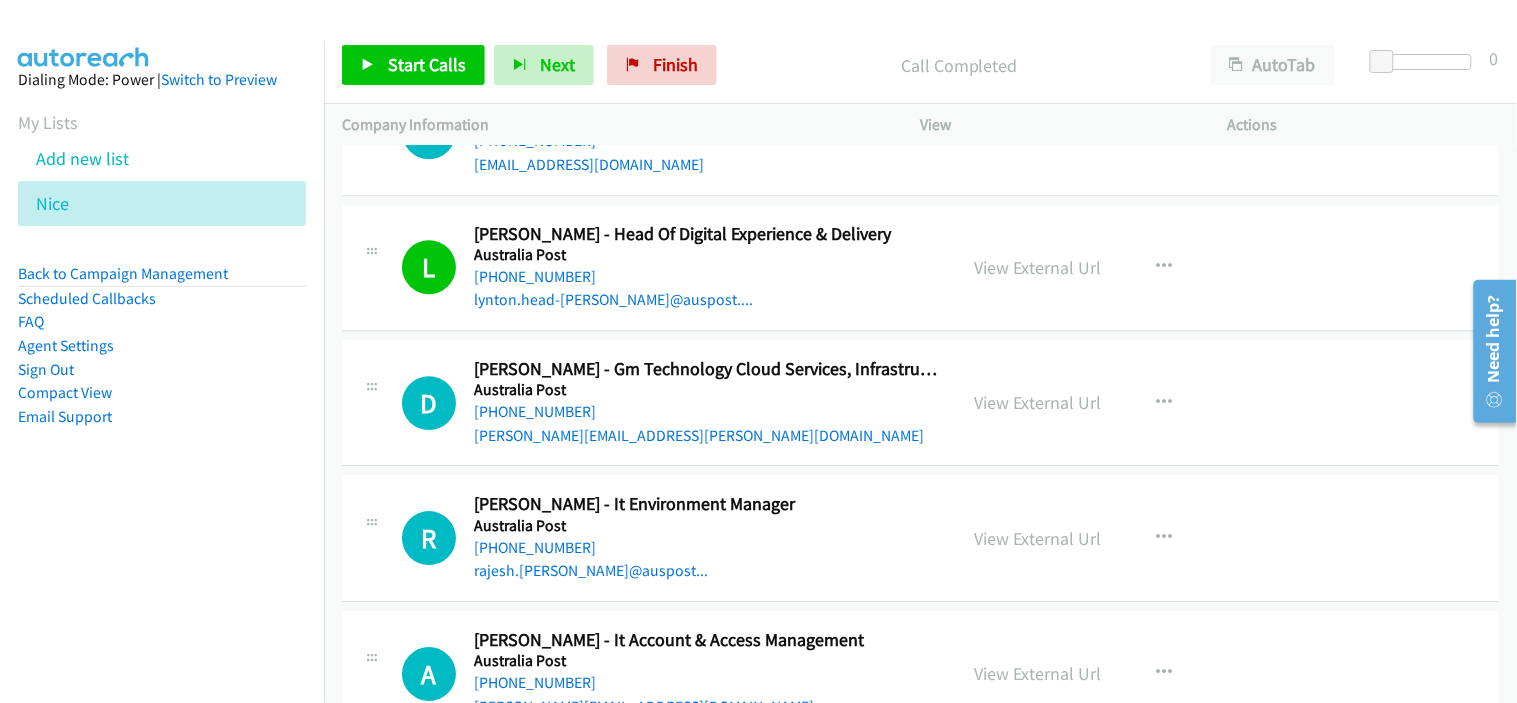click on "[PHONE_NUMBER]" at bounding box center (706, 412) 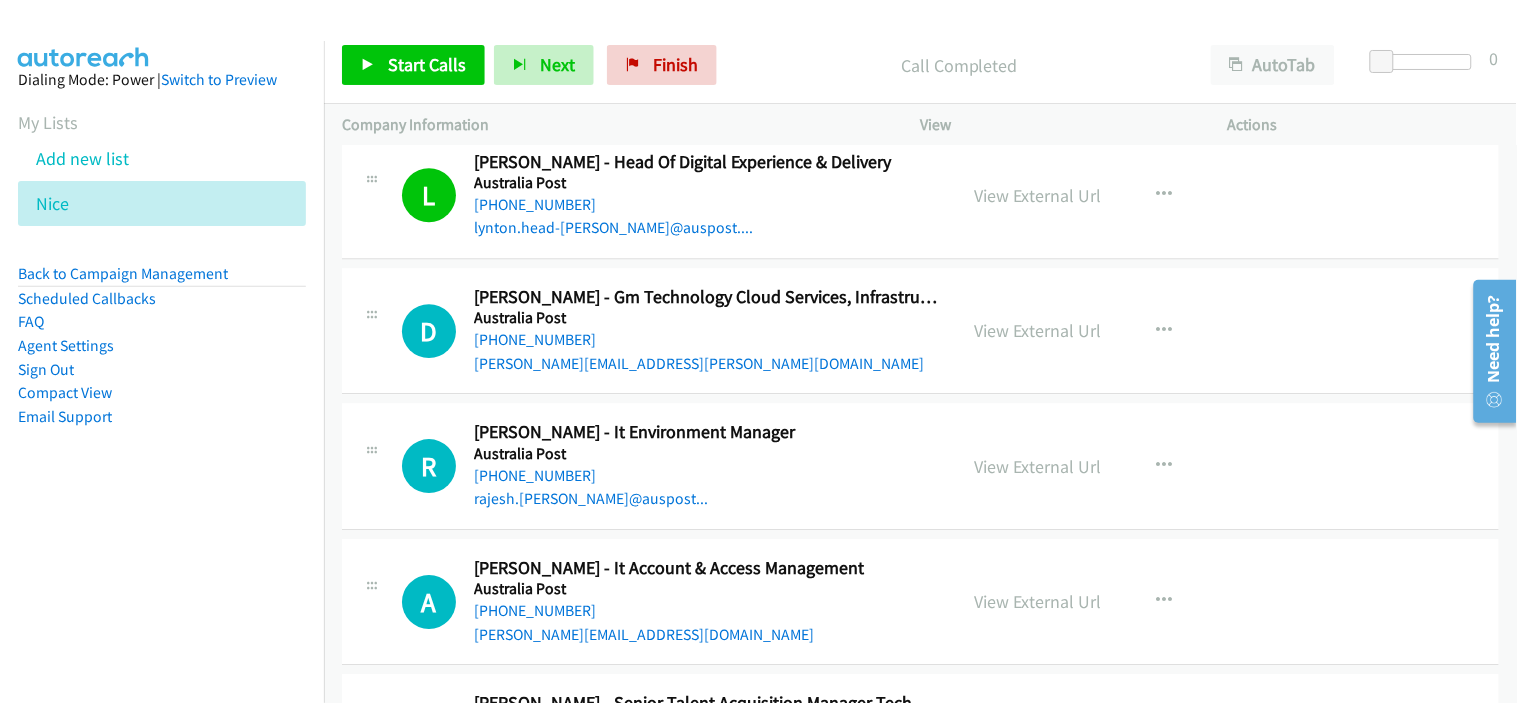 scroll, scrollTop: 5444, scrollLeft: 0, axis: vertical 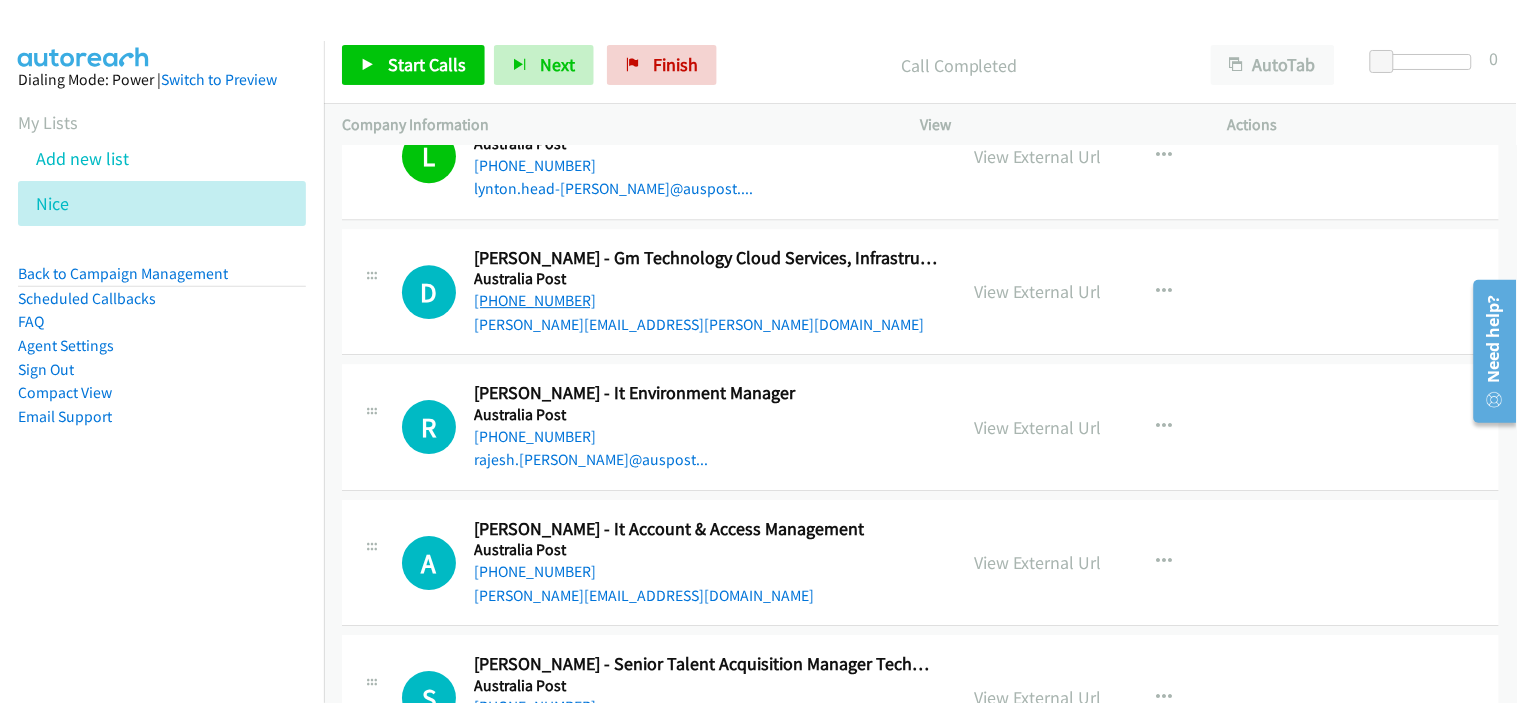 click on "[PHONE_NUMBER]" at bounding box center [535, 300] 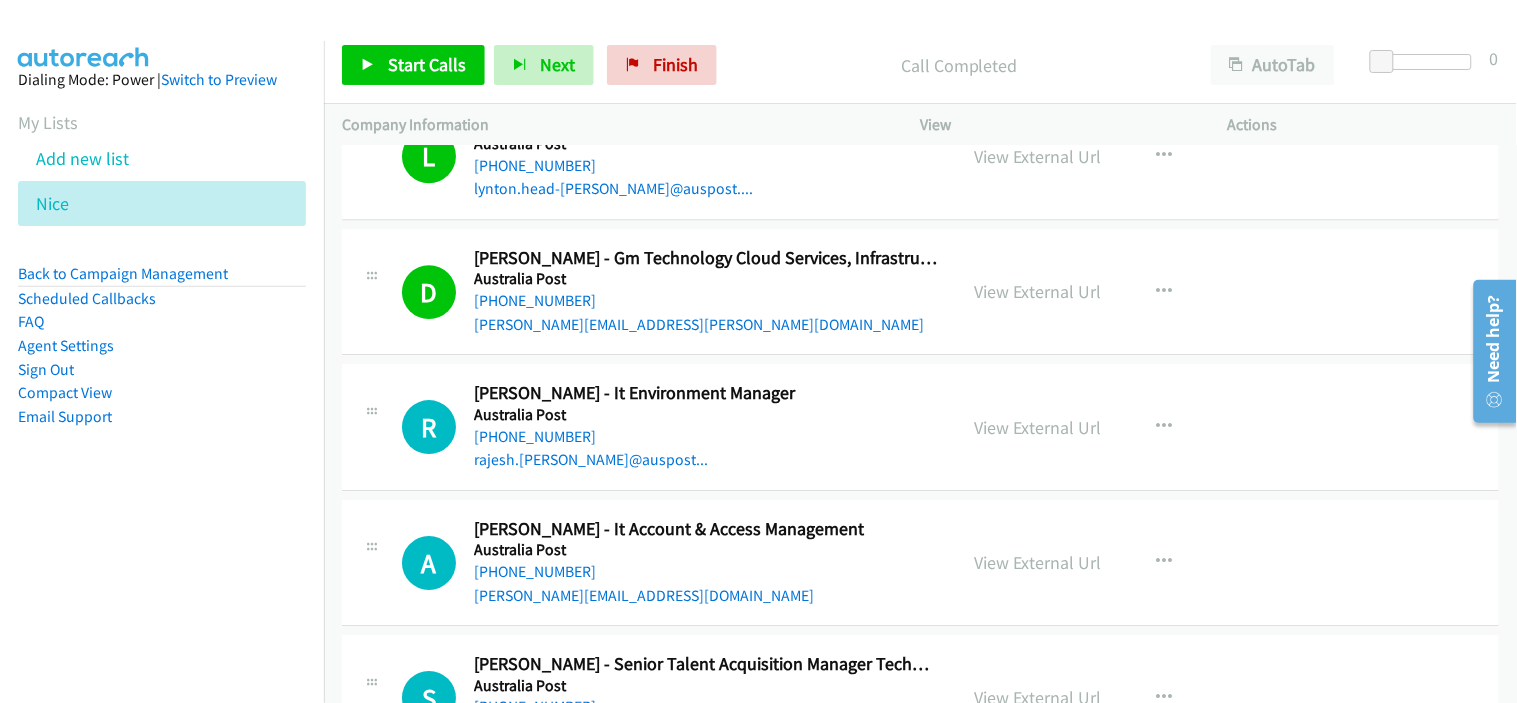click on "[PHONE_NUMBER]" at bounding box center [706, 437] 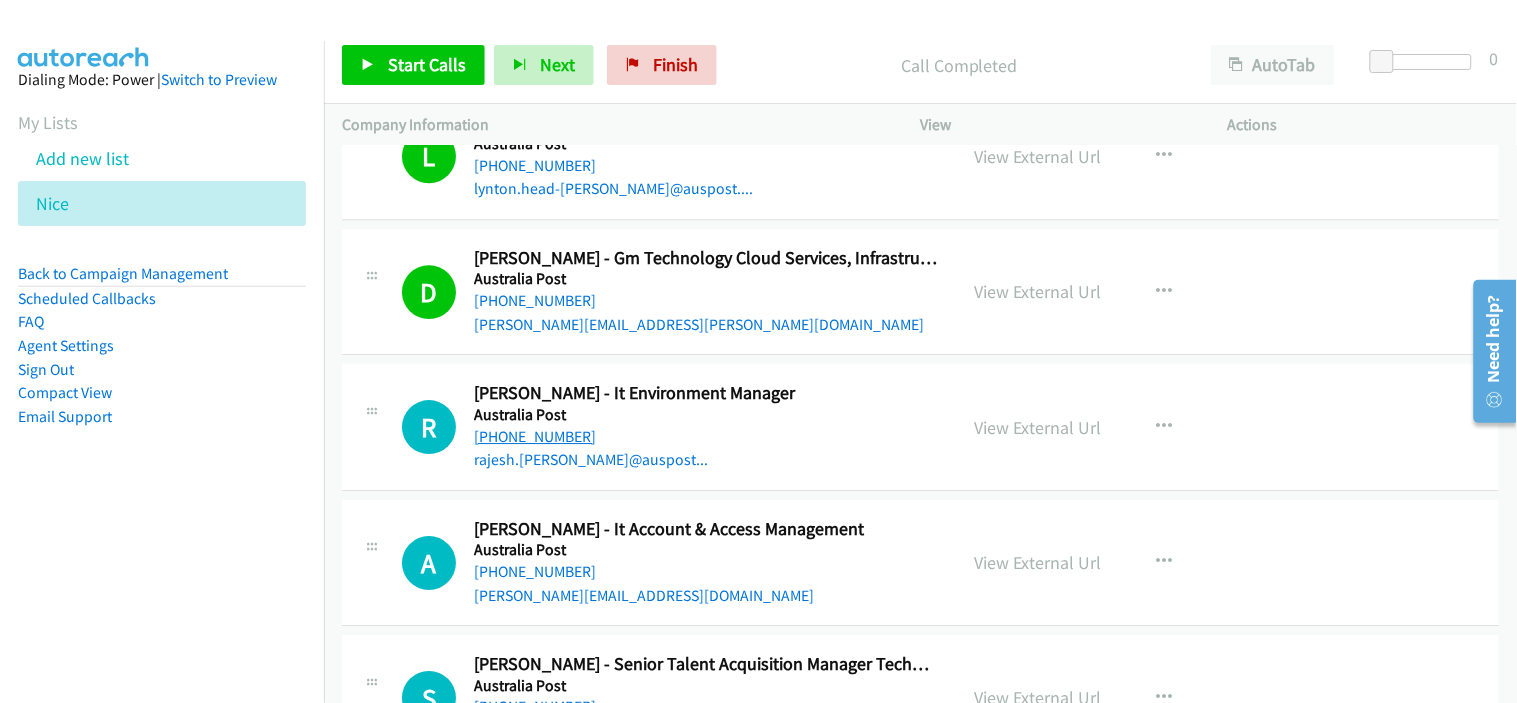 click on "[PHONE_NUMBER]" at bounding box center [535, 436] 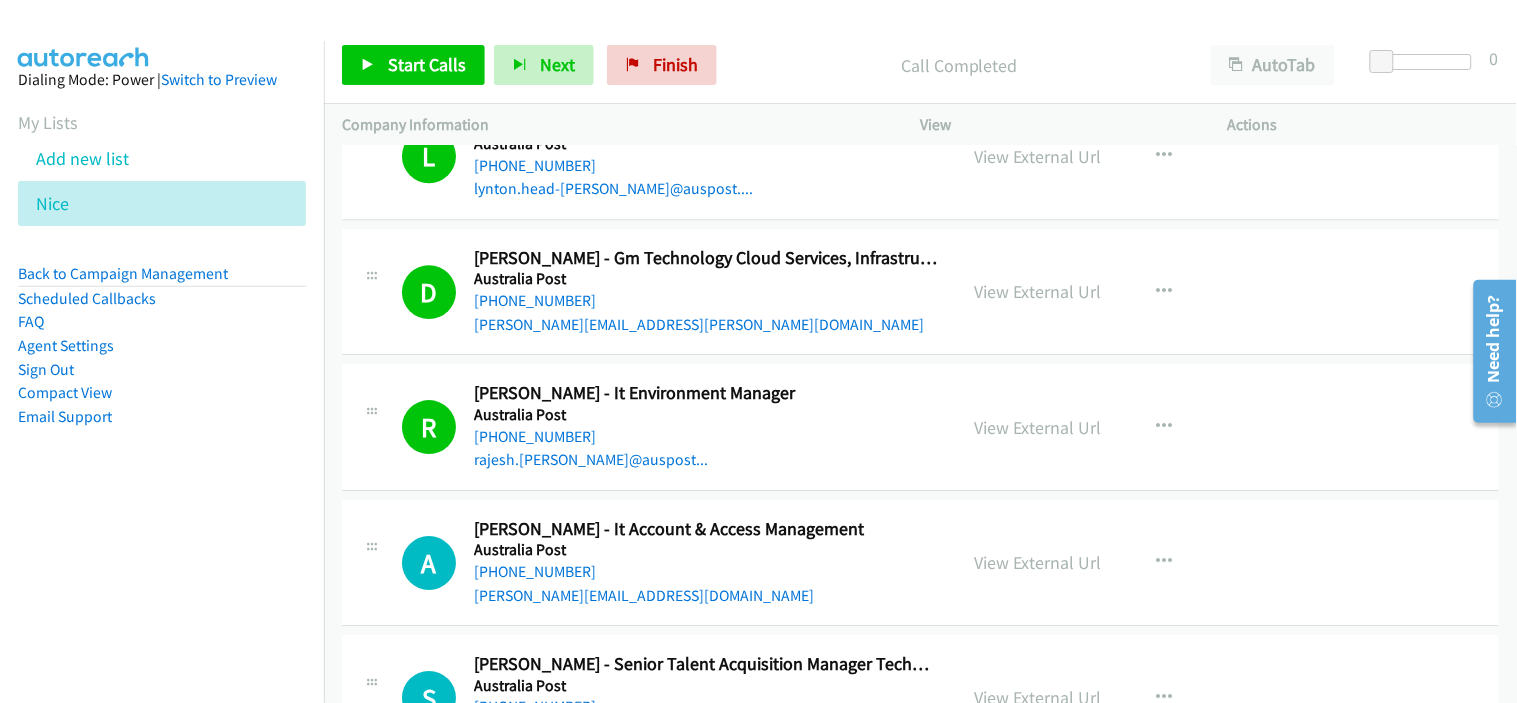 click on "R
Callback Scheduled
[PERSON_NAME] - It Environment Manager
[GEOGRAPHIC_DATA] Post
[GEOGRAPHIC_DATA]/[GEOGRAPHIC_DATA]
[PHONE_NUMBER]
[PERSON_NAME].[PERSON_NAME]@auspost...
View External Url
View External Url
Email
Schedule/Manage Callback
Start Calls Here
Remove from list
Add to do not call list
Reset Call Status" at bounding box center (920, 427) 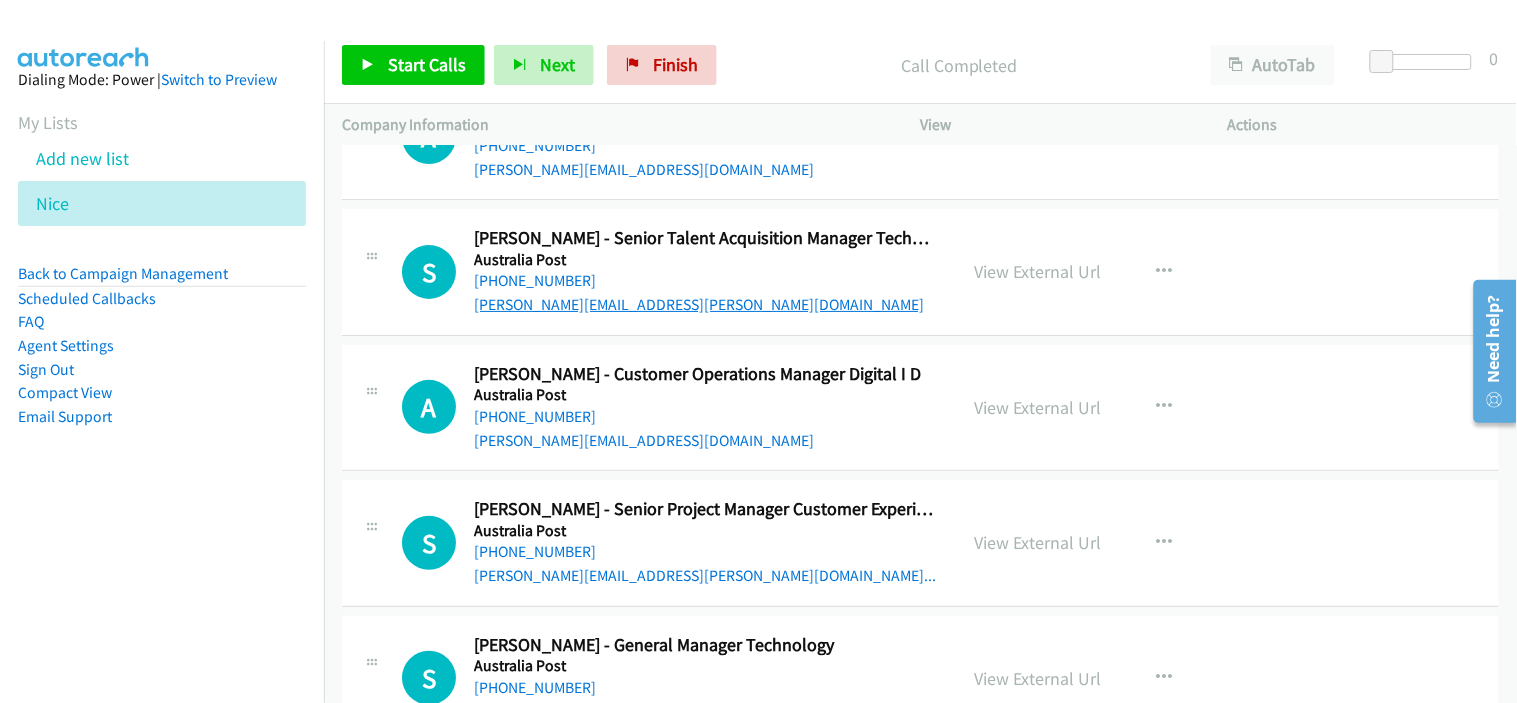 scroll, scrollTop: 5888, scrollLeft: 0, axis: vertical 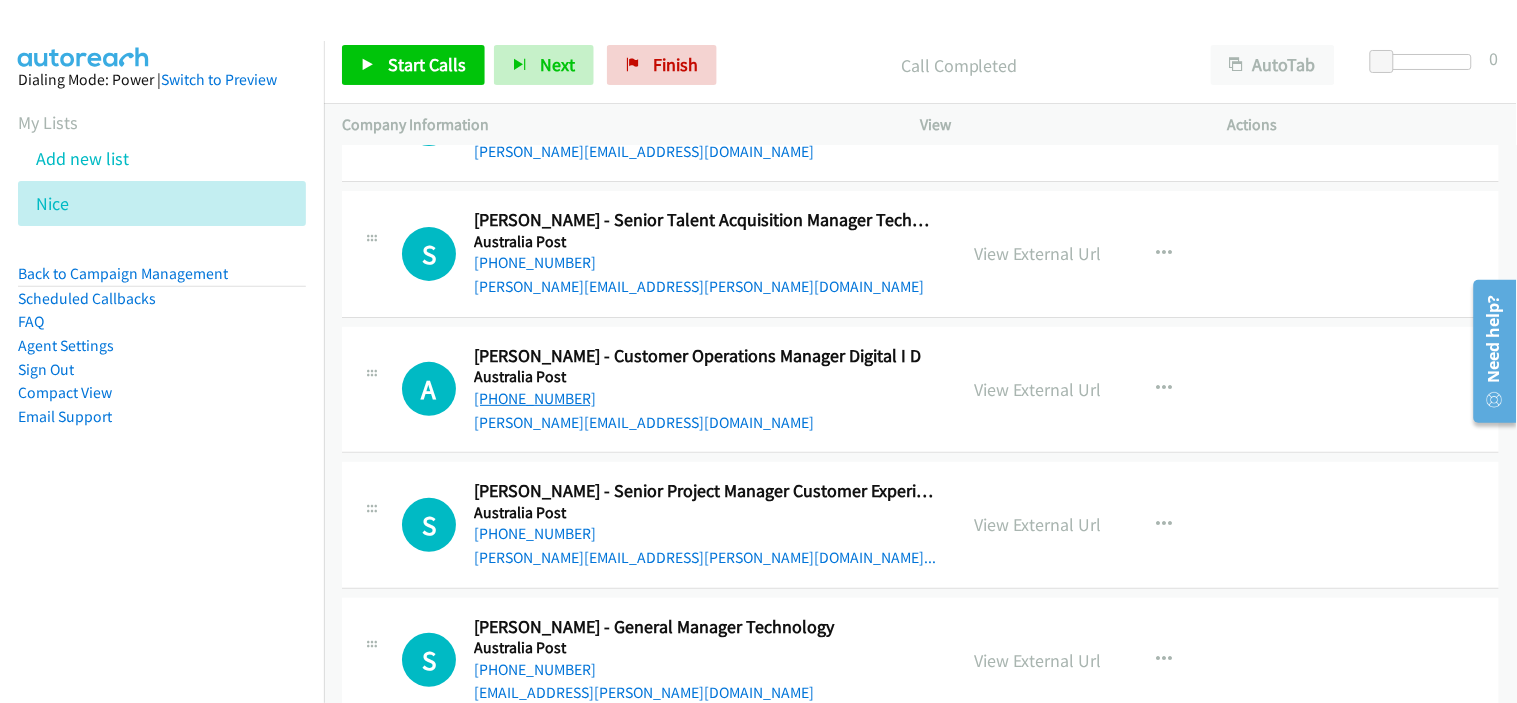 click on "[PHONE_NUMBER]" at bounding box center [535, 398] 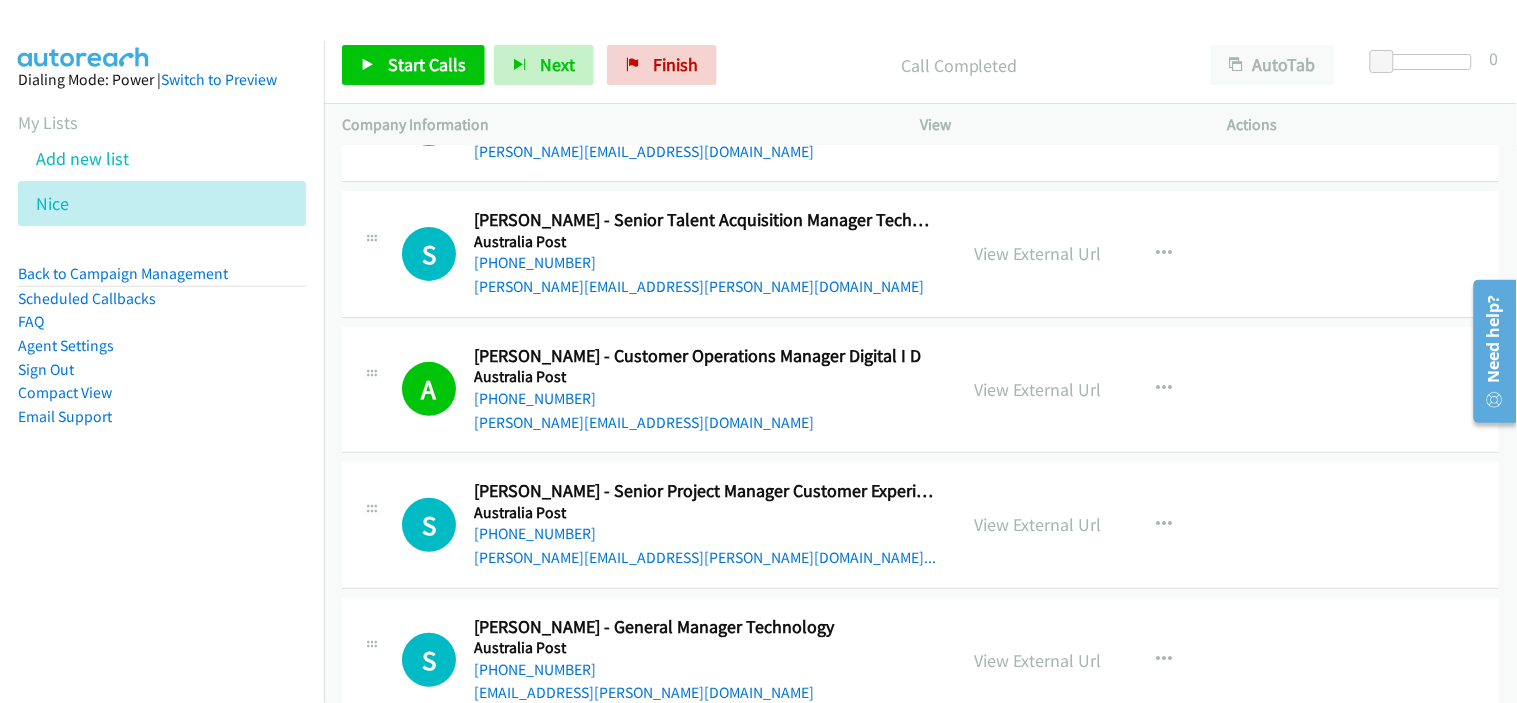 click on "[PERSON_NAME][EMAIL_ADDRESS][DOMAIN_NAME]" at bounding box center [706, 423] 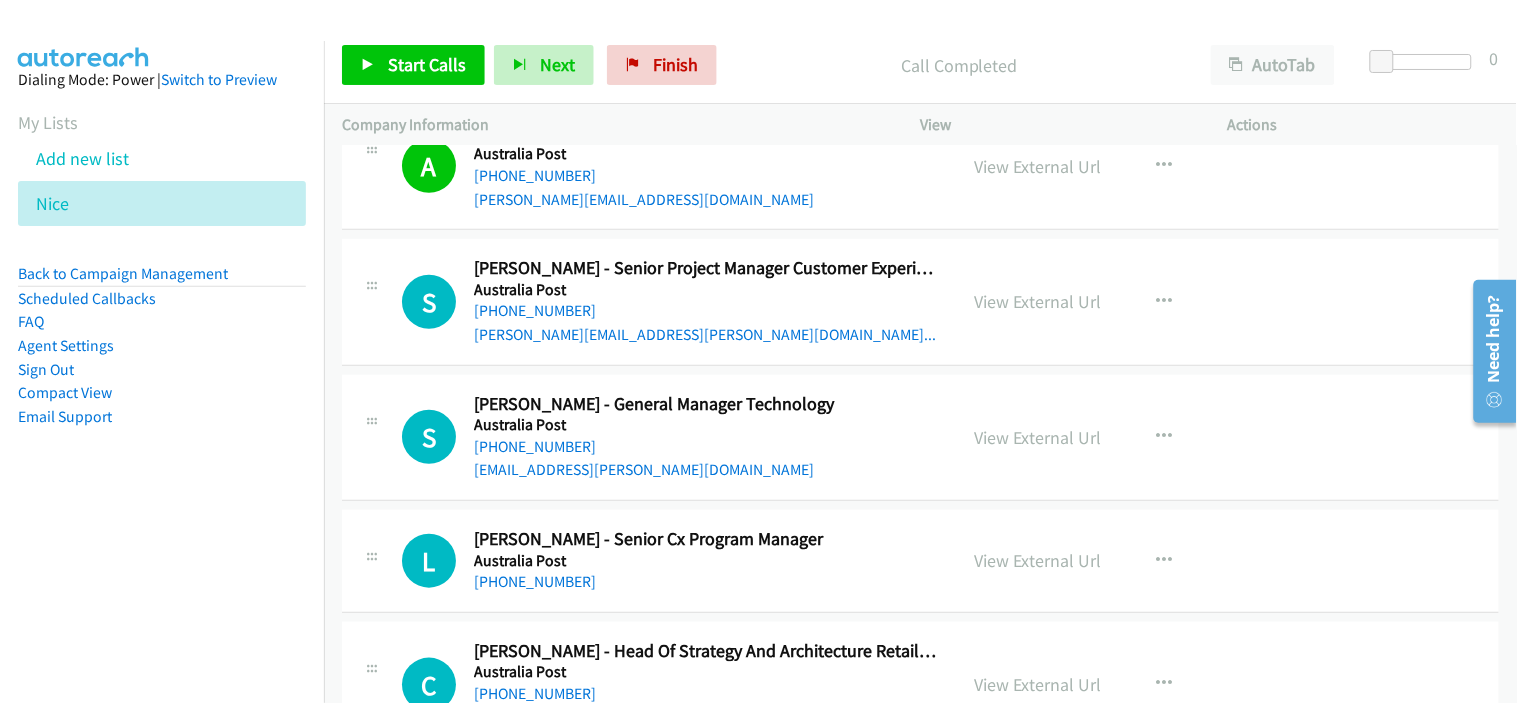 scroll, scrollTop: 6000, scrollLeft: 0, axis: vertical 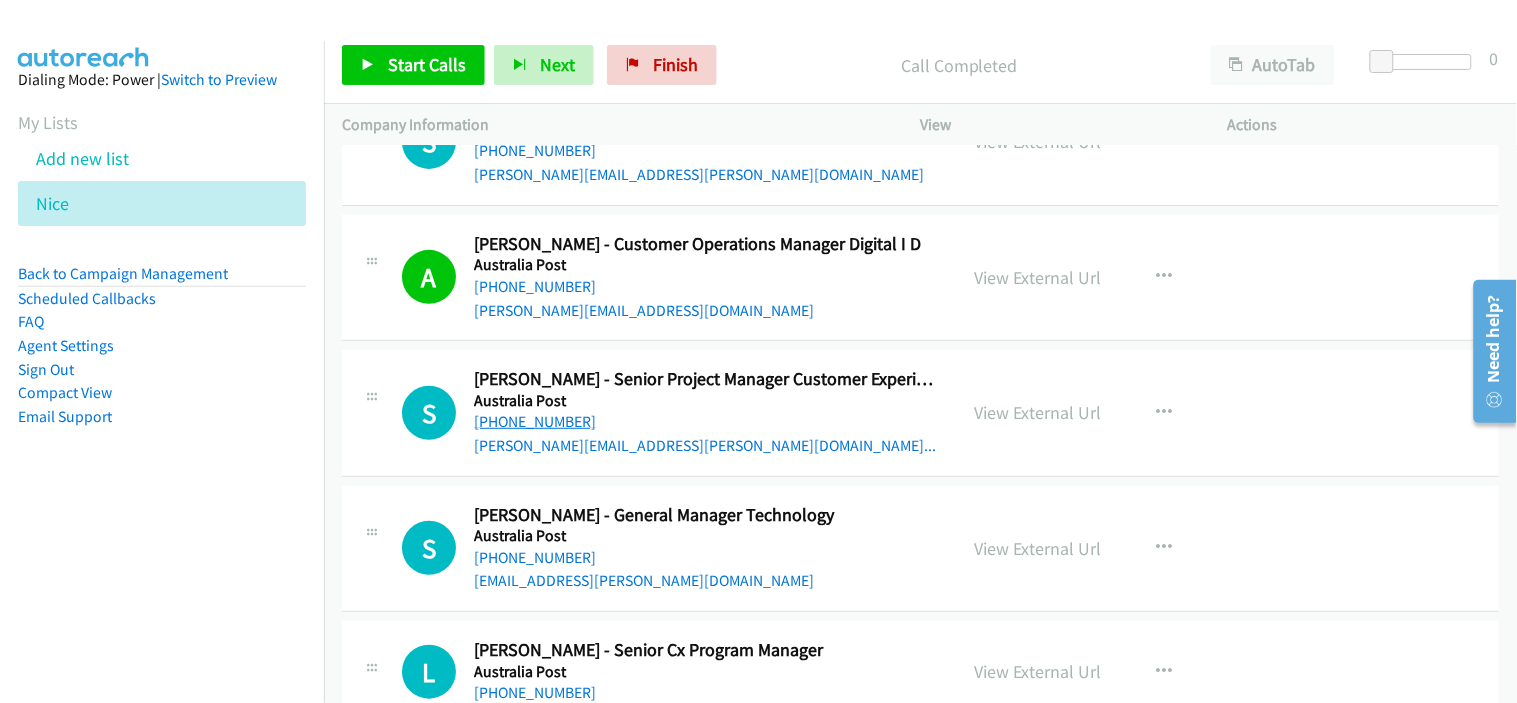 click on "[PHONE_NUMBER]" at bounding box center [535, 421] 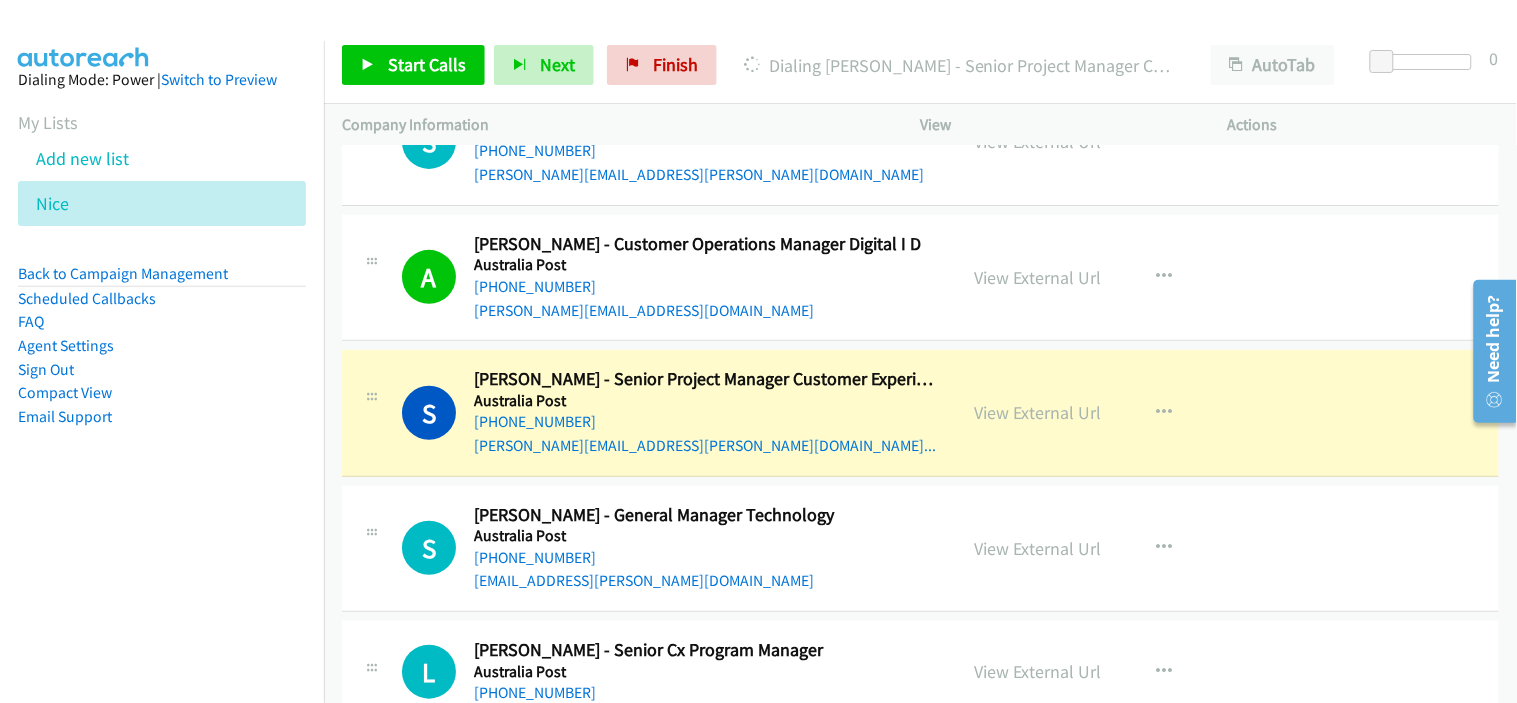 drag, startPoint x: 722, startPoint y: 405, endPoint x: 732, endPoint y: 412, distance: 12.206555 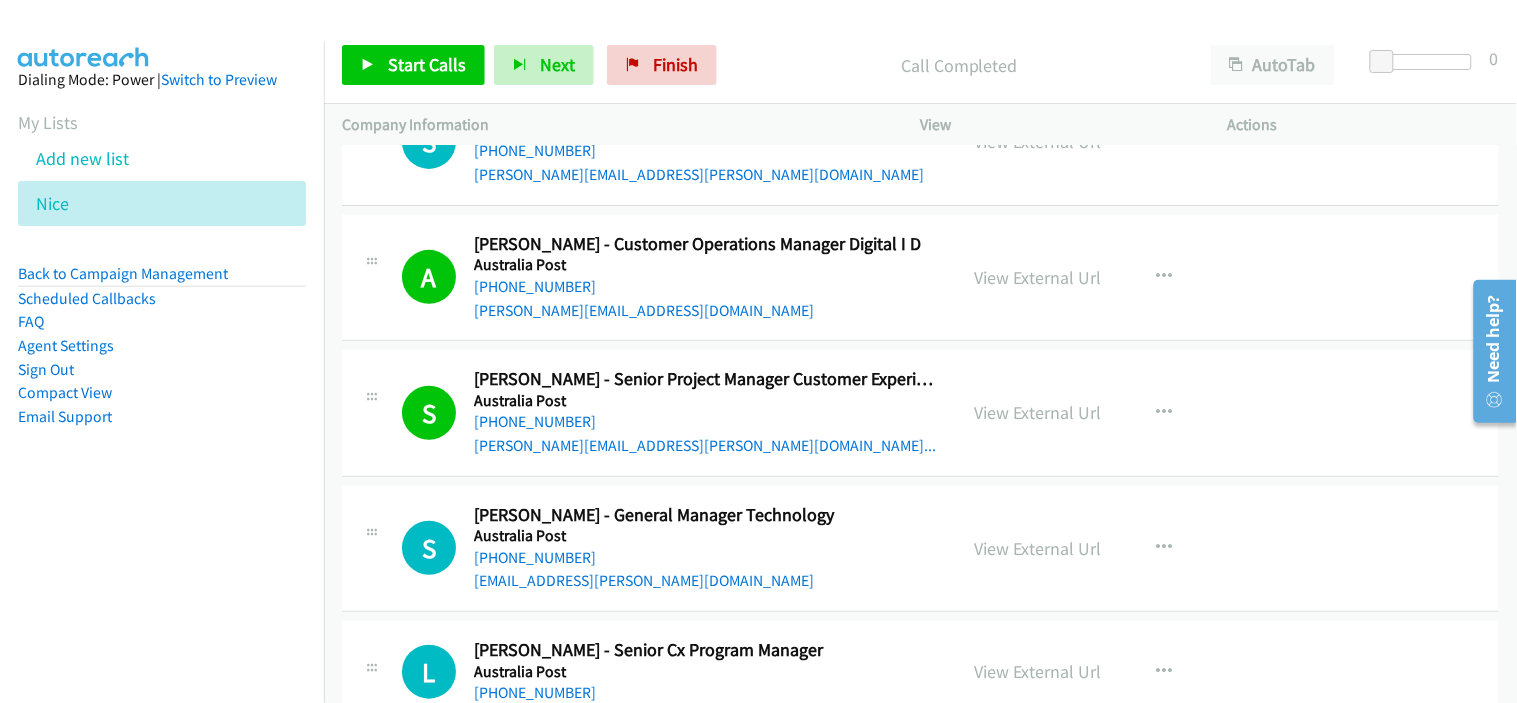 click on "[PHONE_NUMBER]" at bounding box center (706, 422) 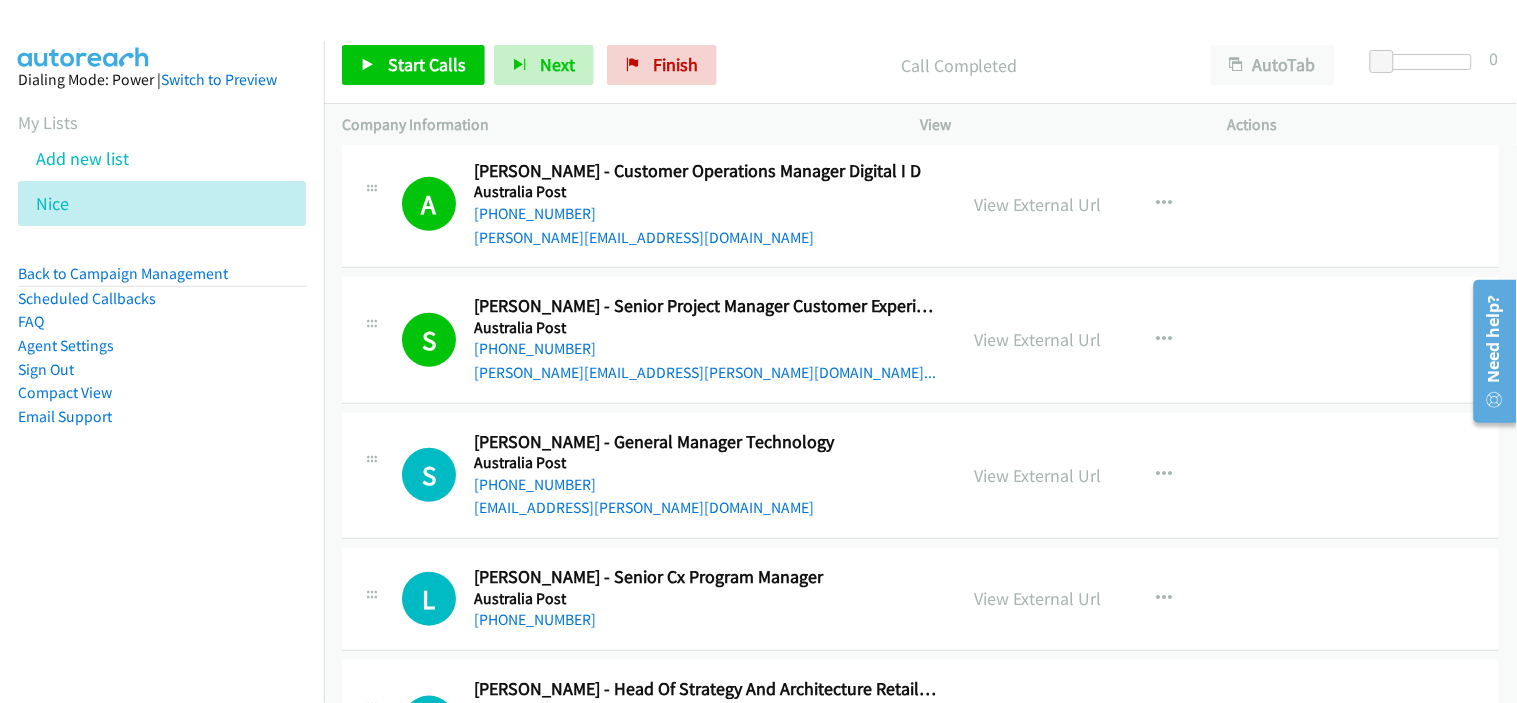 scroll, scrollTop: 6111, scrollLeft: 0, axis: vertical 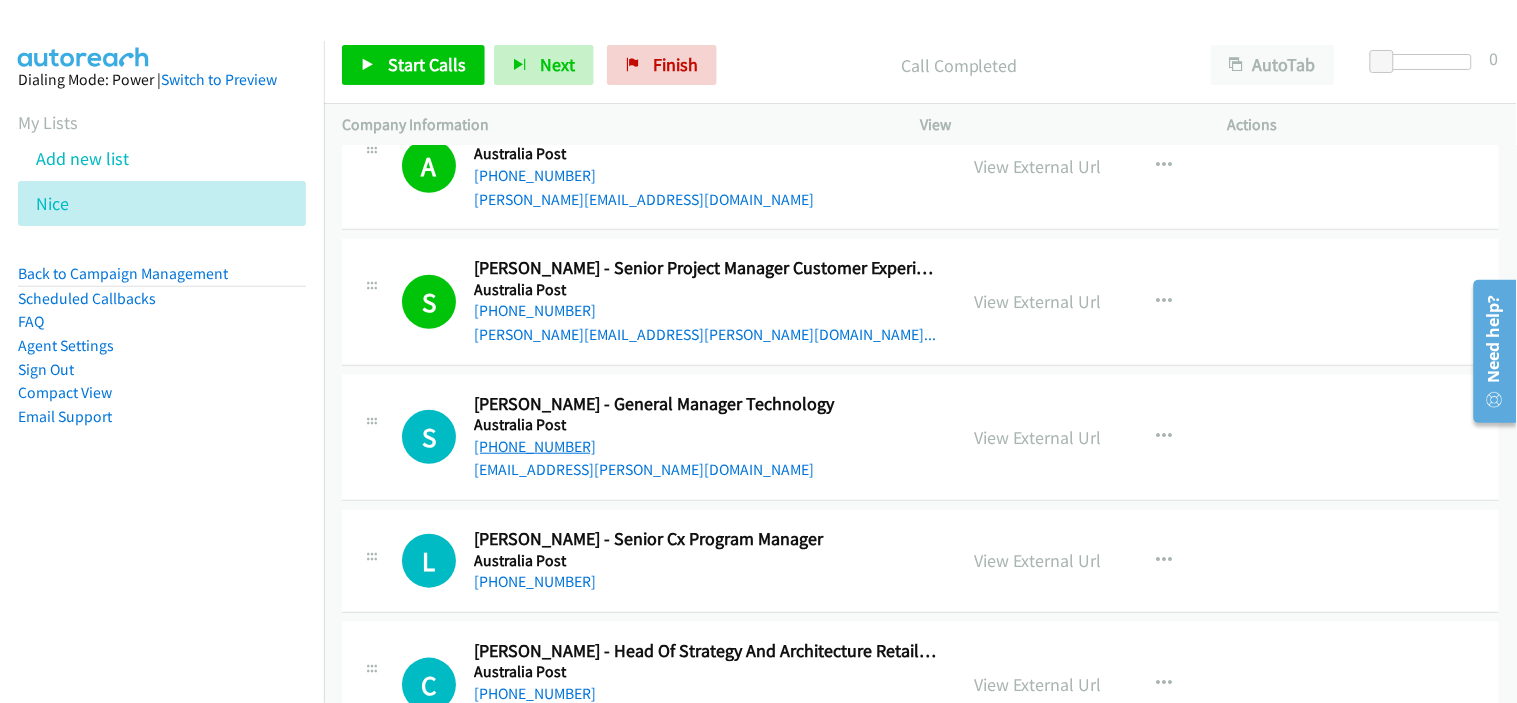 click on "[PHONE_NUMBER]" at bounding box center (535, 446) 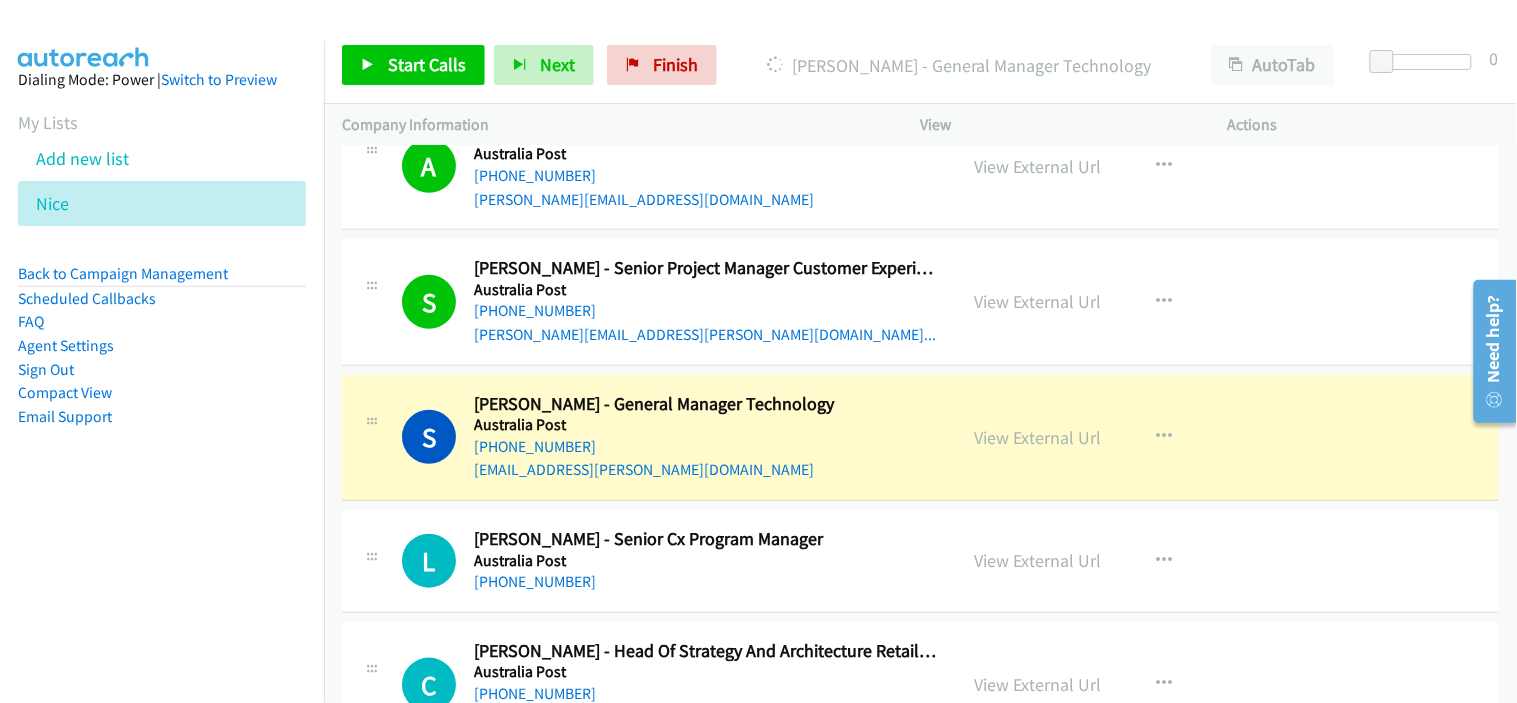 drag, startPoint x: 681, startPoint y: 566, endPoint x: 696, endPoint y: 530, distance: 39 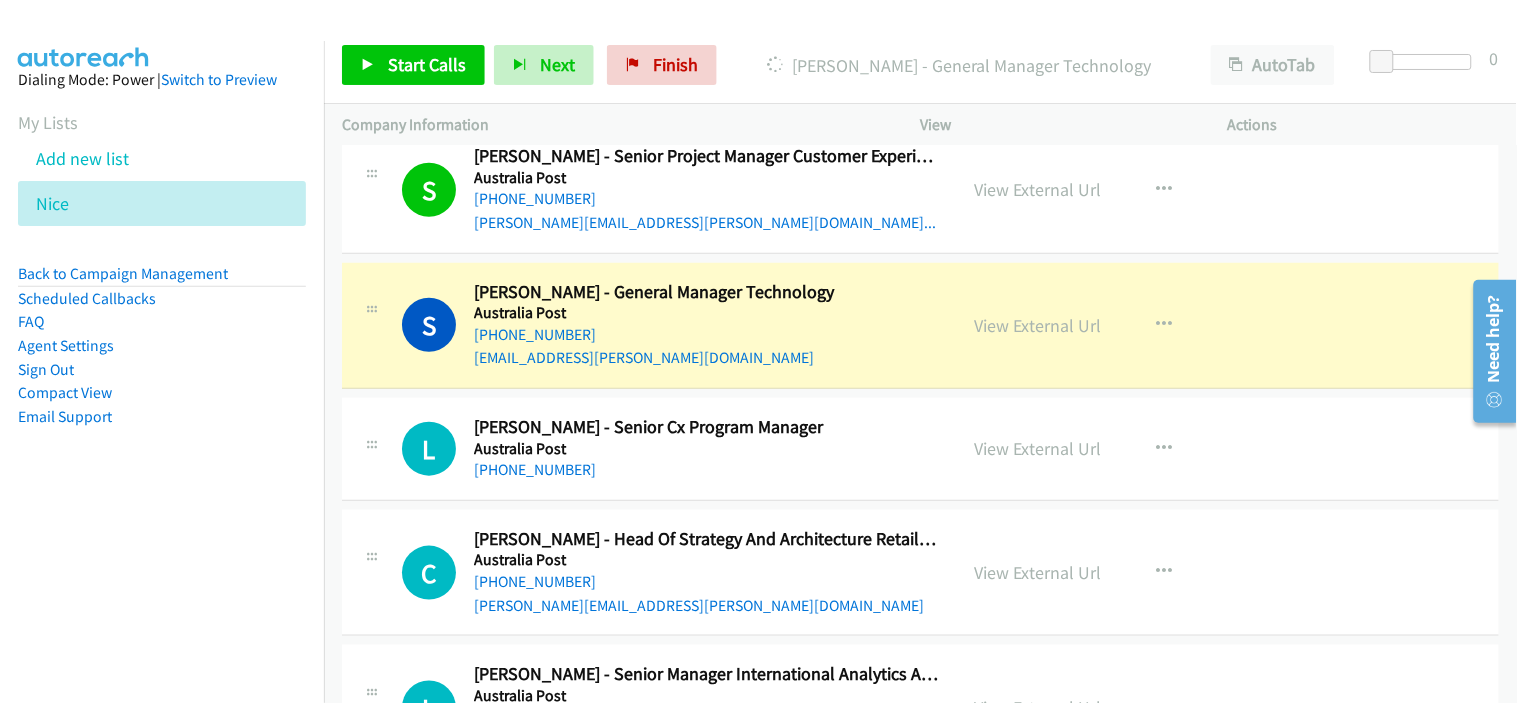 scroll, scrollTop: 6333, scrollLeft: 0, axis: vertical 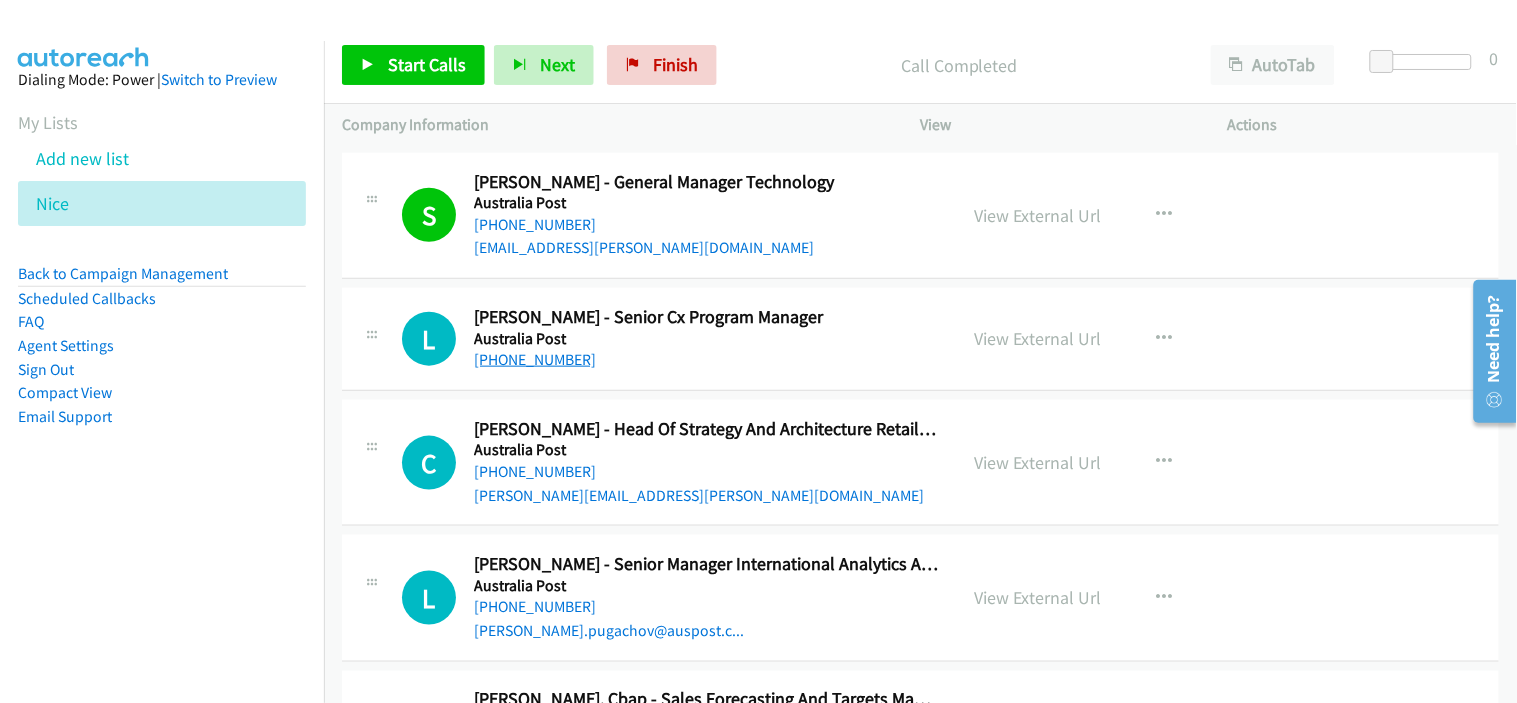 click on "[PHONE_NUMBER]" at bounding box center (535, 359) 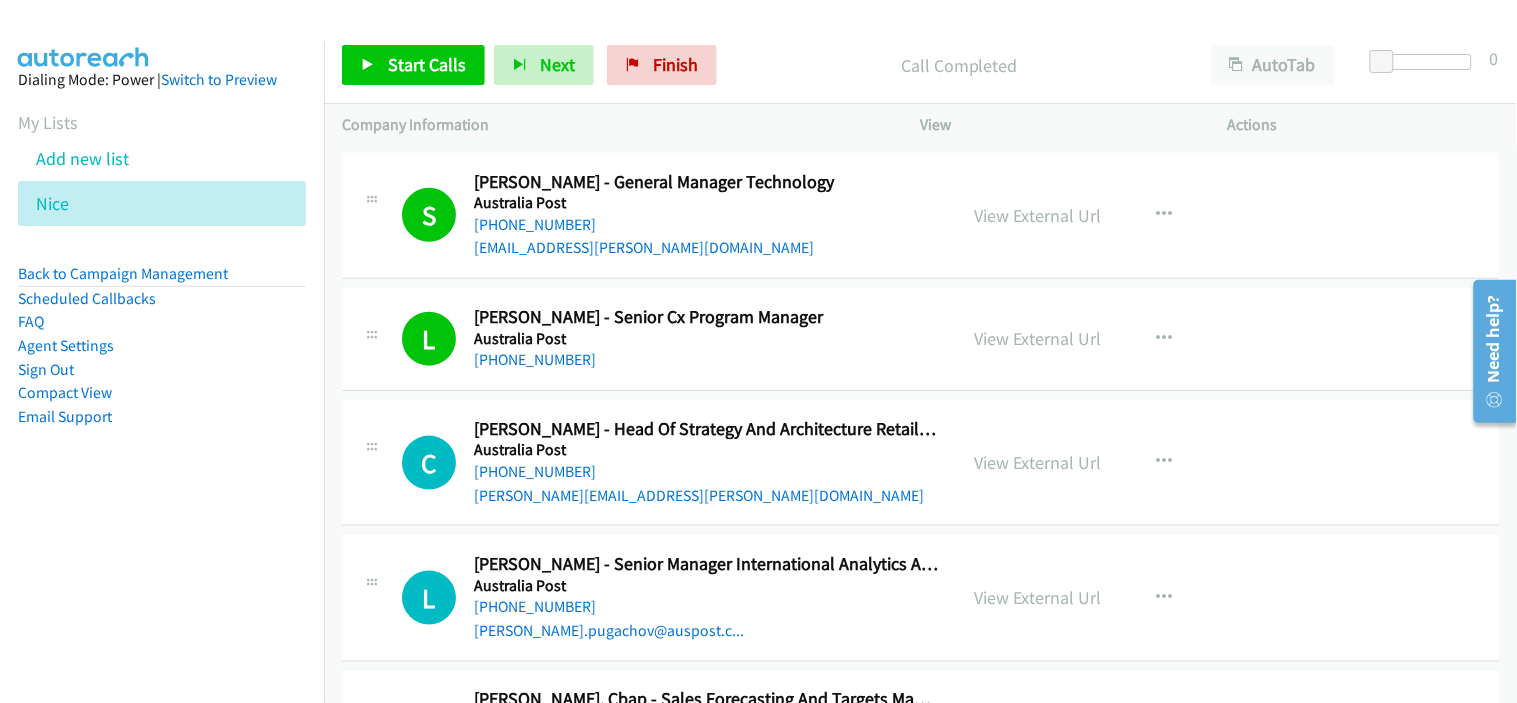 click on "[PHONE_NUMBER]" at bounding box center (706, 472) 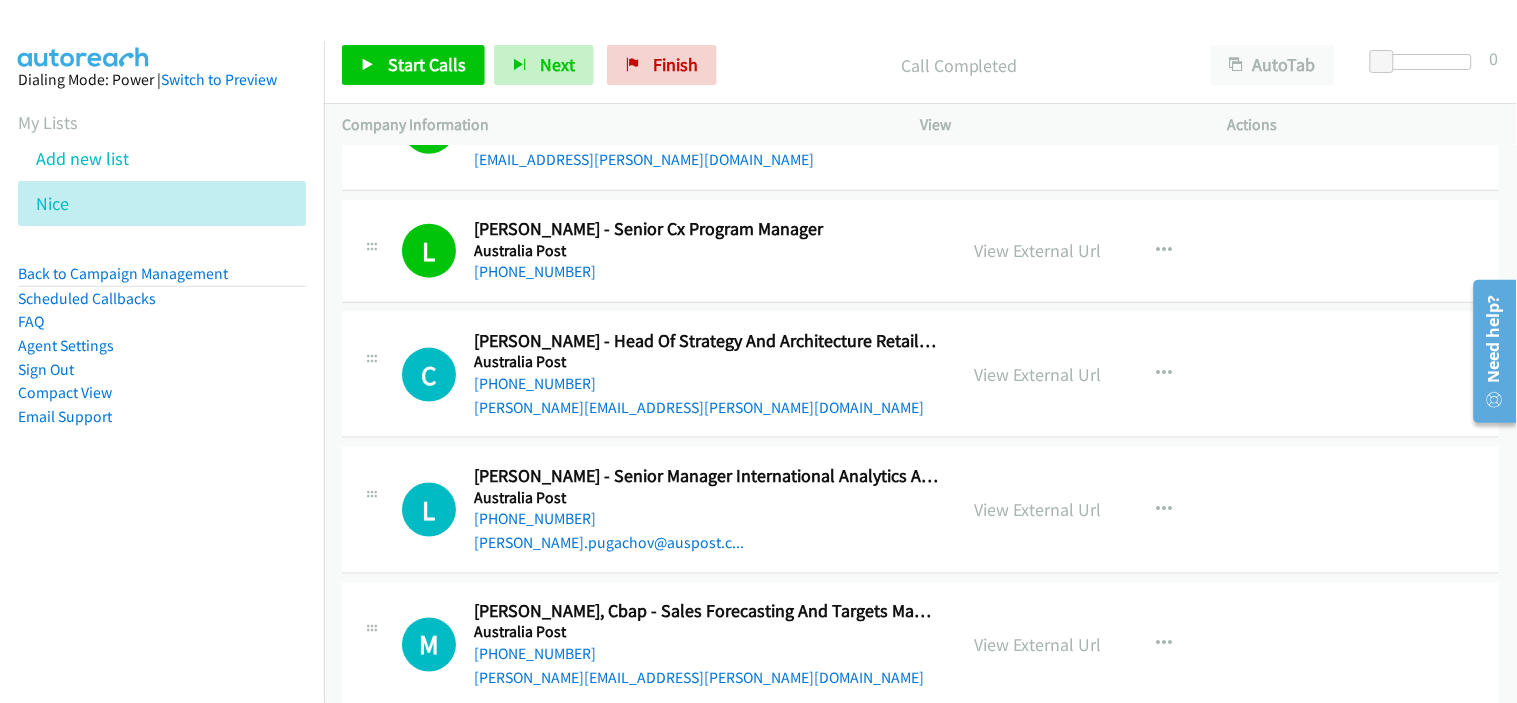 scroll, scrollTop: 6444, scrollLeft: 0, axis: vertical 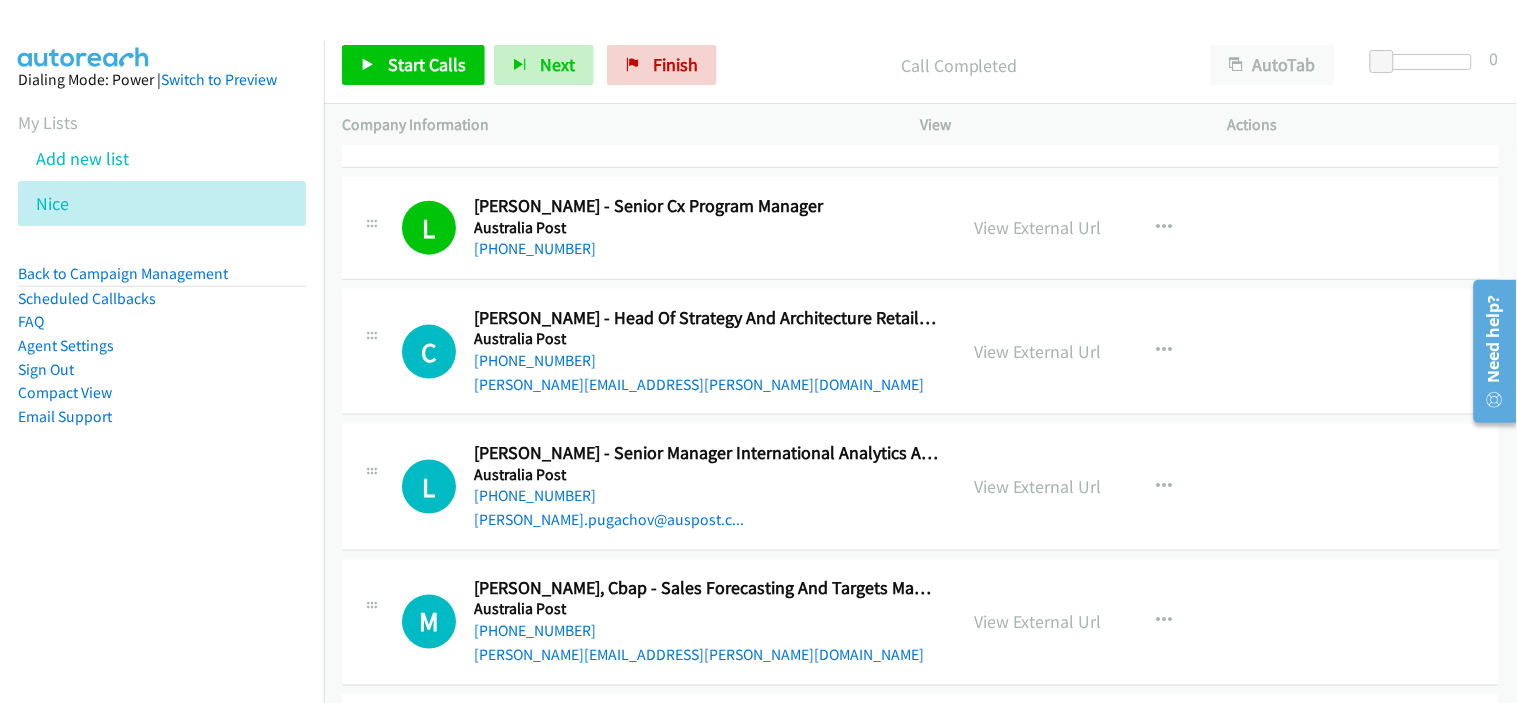 click on "[PERSON_NAME][EMAIL_ADDRESS][PERSON_NAME][DOMAIN_NAME]" at bounding box center [706, 385] 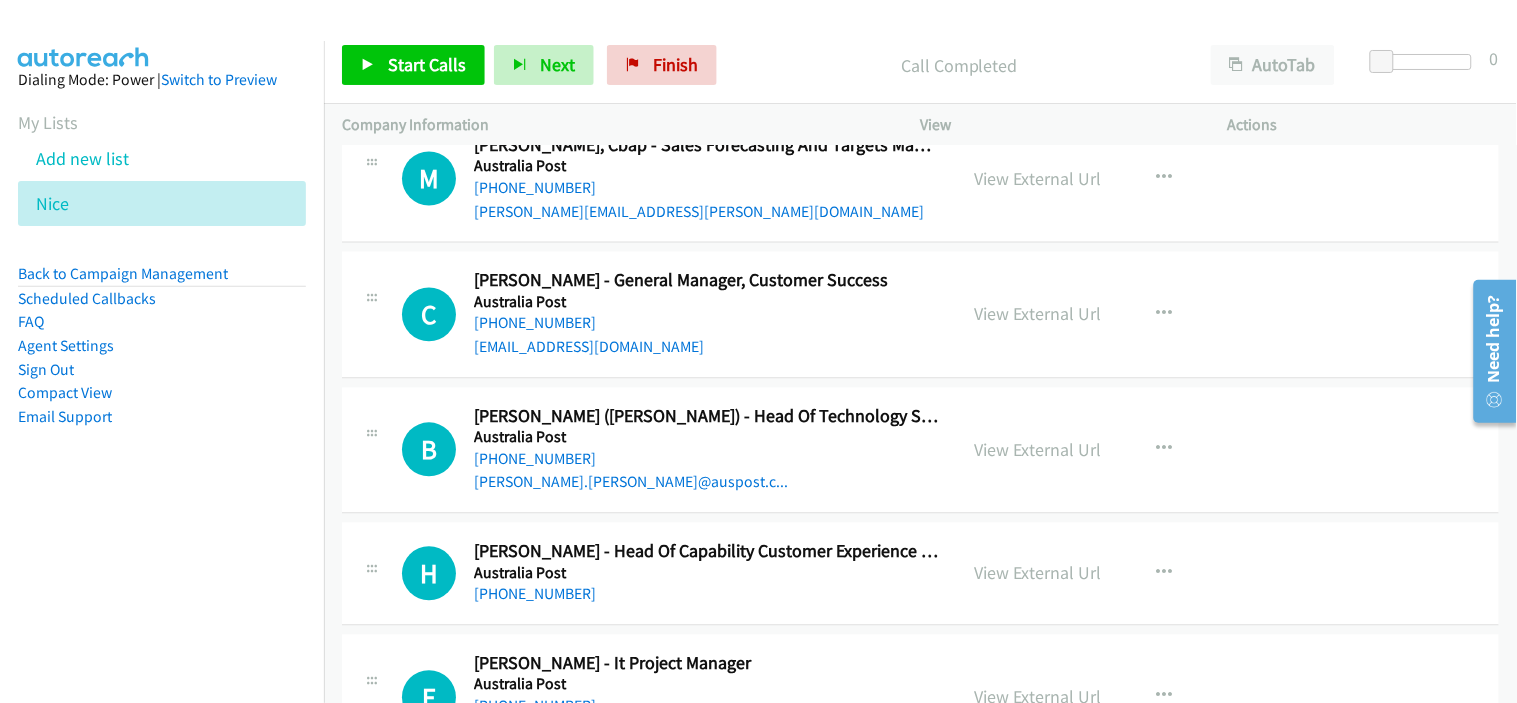 scroll, scrollTop: 6888, scrollLeft: 0, axis: vertical 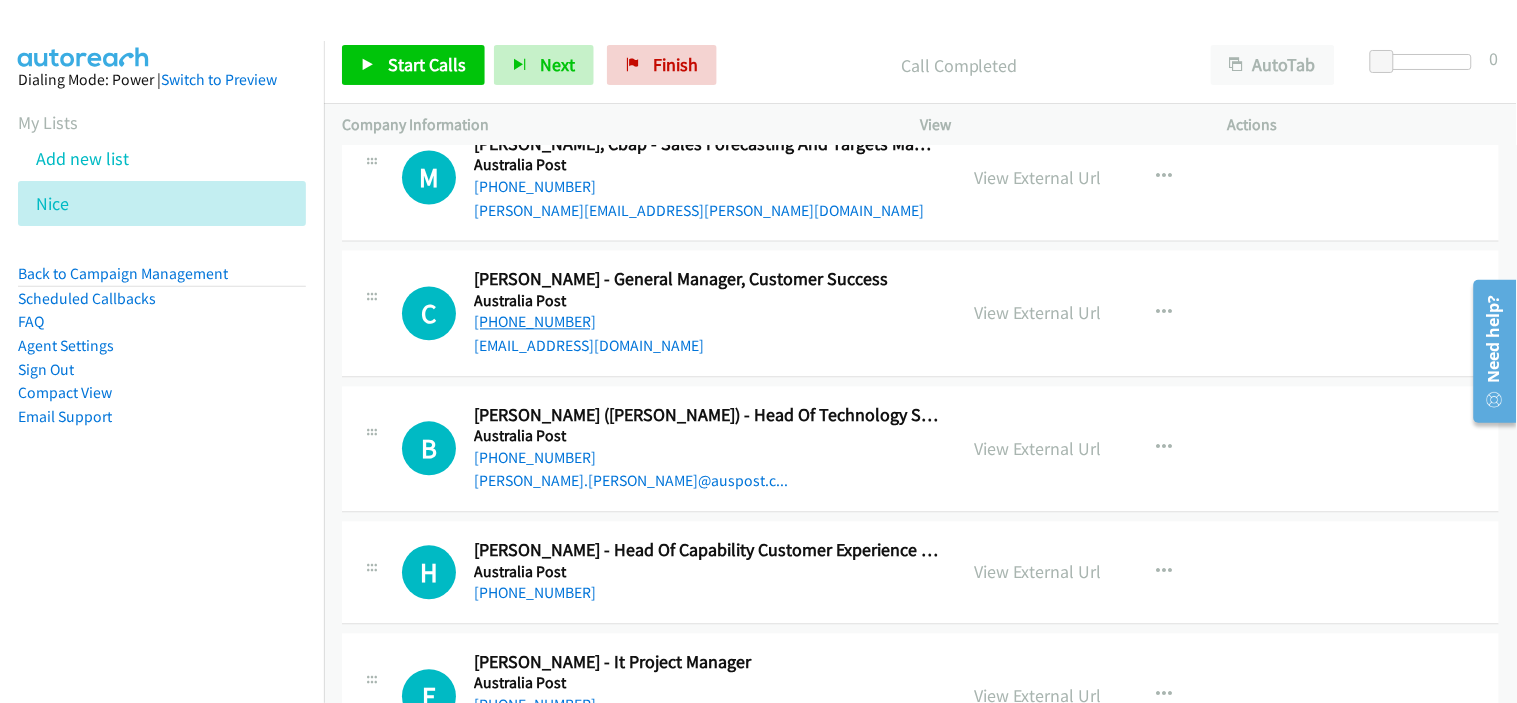click on "[PHONE_NUMBER]" at bounding box center (535, 322) 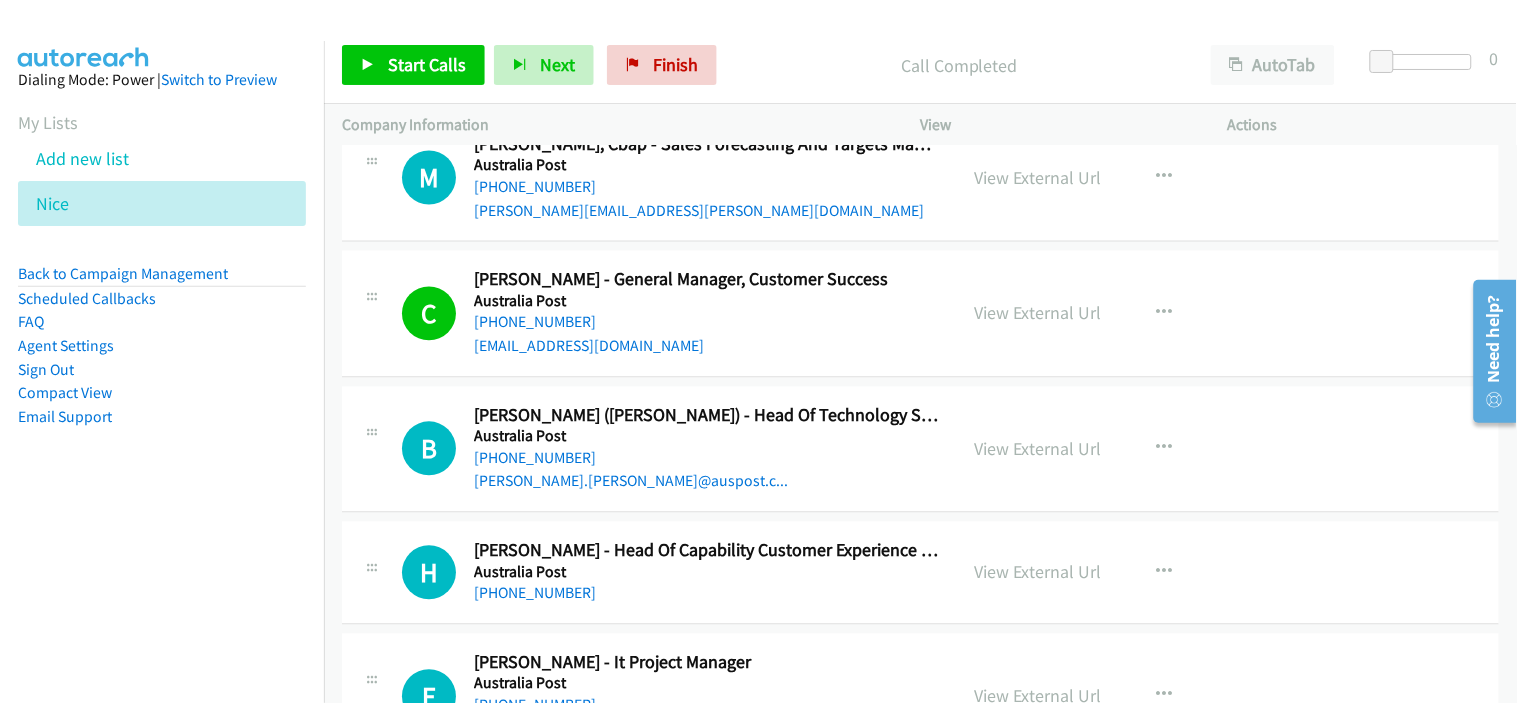 click on "[PHONE_NUMBER]" at bounding box center (706, 459) 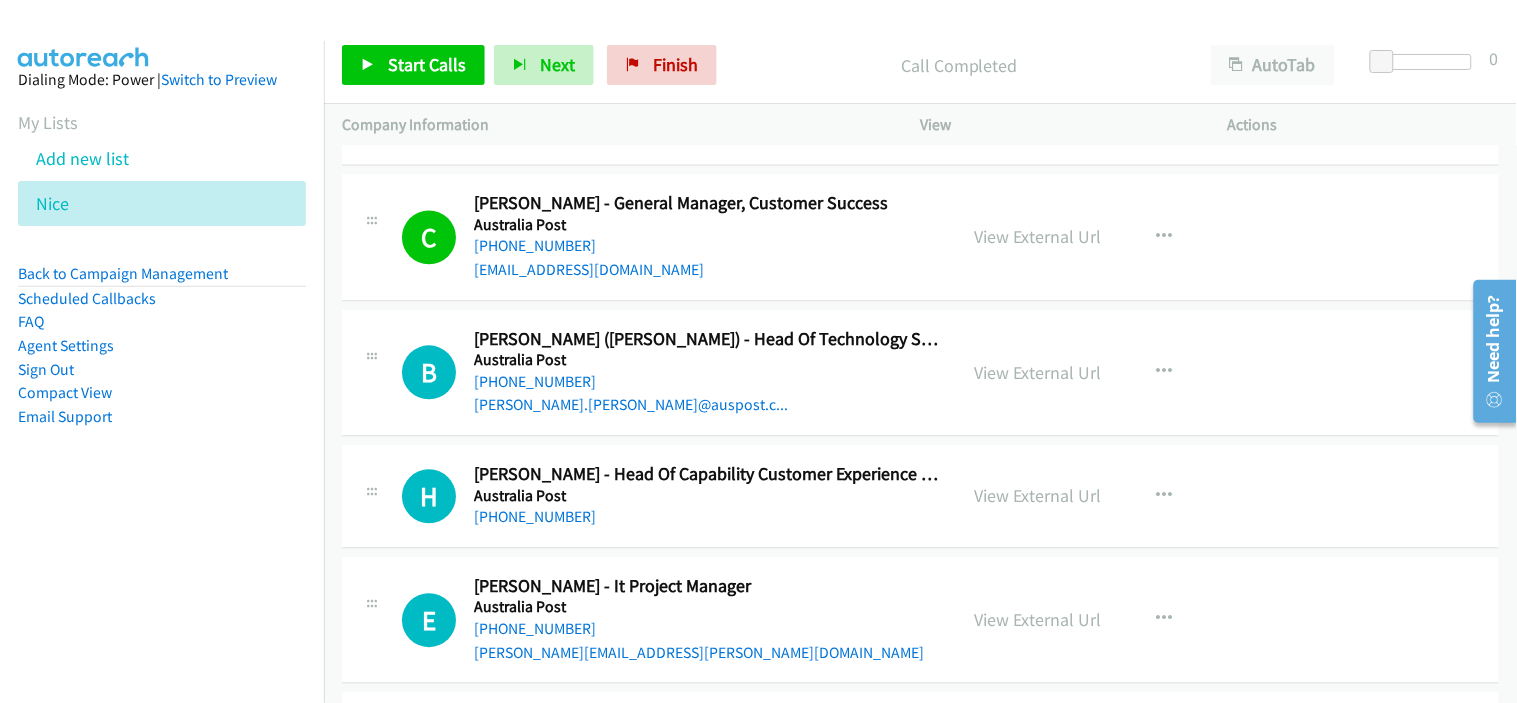 scroll, scrollTop: 7000, scrollLeft: 0, axis: vertical 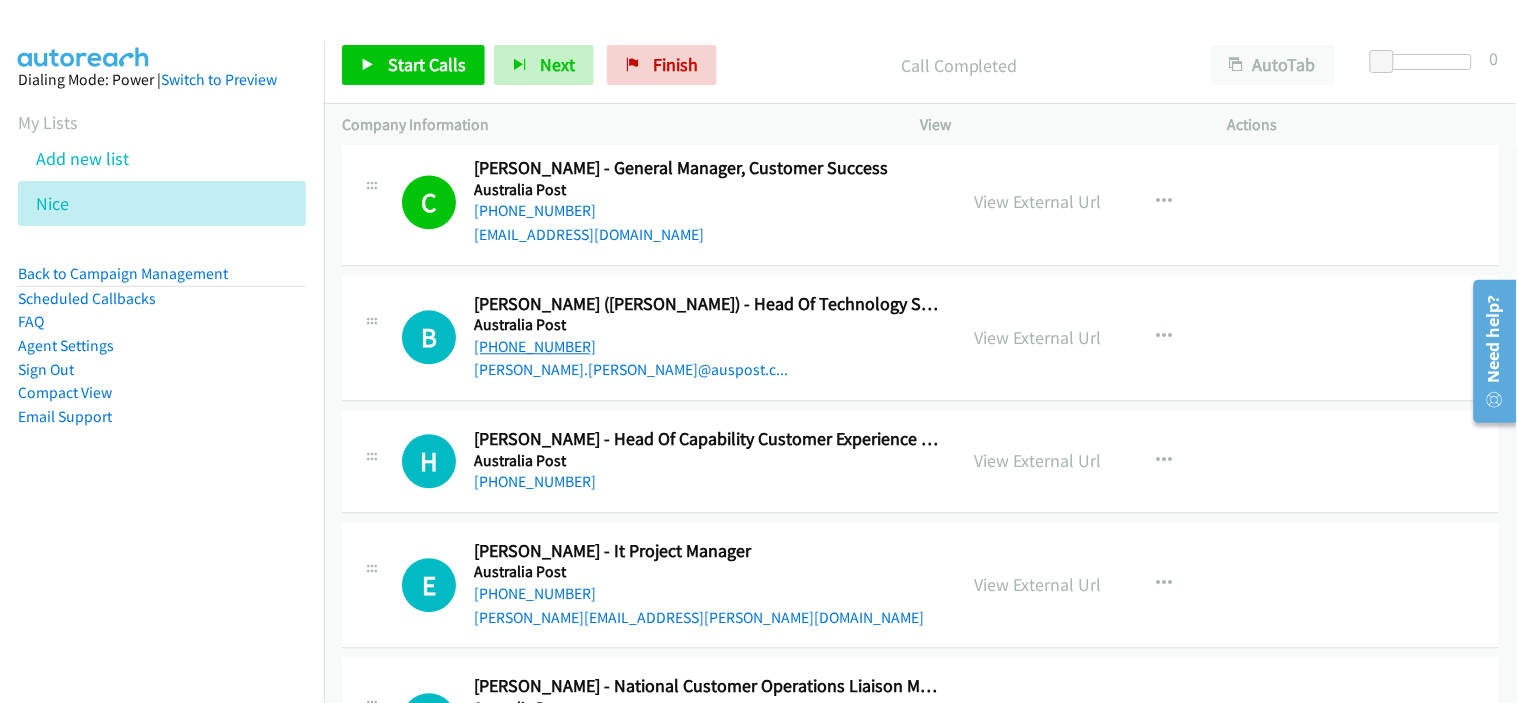click on "[PHONE_NUMBER]" at bounding box center [535, 346] 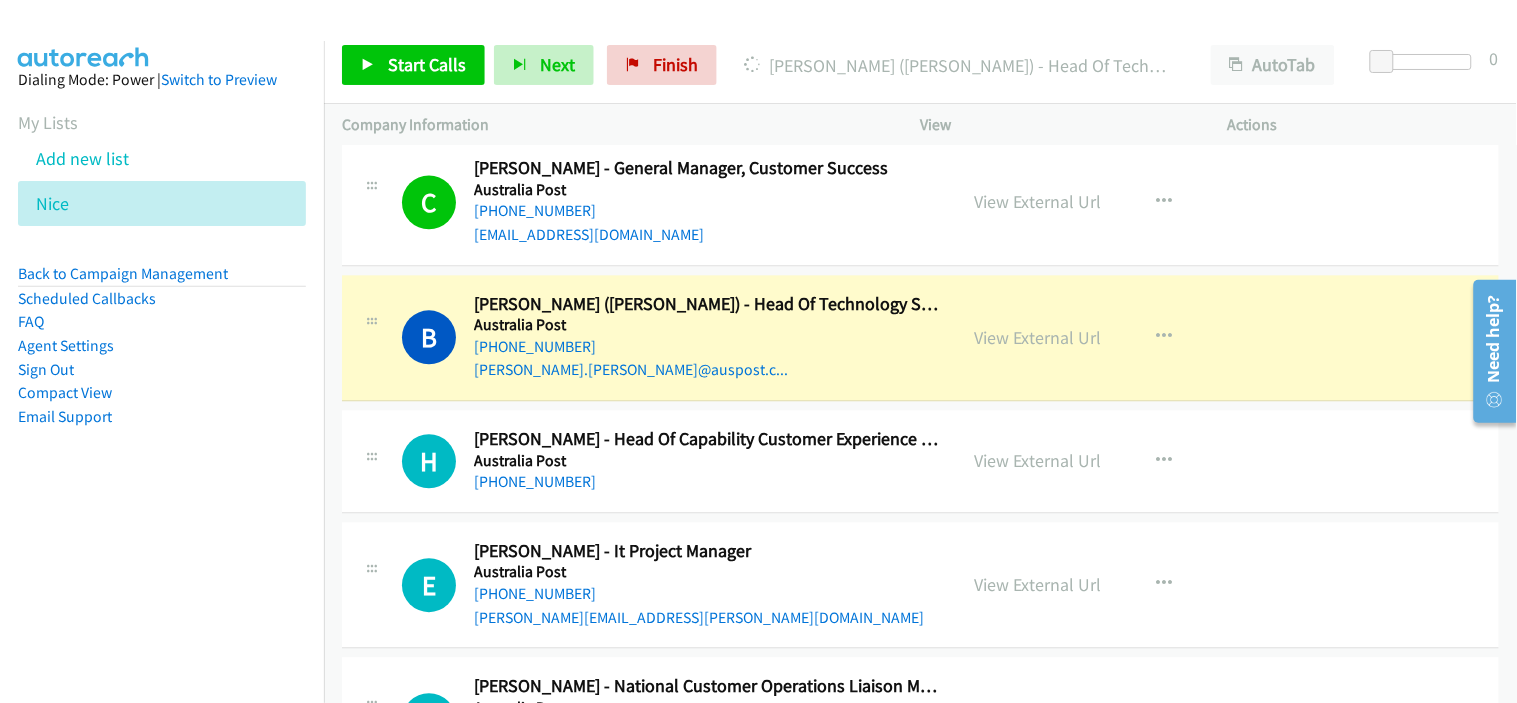 click on "Australia Post" at bounding box center (706, 461) 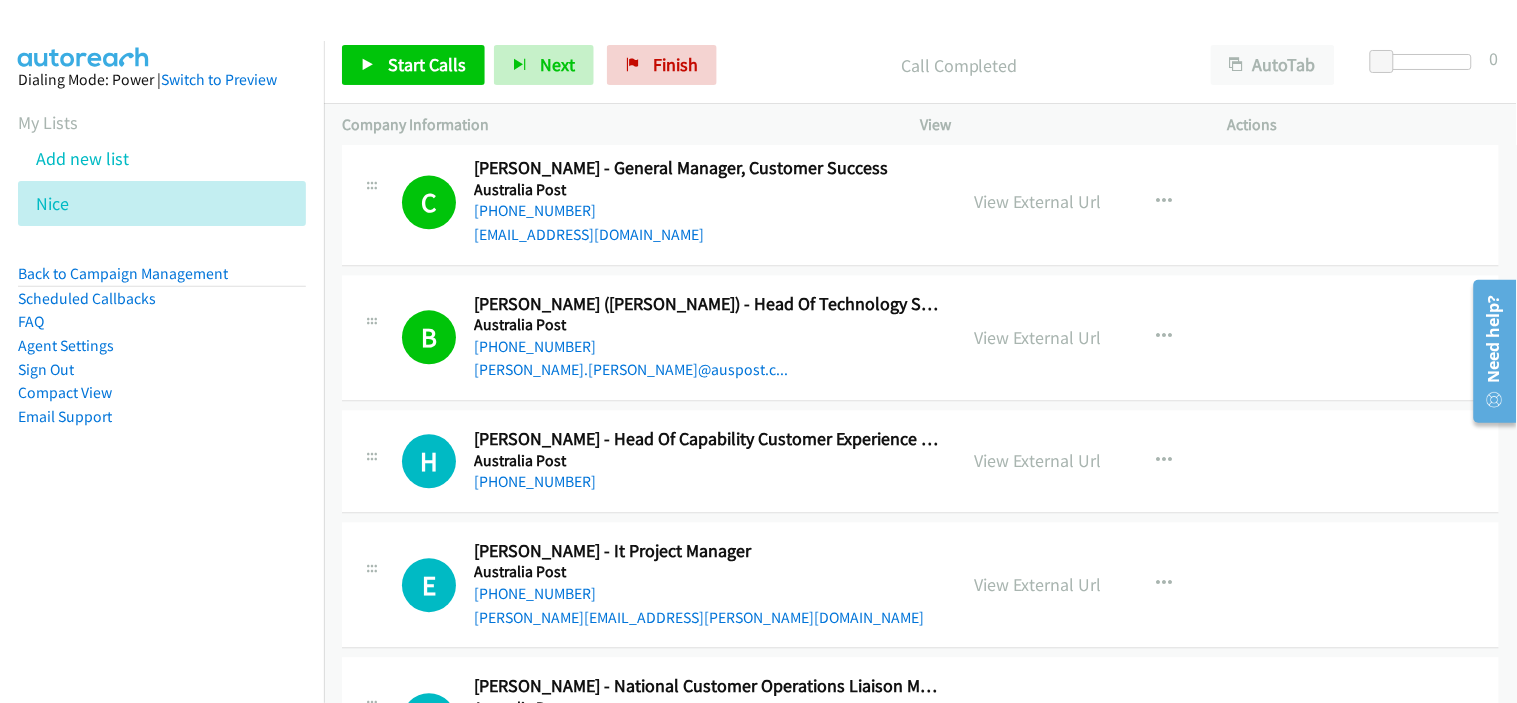 scroll, scrollTop: 7111, scrollLeft: 0, axis: vertical 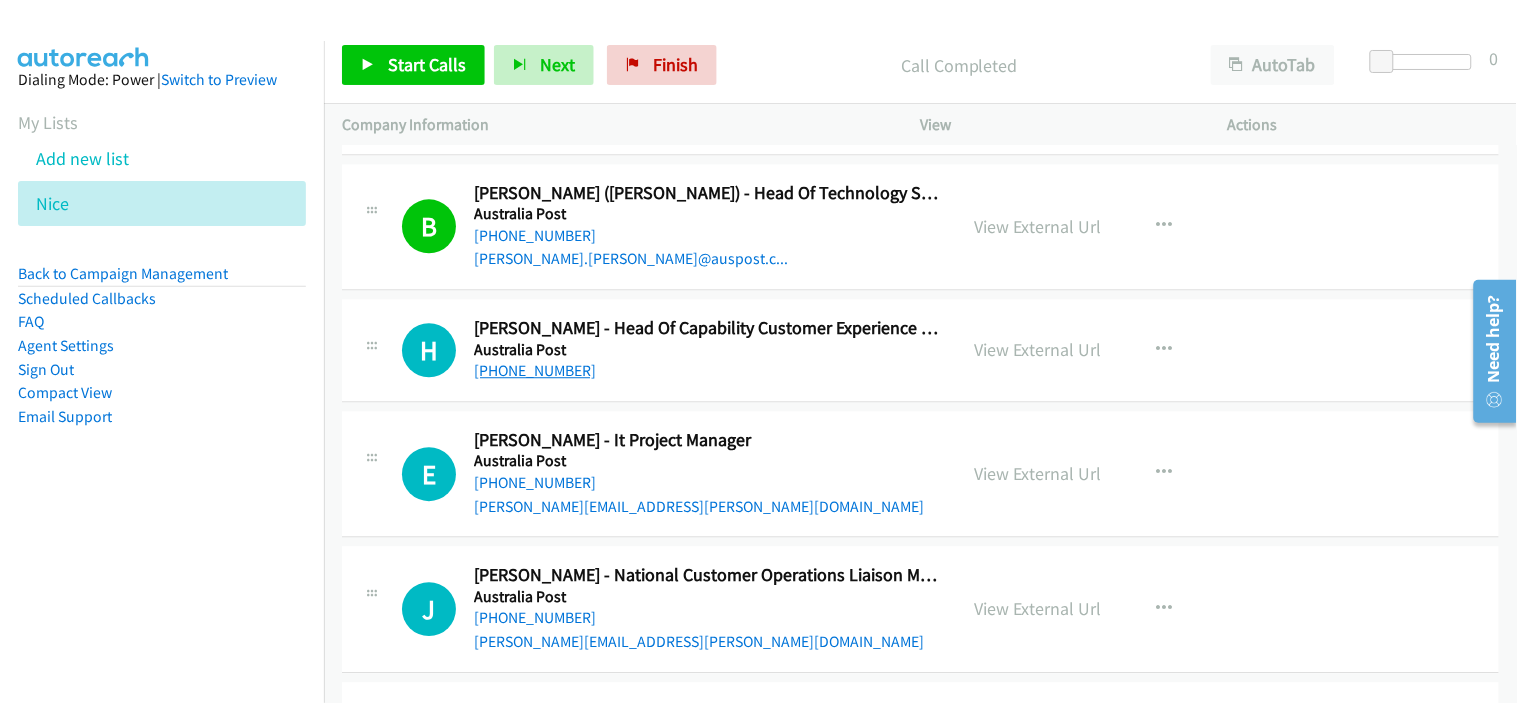click on "[PHONE_NUMBER]" at bounding box center [535, 370] 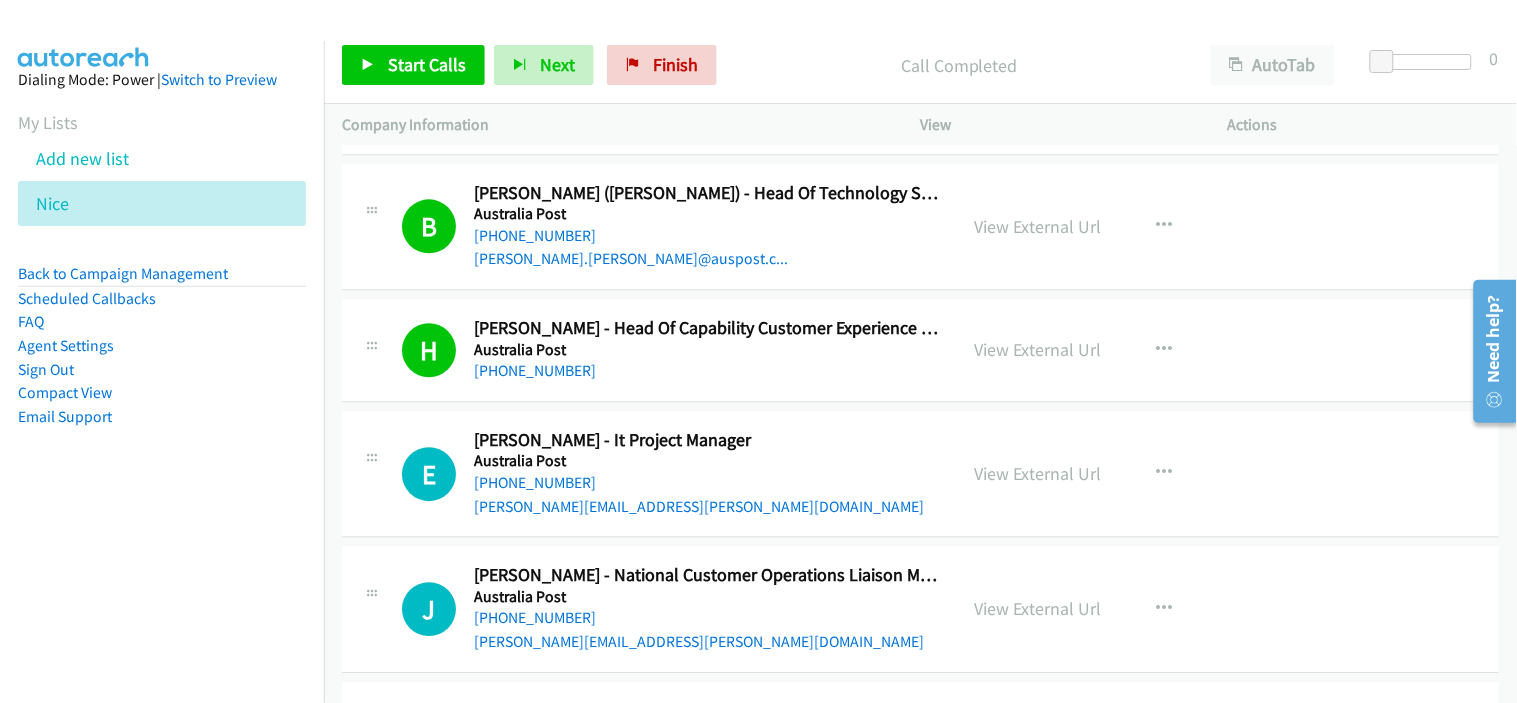 click on "[PHONE_NUMBER]" at bounding box center (706, 483) 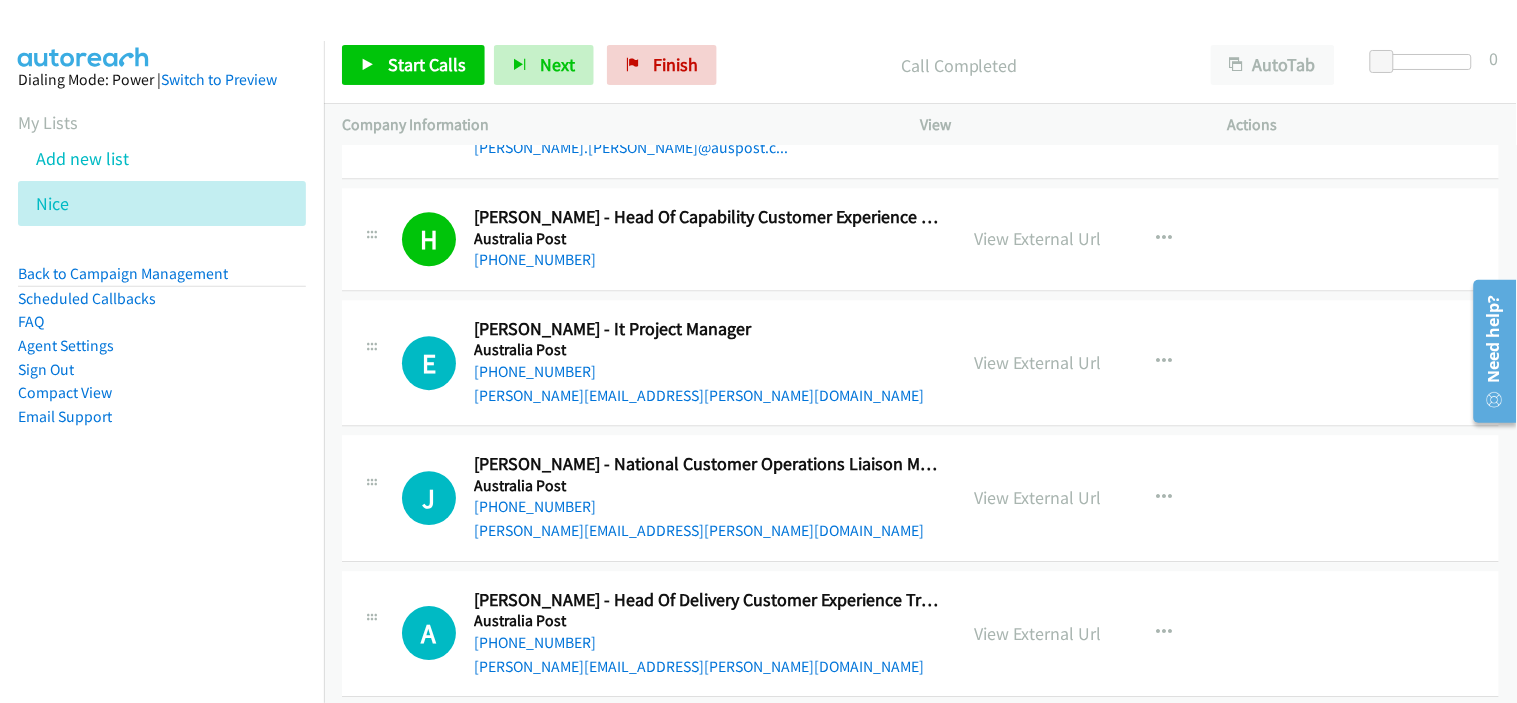 scroll, scrollTop: 7333, scrollLeft: 0, axis: vertical 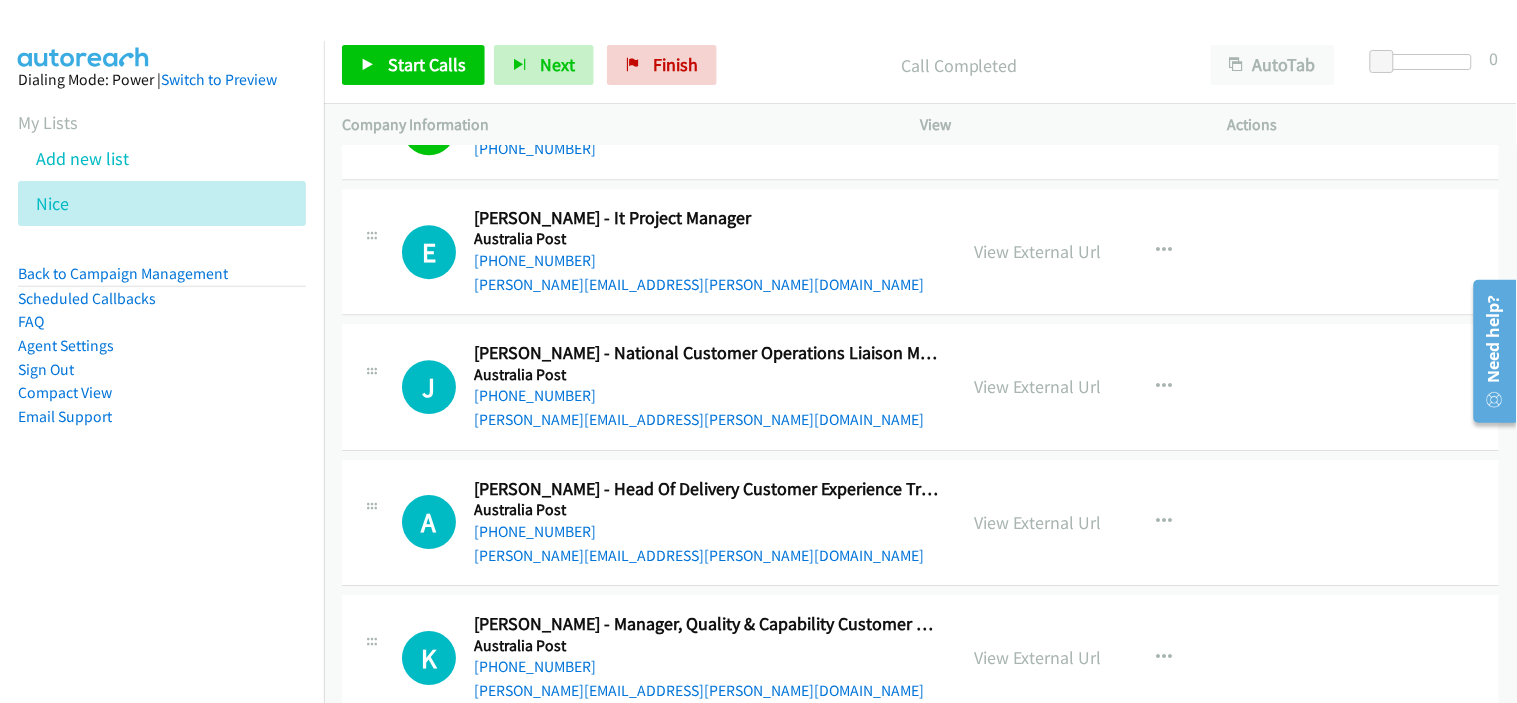 click on "[PERSON_NAME][EMAIL_ADDRESS][PERSON_NAME][DOMAIN_NAME]" at bounding box center [706, 420] 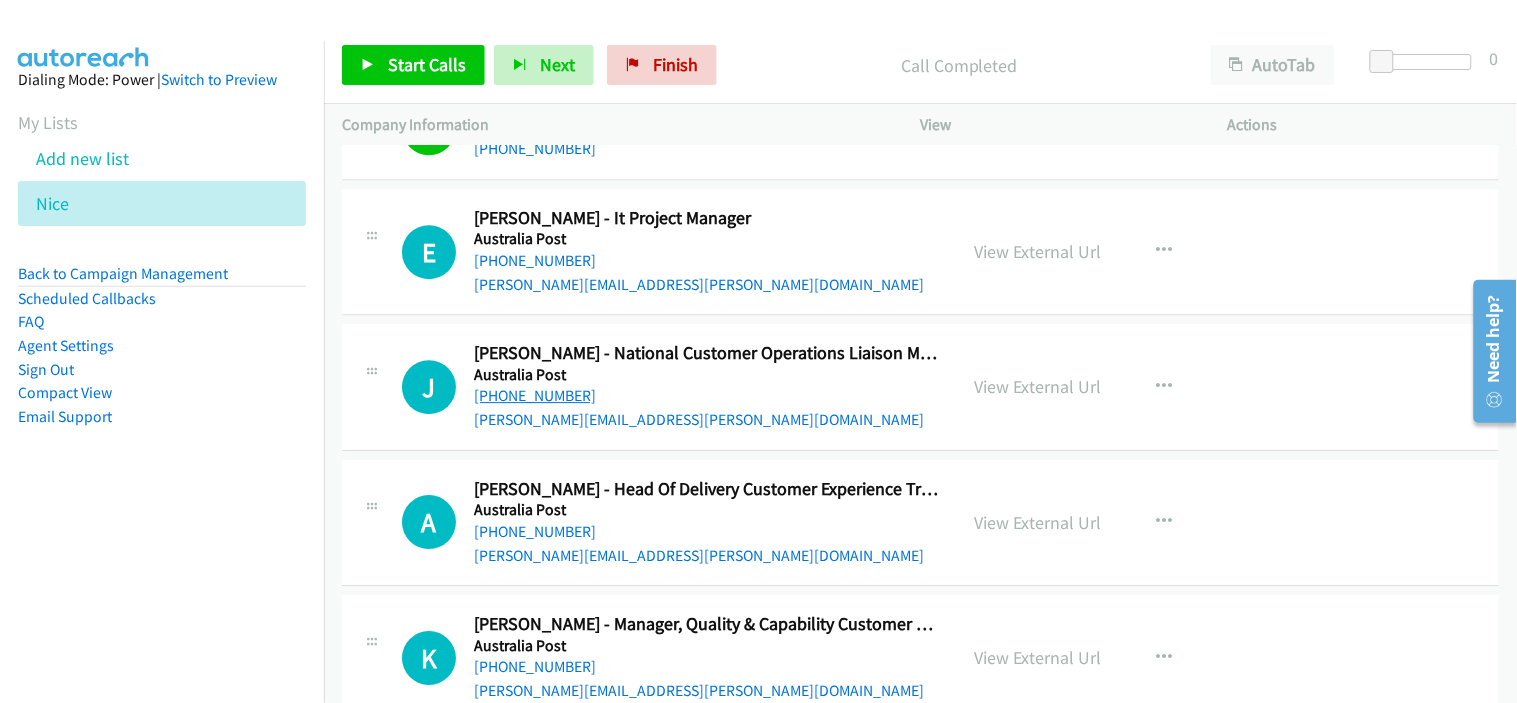 click on "[PHONE_NUMBER]" at bounding box center (535, 395) 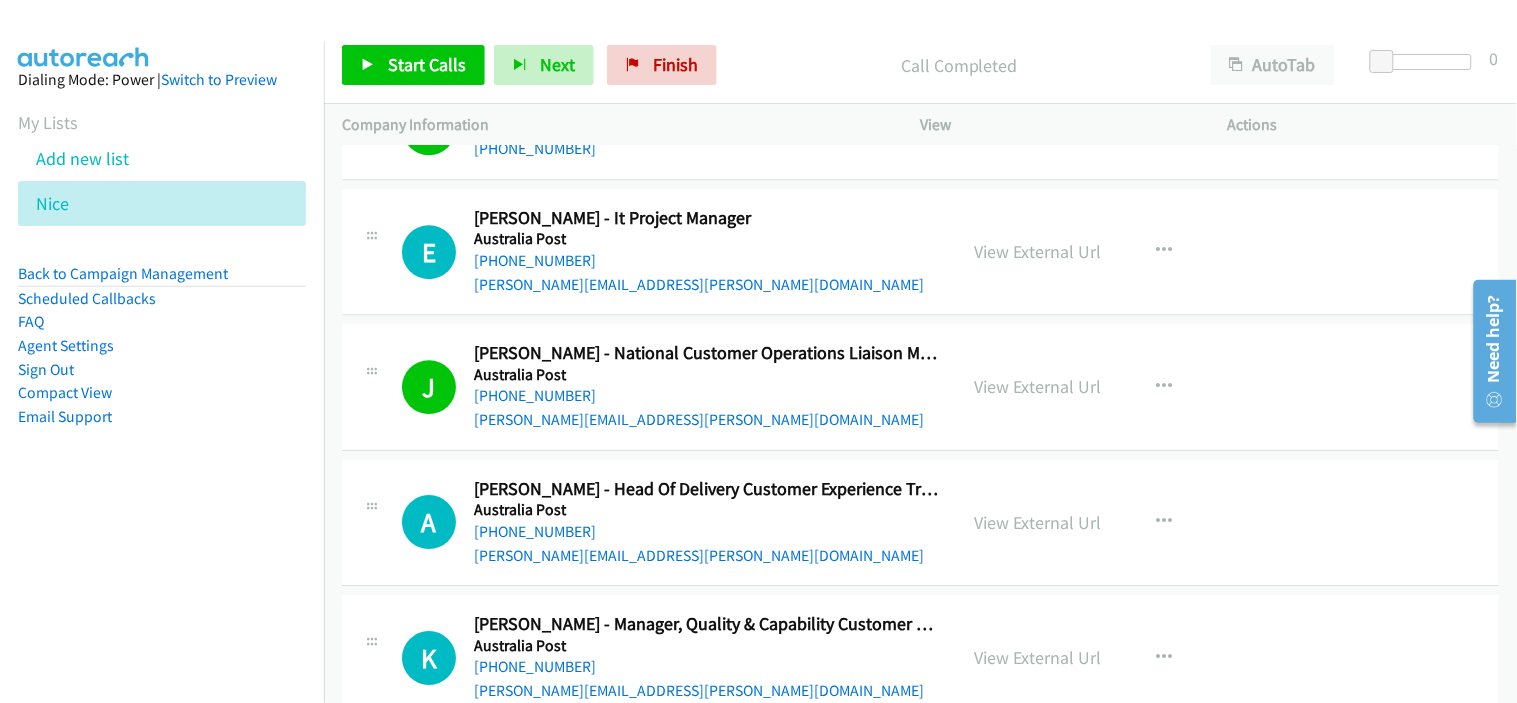 click on "J
Callback Scheduled
[PERSON_NAME] - National Customer Operations Liaison Manager
[GEOGRAPHIC_DATA] Post
[GEOGRAPHIC_DATA]/[GEOGRAPHIC_DATA]
[PHONE_NUMBER]
[PERSON_NAME][EMAIL_ADDRESS][PERSON_NAME][DOMAIN_NAME]
View External Url
View External Url
Email
Schedule/Manage Callback
Start Calls Here
Remove from list
Add to do not call list
Reset Call Status" at bounding box center [920, 387] 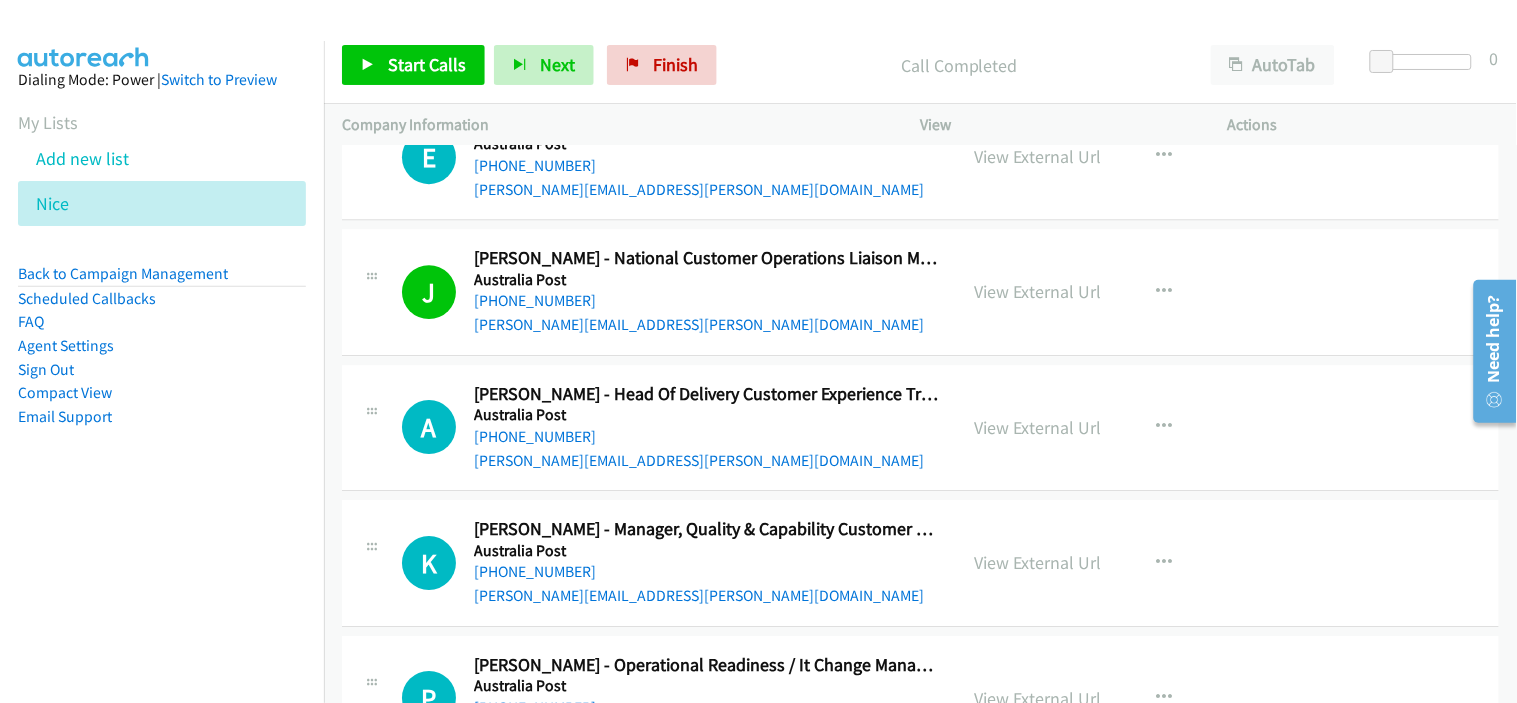 scroll, scrollTop: 7444, scrollLeft: 0, axis: vertical 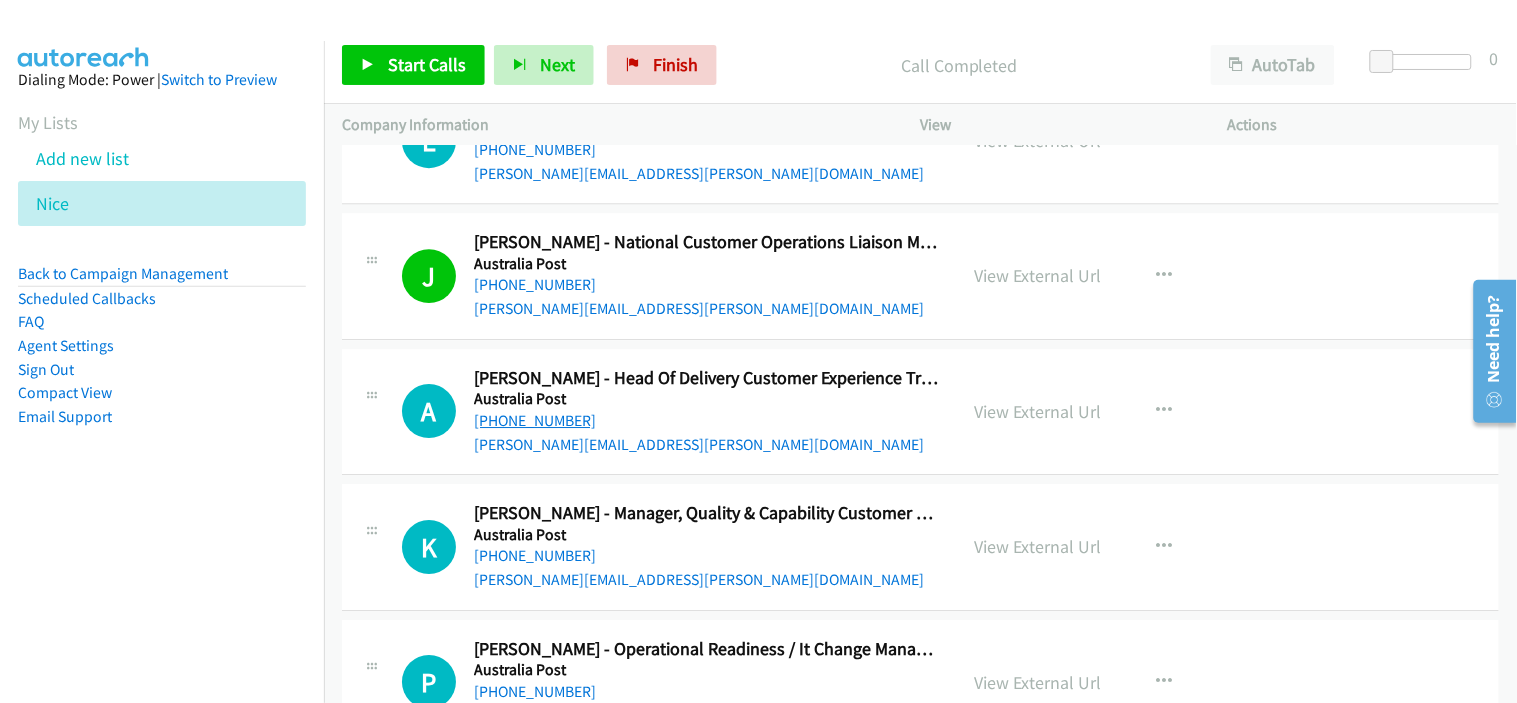 click on "[PHONE_NUMBER]" at bounding box center [535, 420] 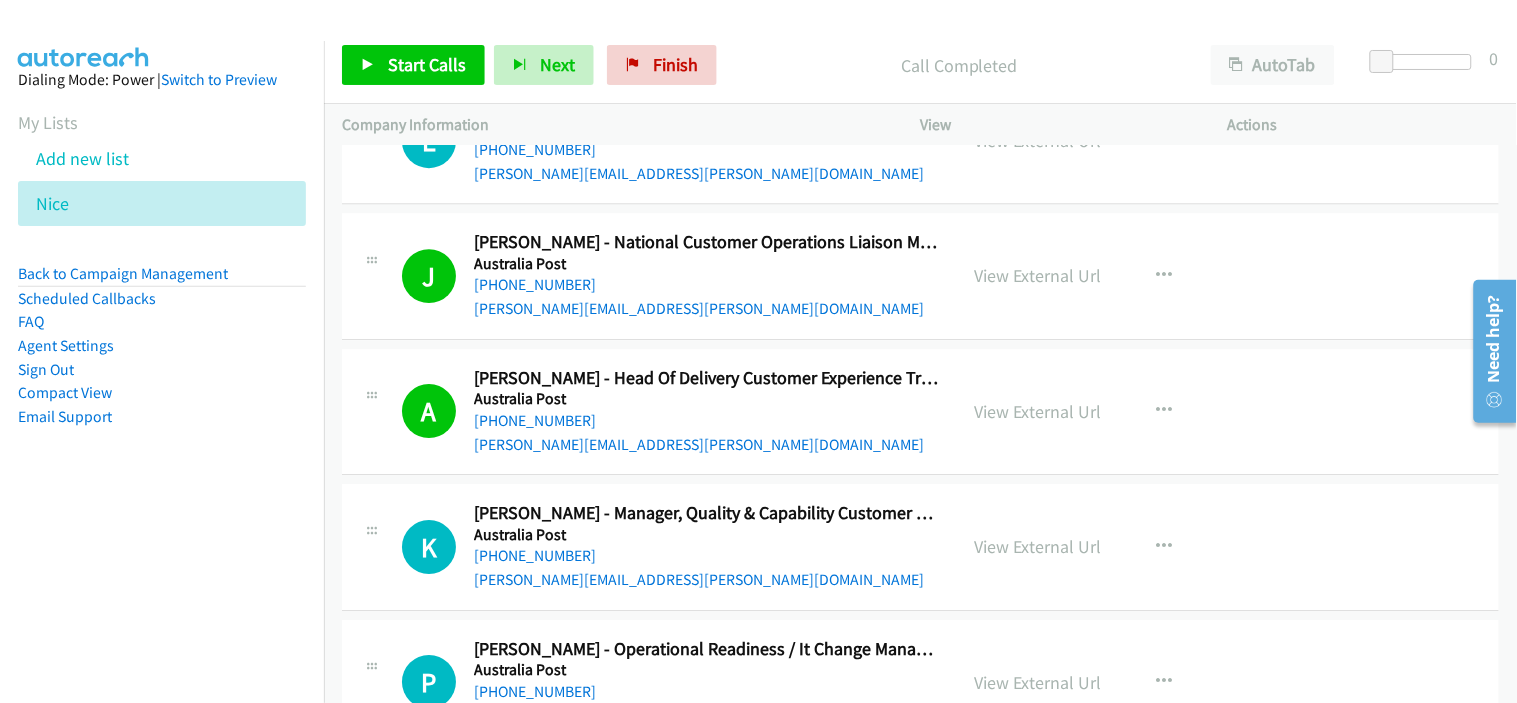 click on "[PHONE_NUMBER]" at bounding box center (706, 556) 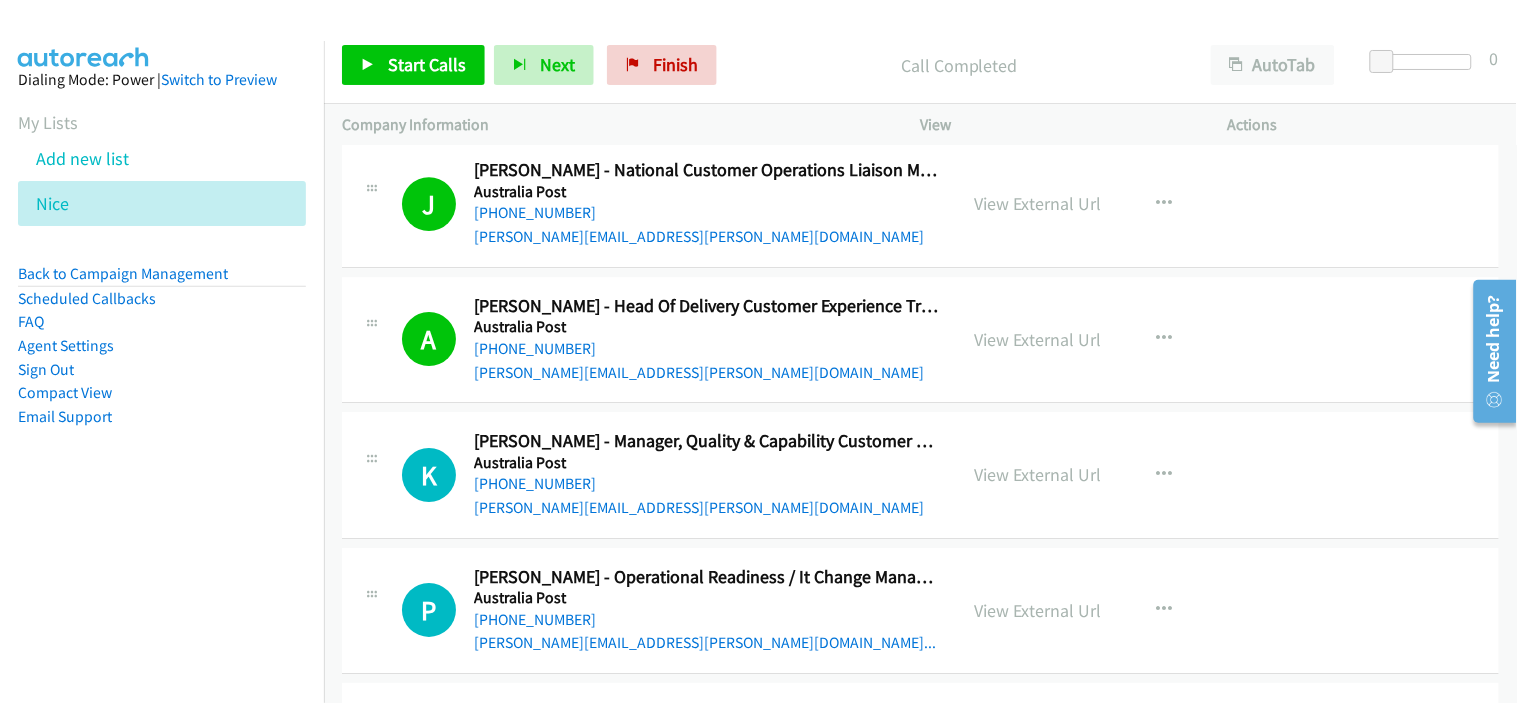 scroll, scrollTop: 7555, scrollLeft: 0, axis: vertical 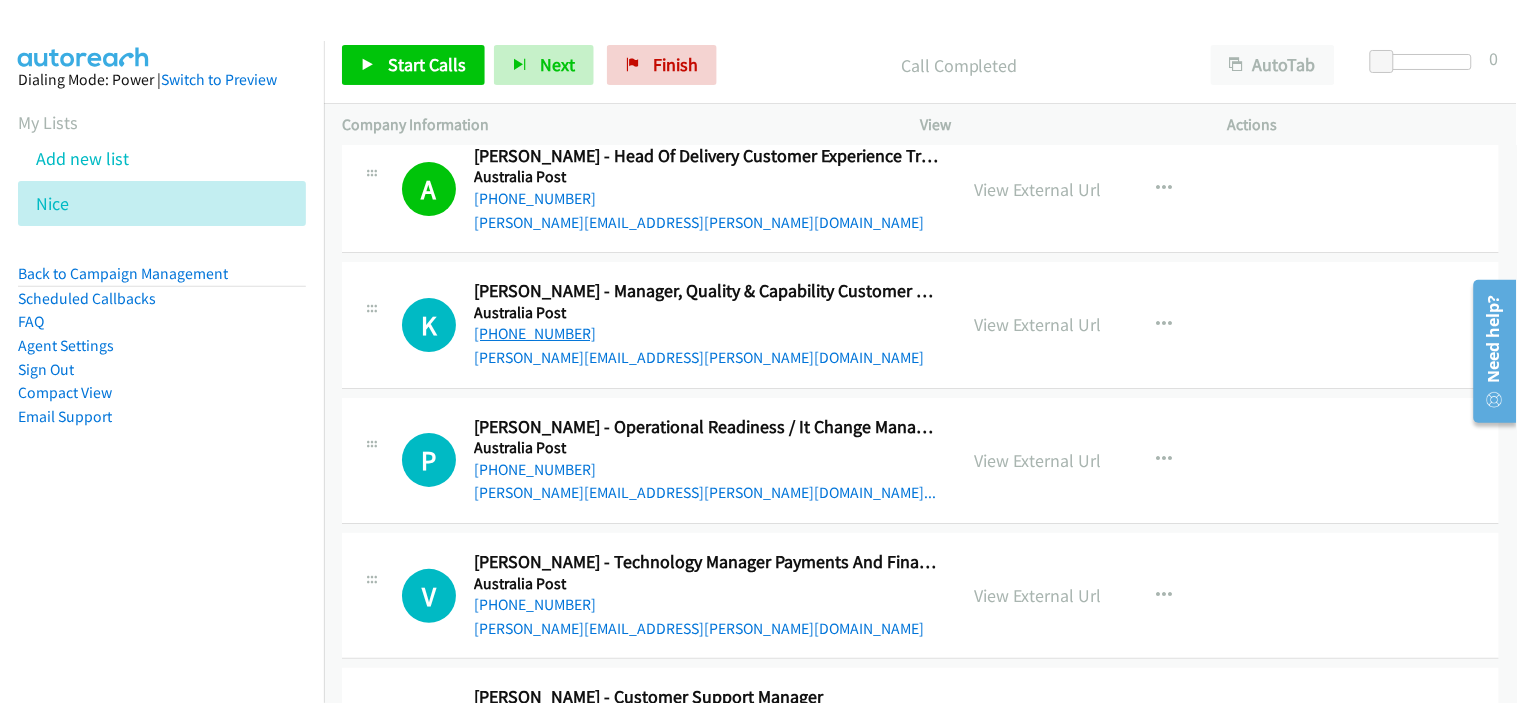 click on "[PHONE_NUMBER]" at bounding box center (535, 333) 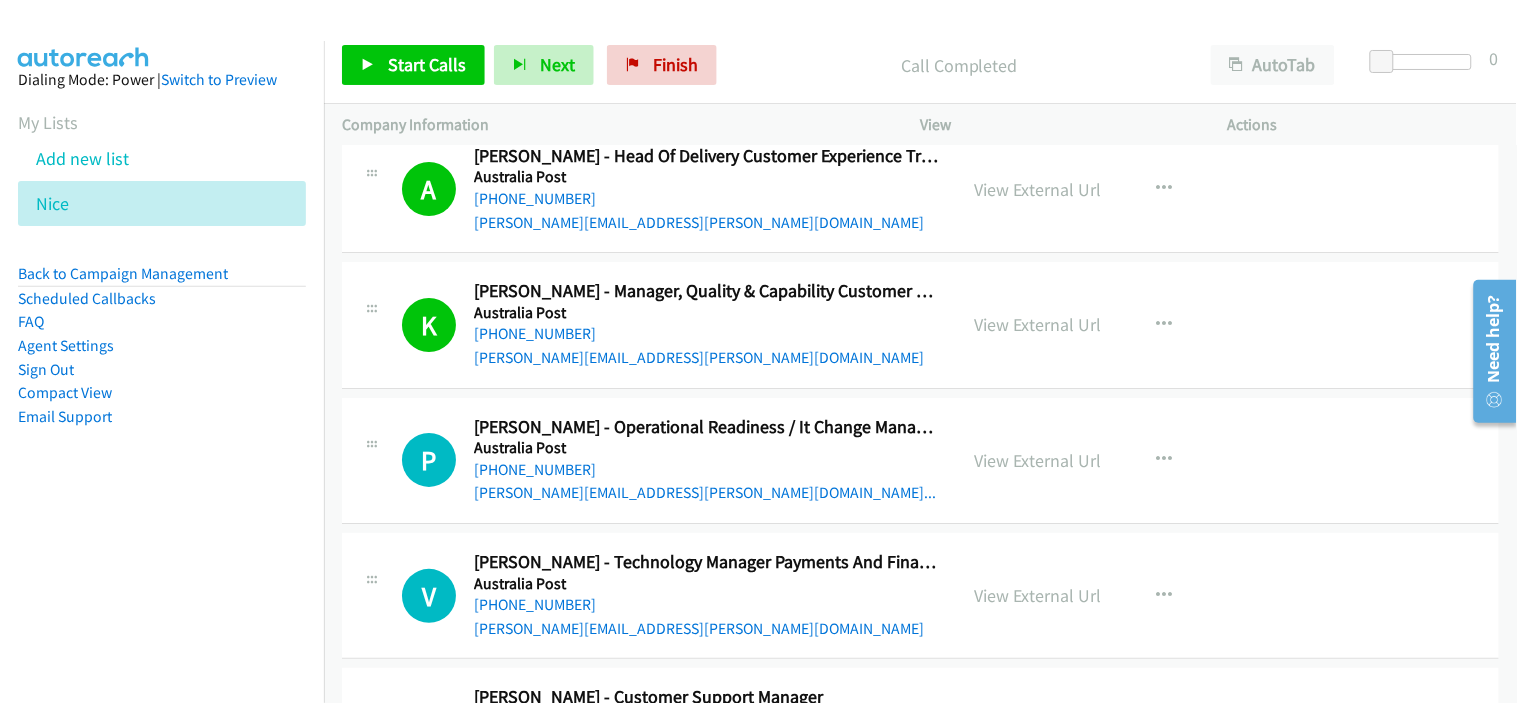 click on "[PERSON_NAME][EMAIL_ADDRESS][PERSON_NAME][DOMAIN_NAME]..." at bounding box center (706, 493) 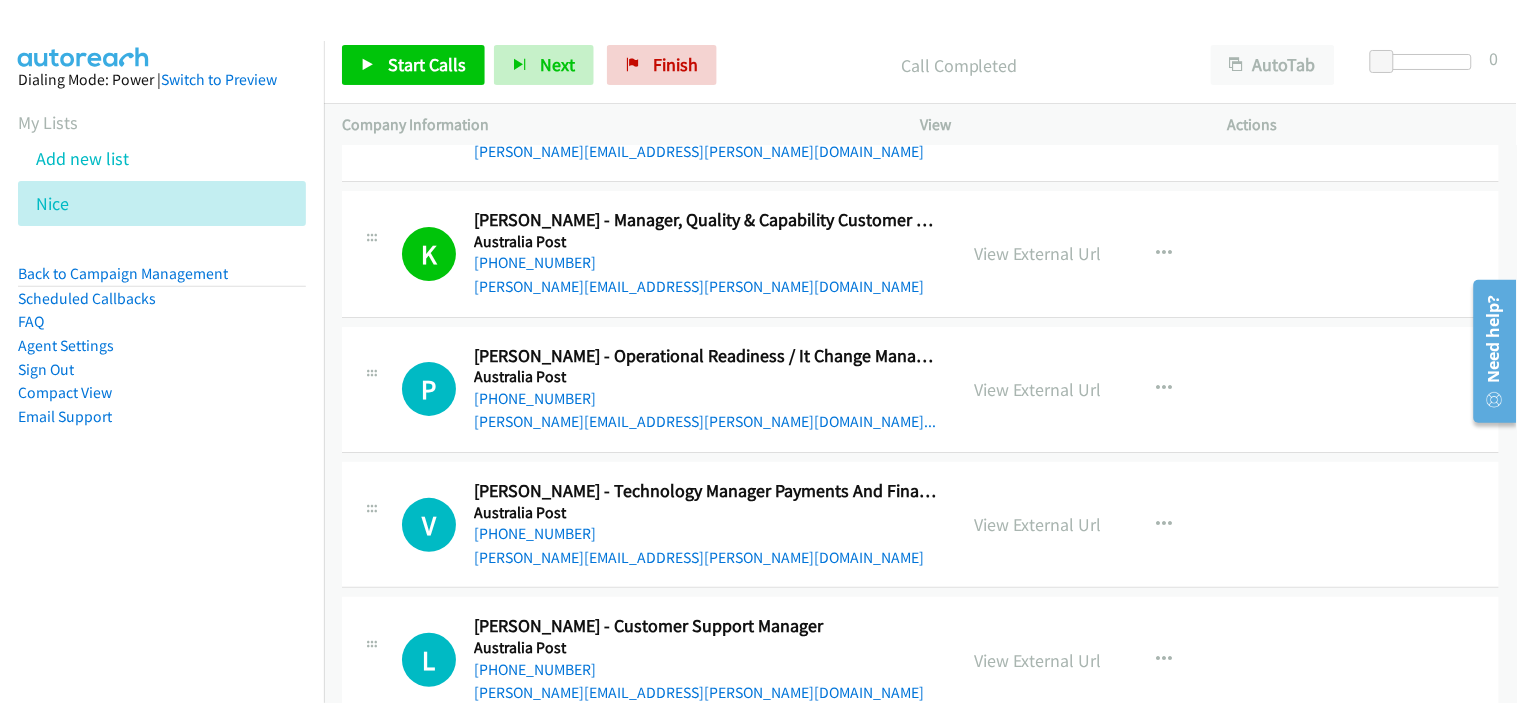 scroll, scrollTop: 7777, scrollLeft: 0, axis: vertical 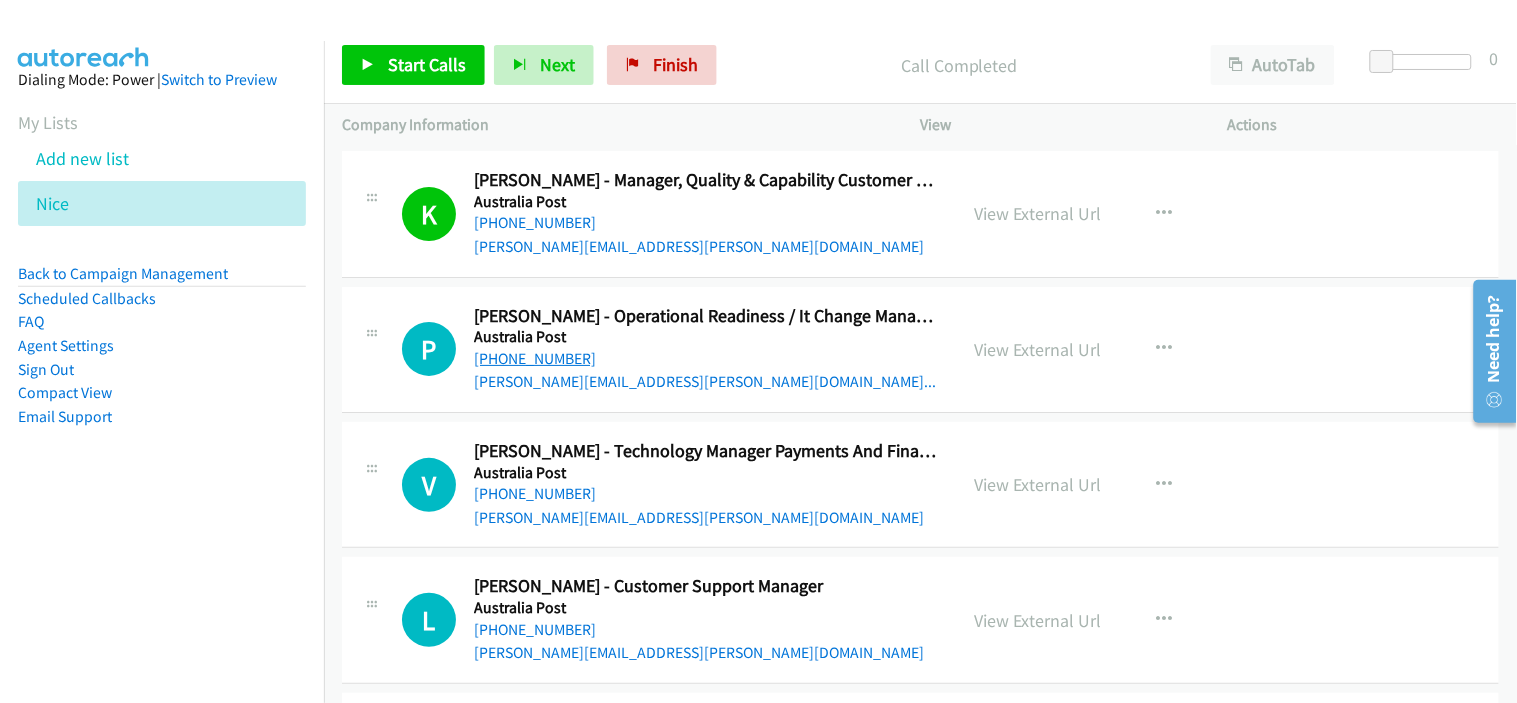 click on "[PHONE_NUMBER]" at bounding box center [535, 358] 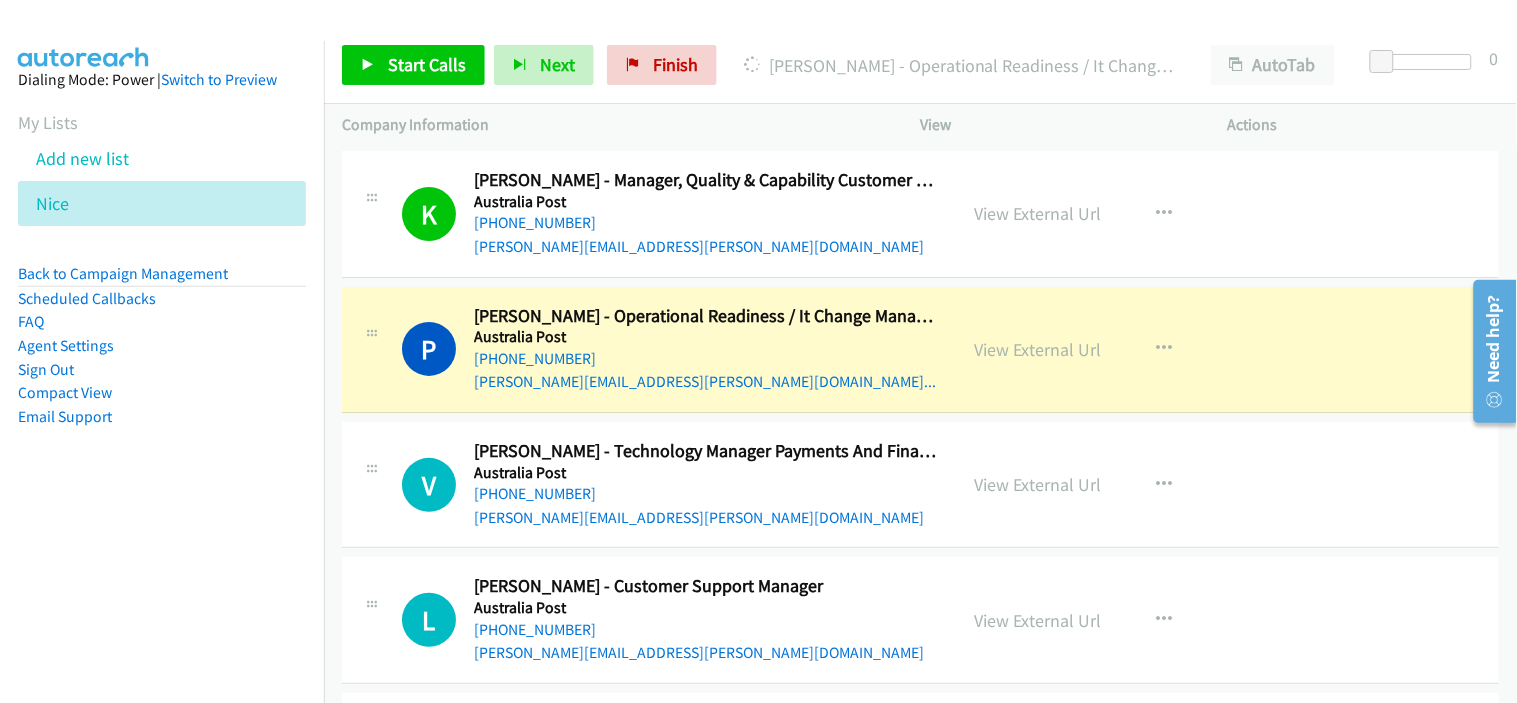 drag, startPoint x: 707, startPoint y: 333, endPoint x: 986, endPoint y: 678, distance: 443.69583 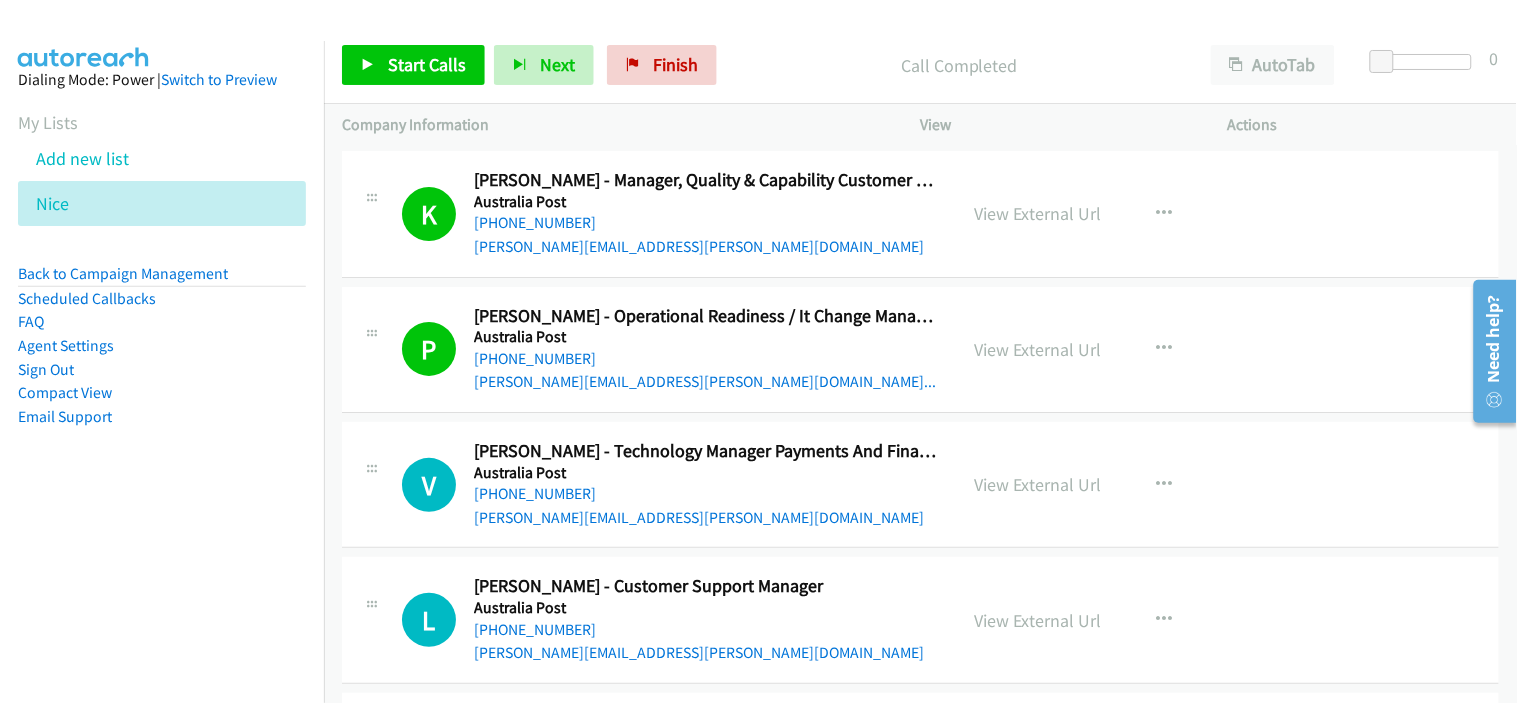 click on "[PHONE_NUMBER]" at bounding box center (706, 359) 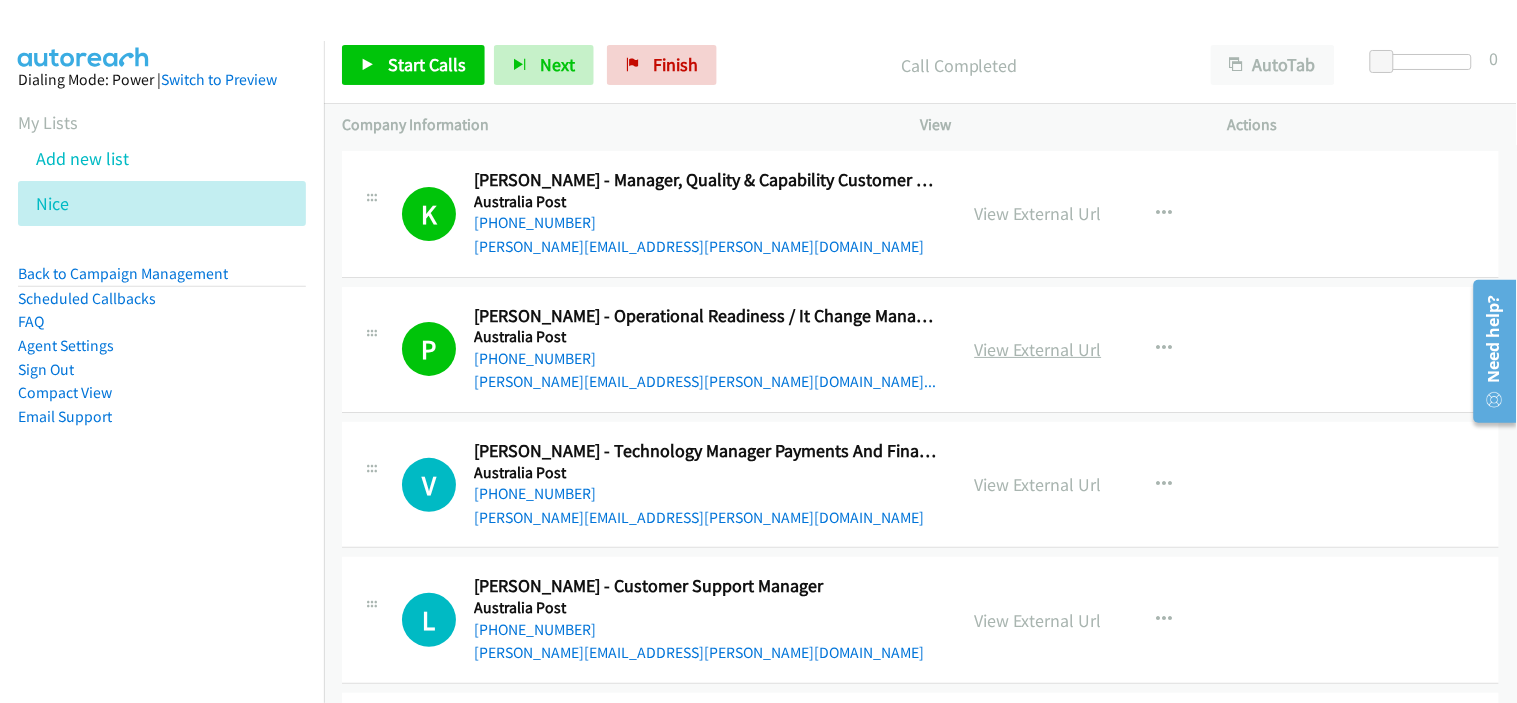 click on "View External Url" at bounding box center (1038, 349) 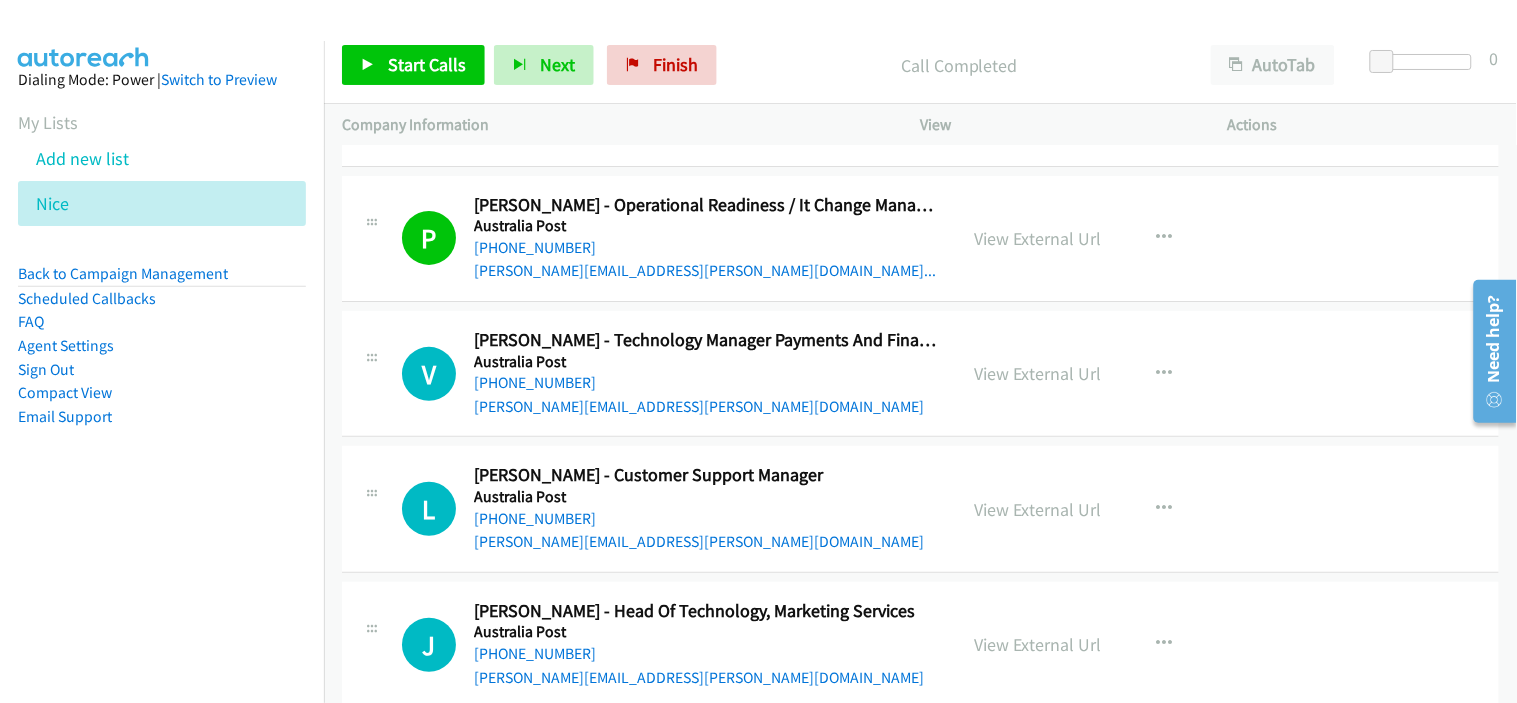 scroll, scrollTop: 8000, scrollLeft: 0, axis: vertical 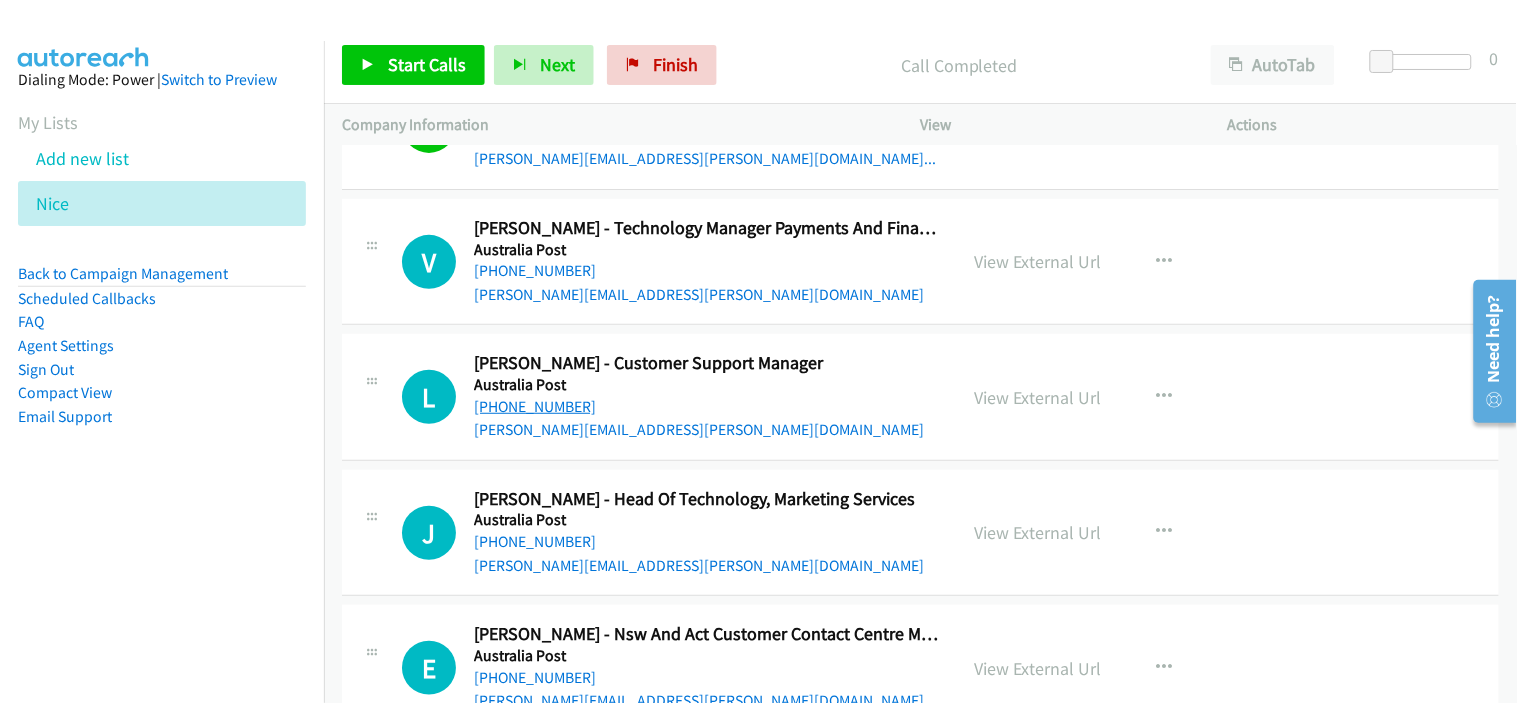 click on "[PHONE_NUMBER]" at bounding box center (535, 406) 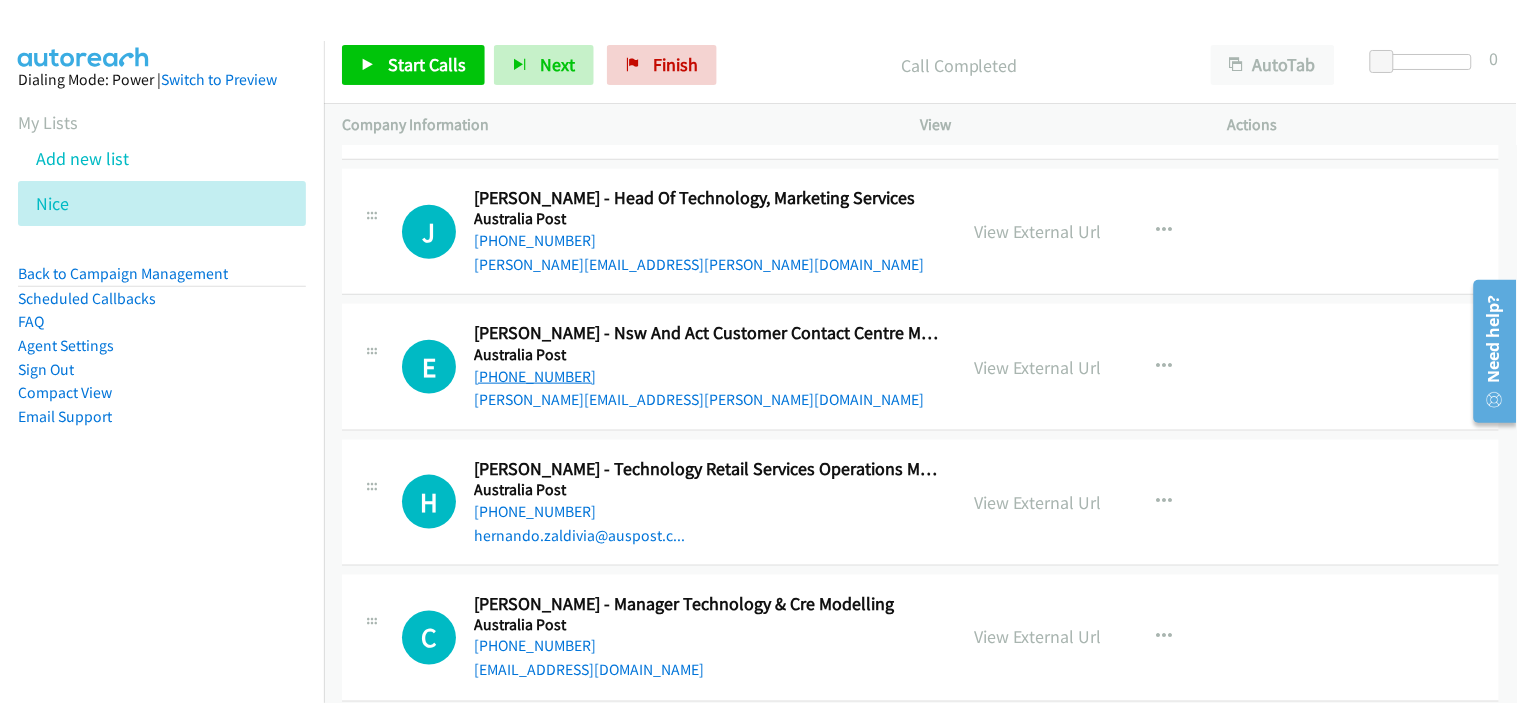 scroll, scrollTop: 8333, scrollLeft: 0, axis: vertical 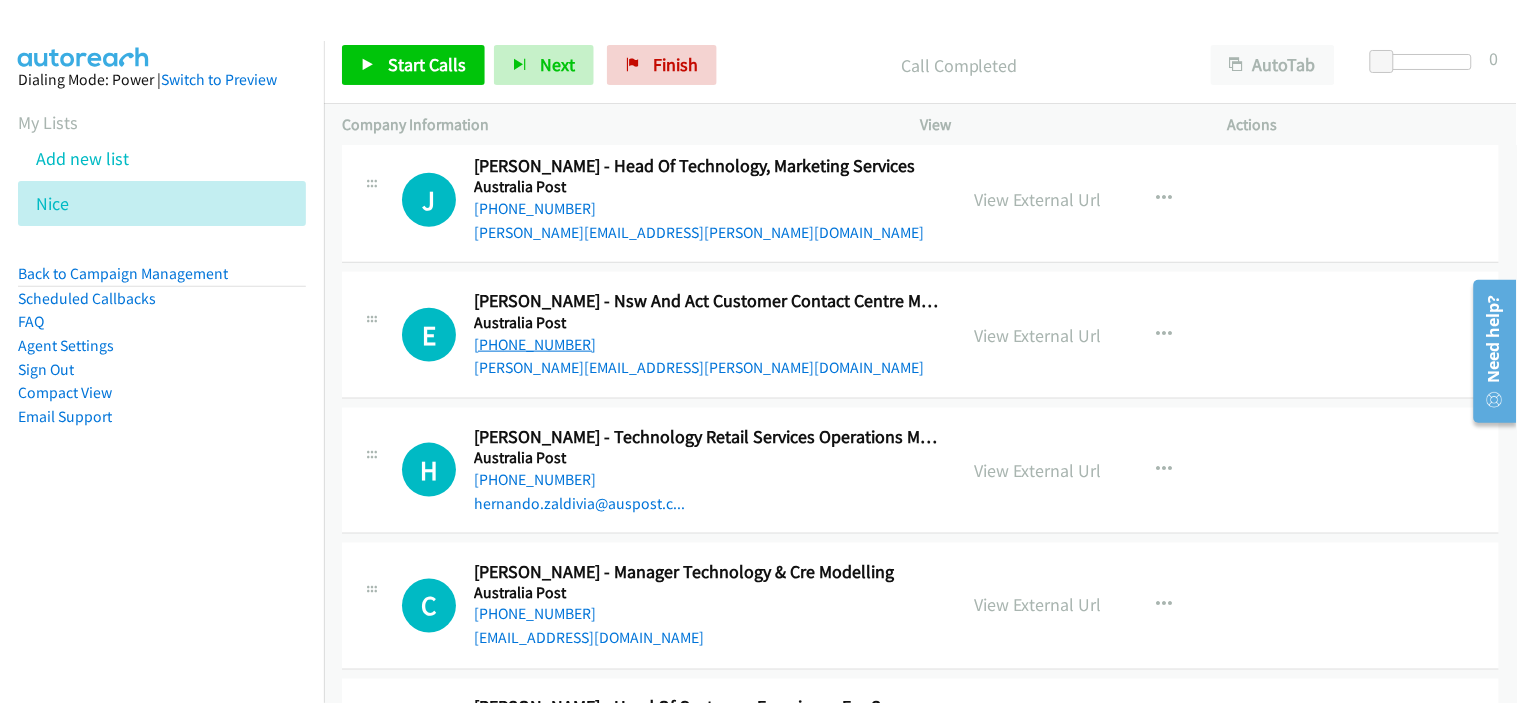 click on "[PHONE_NUMBER]" at bounding box center [535, 344] 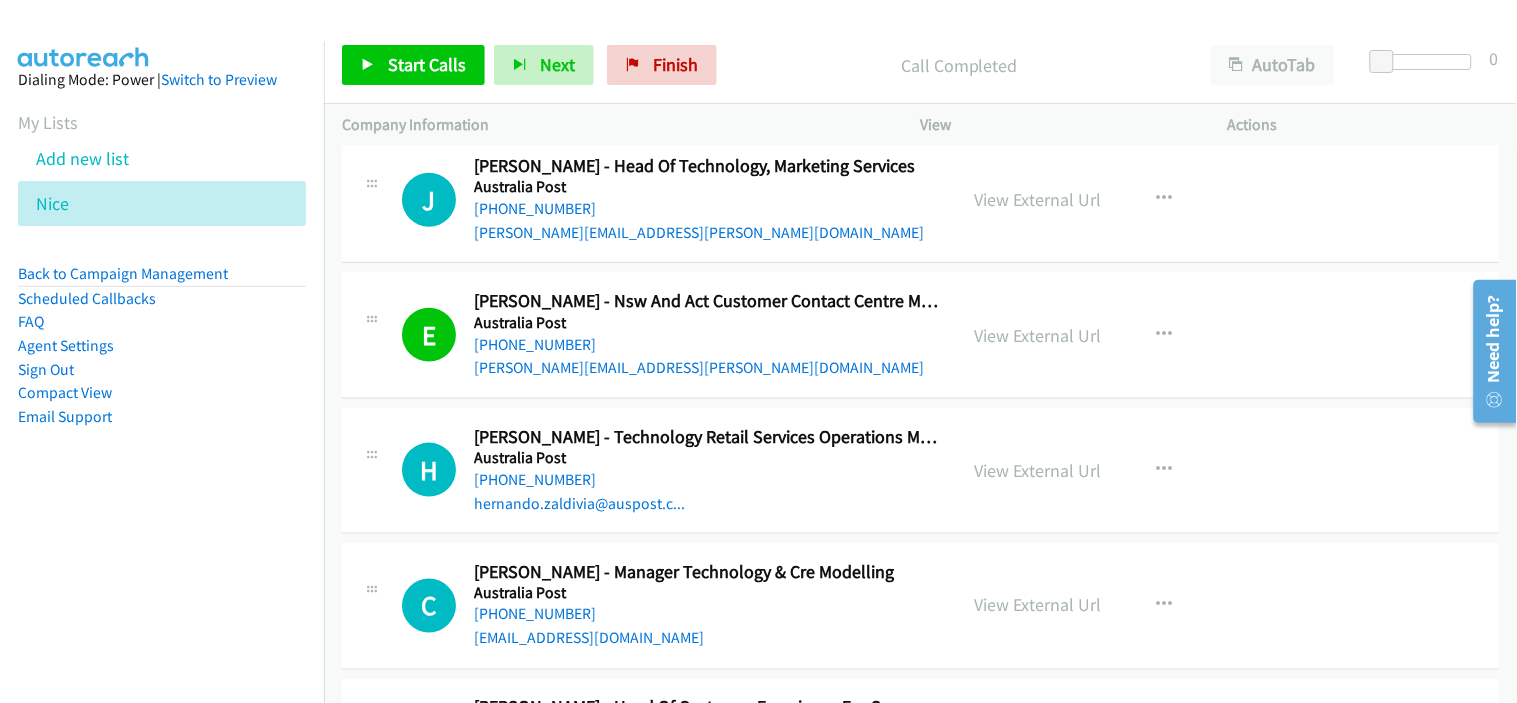 click on "[PHONE_NUMBER]" at bounding box center [706, 480] 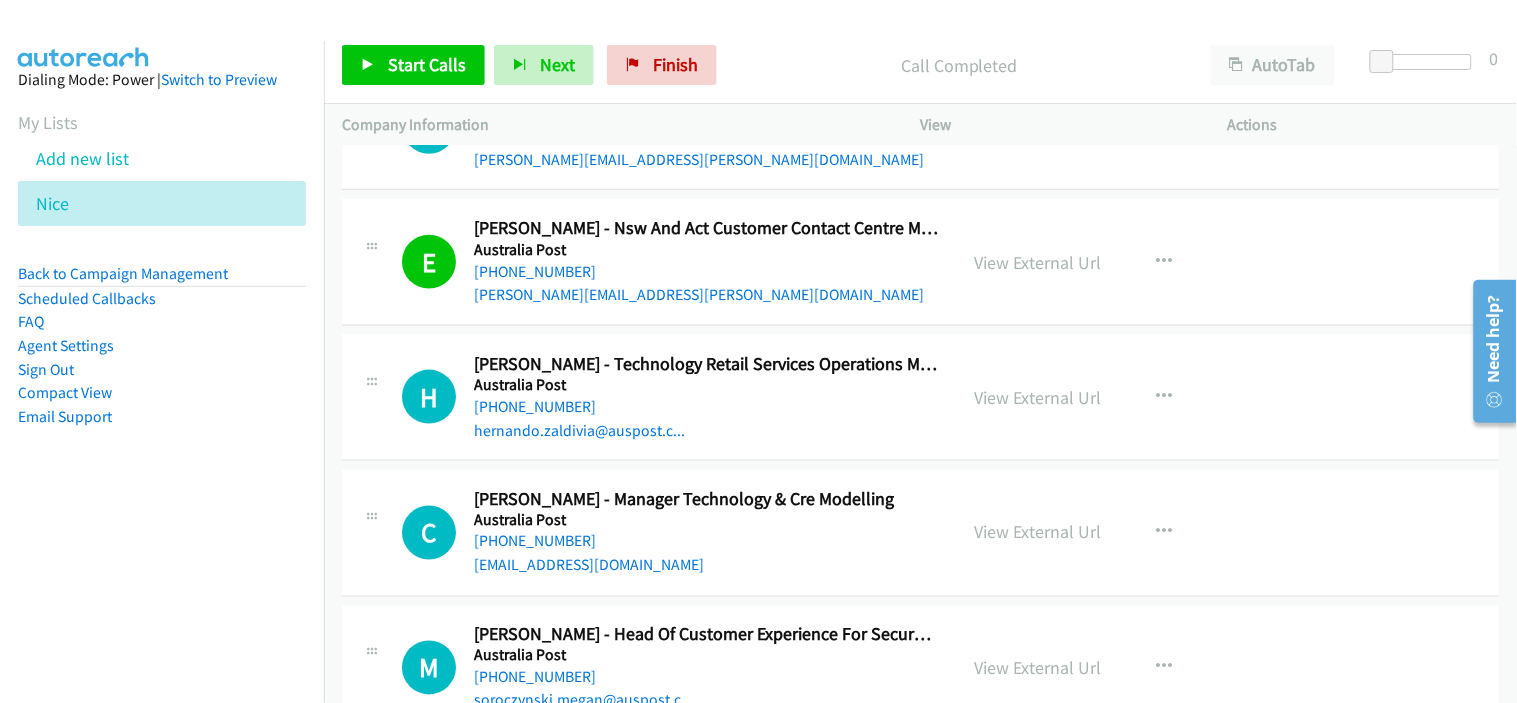 scroll, scrollTop: 8444, scrollLeft: 0, axis: vertical 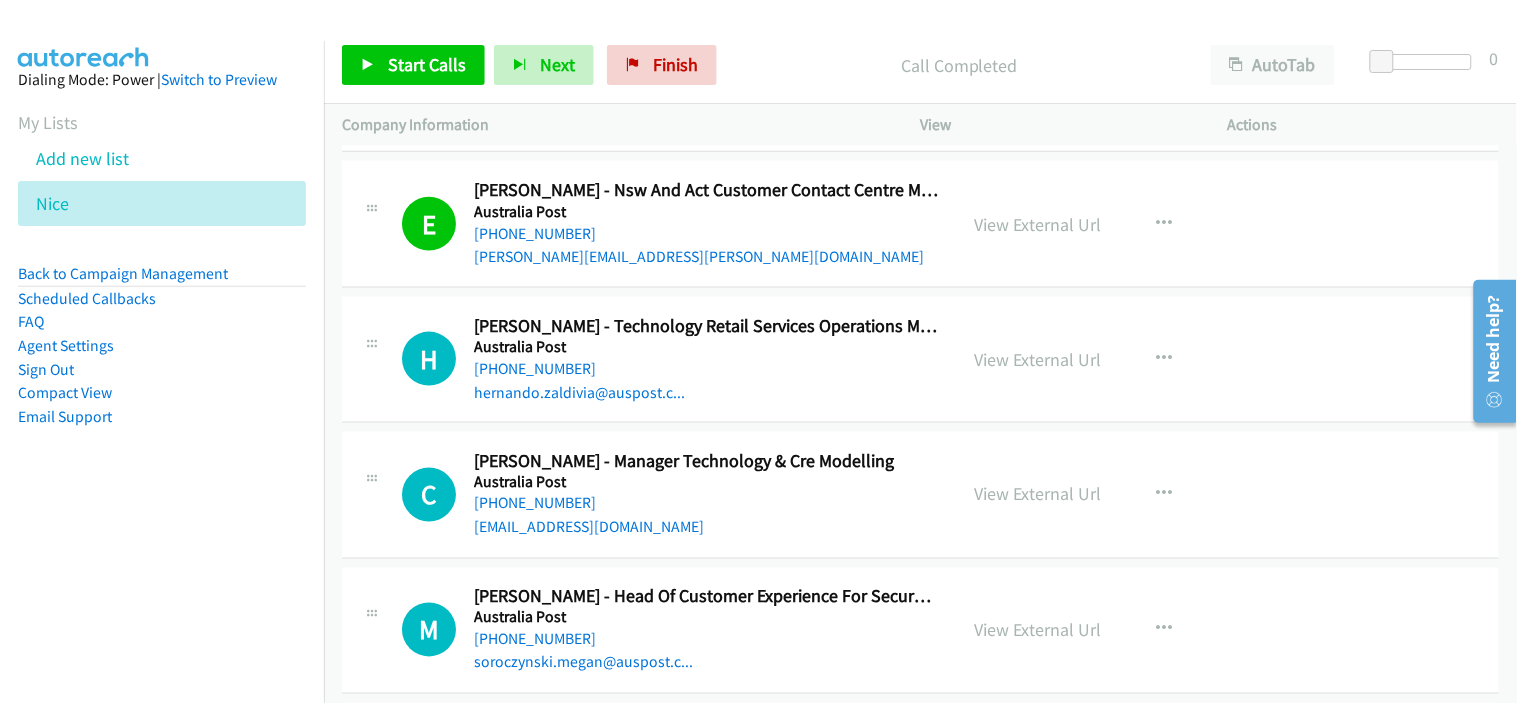click on "hernando.zaldivia@auspost.c..." at bounding box center [706, 393] 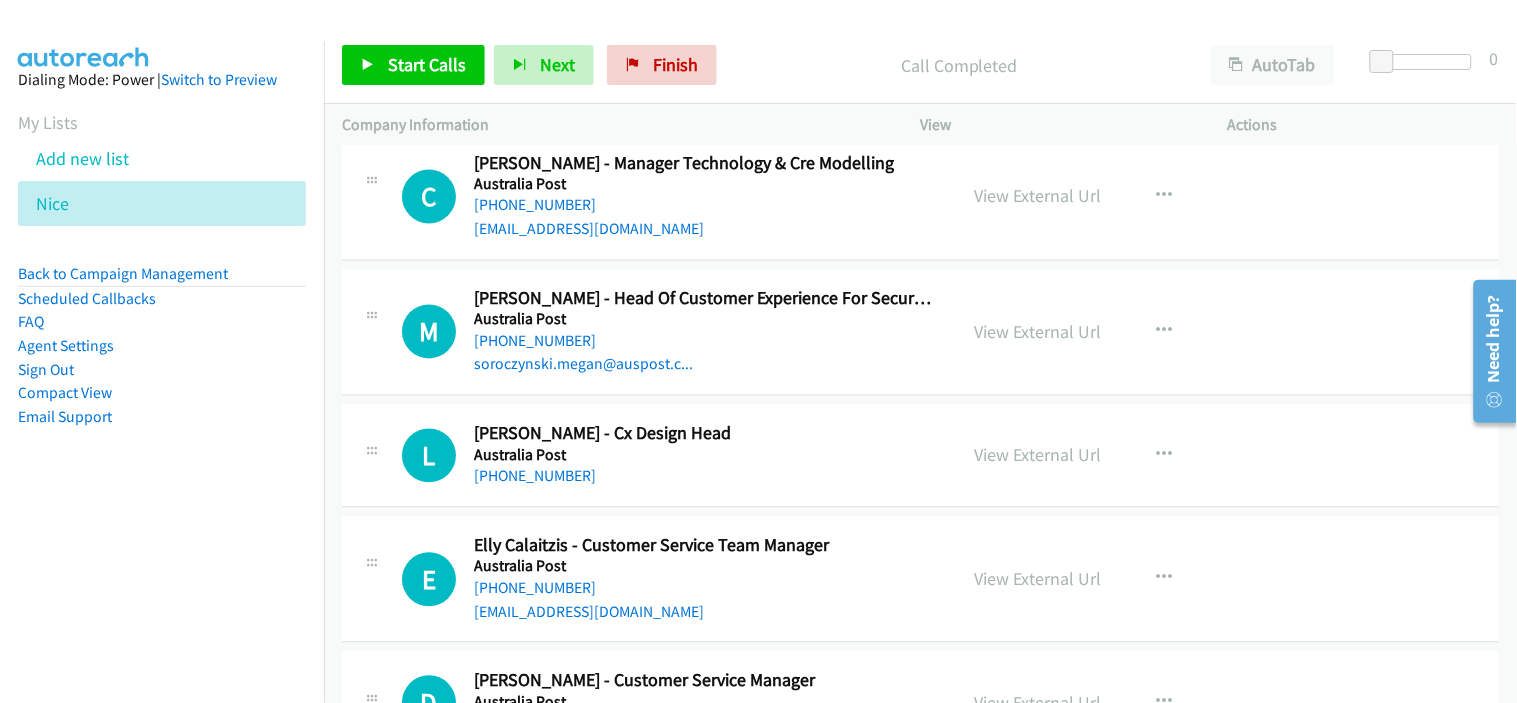 scroll, scrollTop: 8777, scrollLeft: 0, axis: vertical 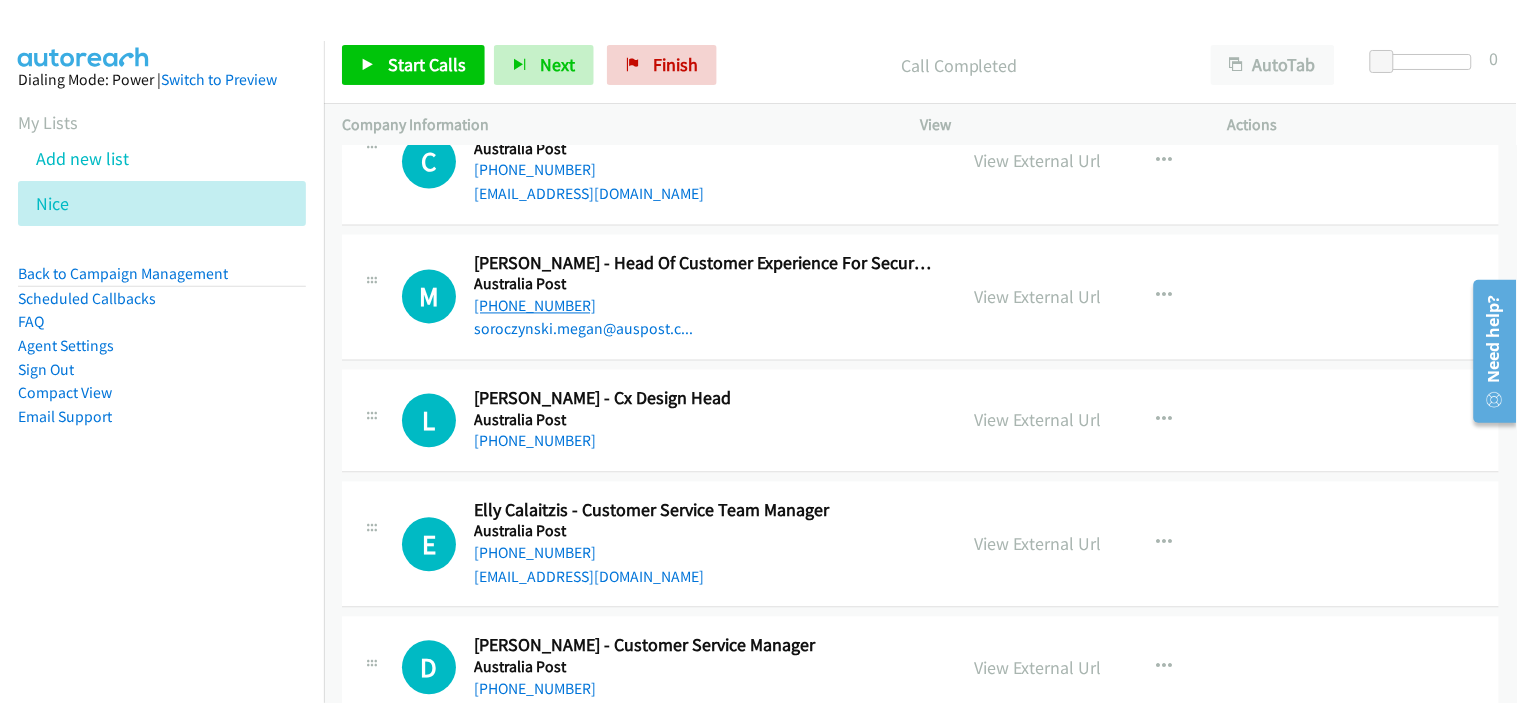 click on "[PHONE_NUMBER]" at bounding box center [535, 306] 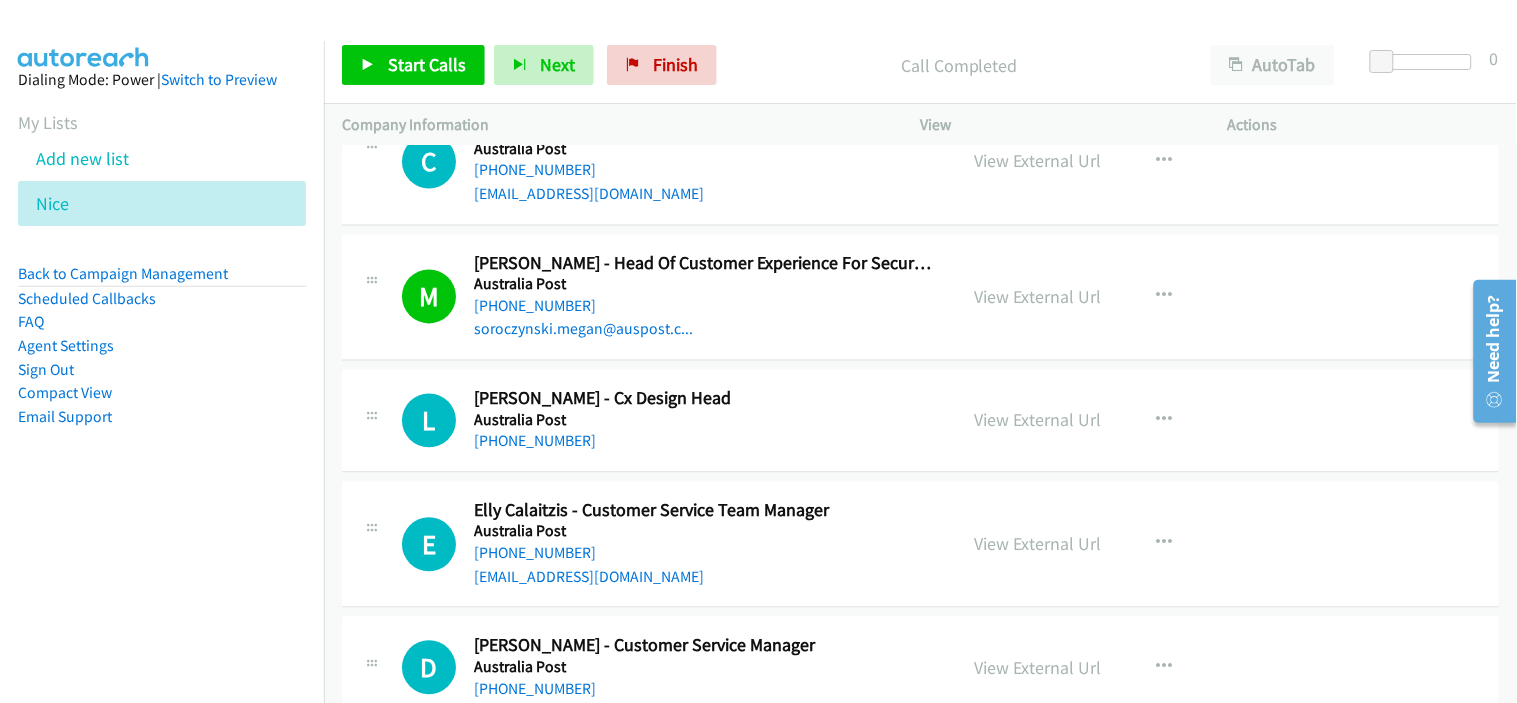 click on "[PHONE_NUMBER]" at bounding box center (706, 442) 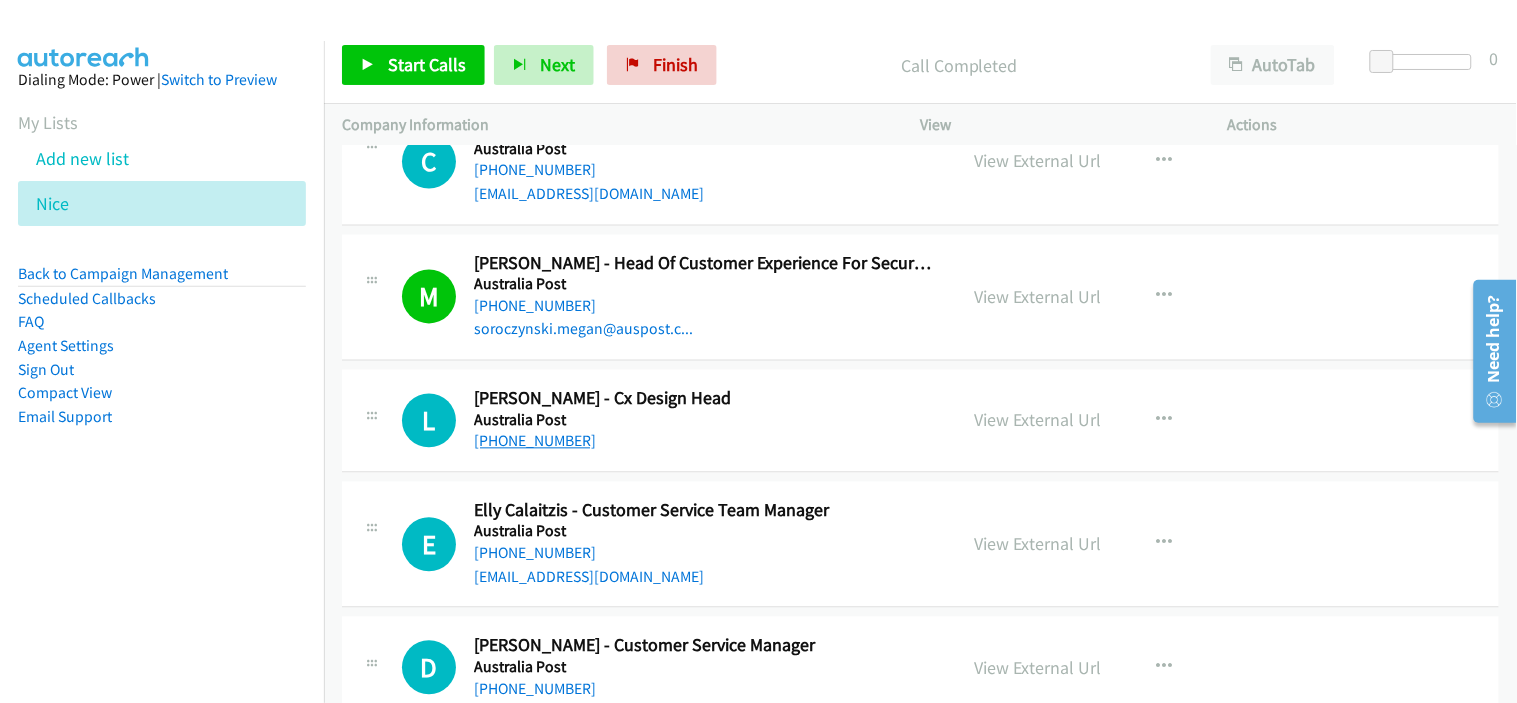 click on "[PHONE_NUMBER]" at bounding box center [535, 441] 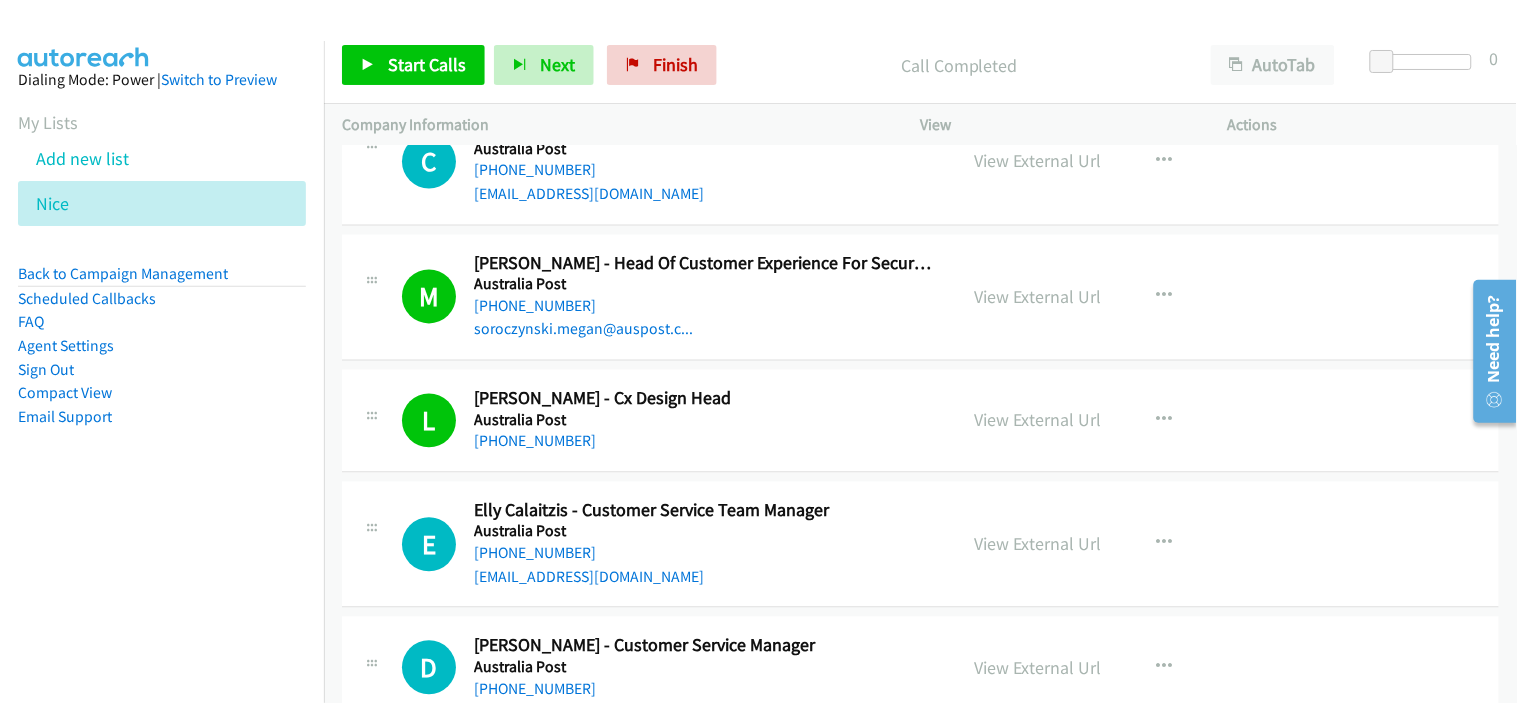 click on "[PHONE_NUMBER]" at bounding box center (706, 554) 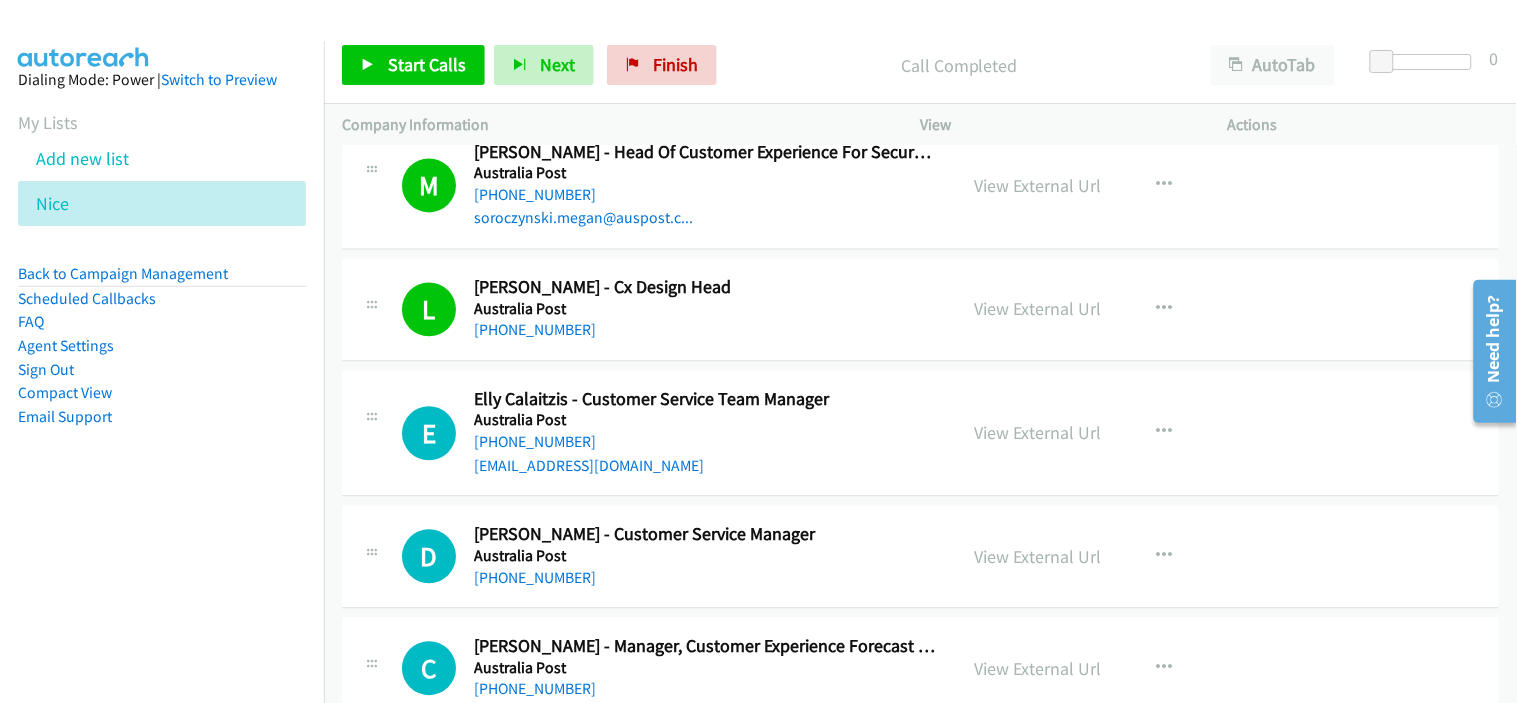 scroll, scrollTop: 9000, scrollLeft: 0, axis: vertical 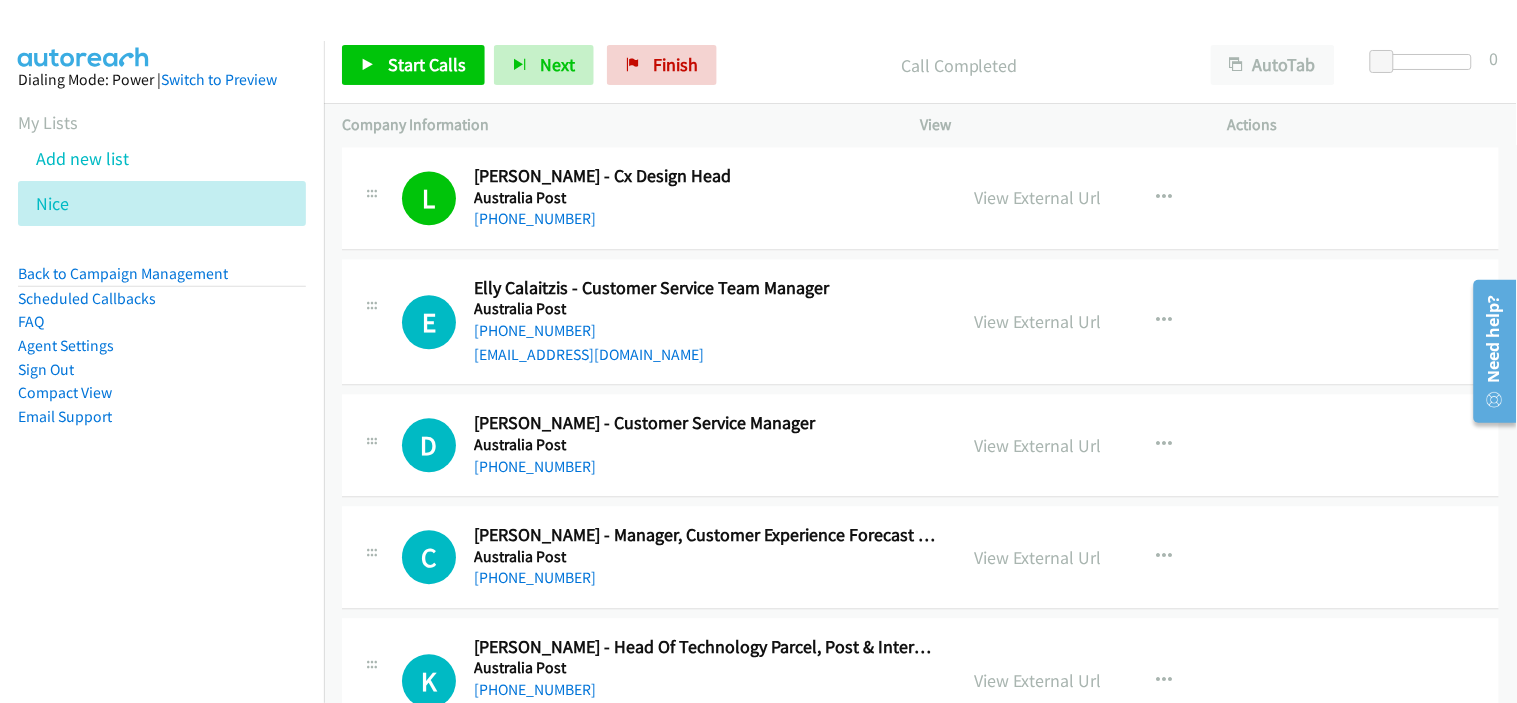 drag, startPoint x: 706, startPoint y: 457, endPoint x: 626, endPoint y: 394, distance: 101.828285 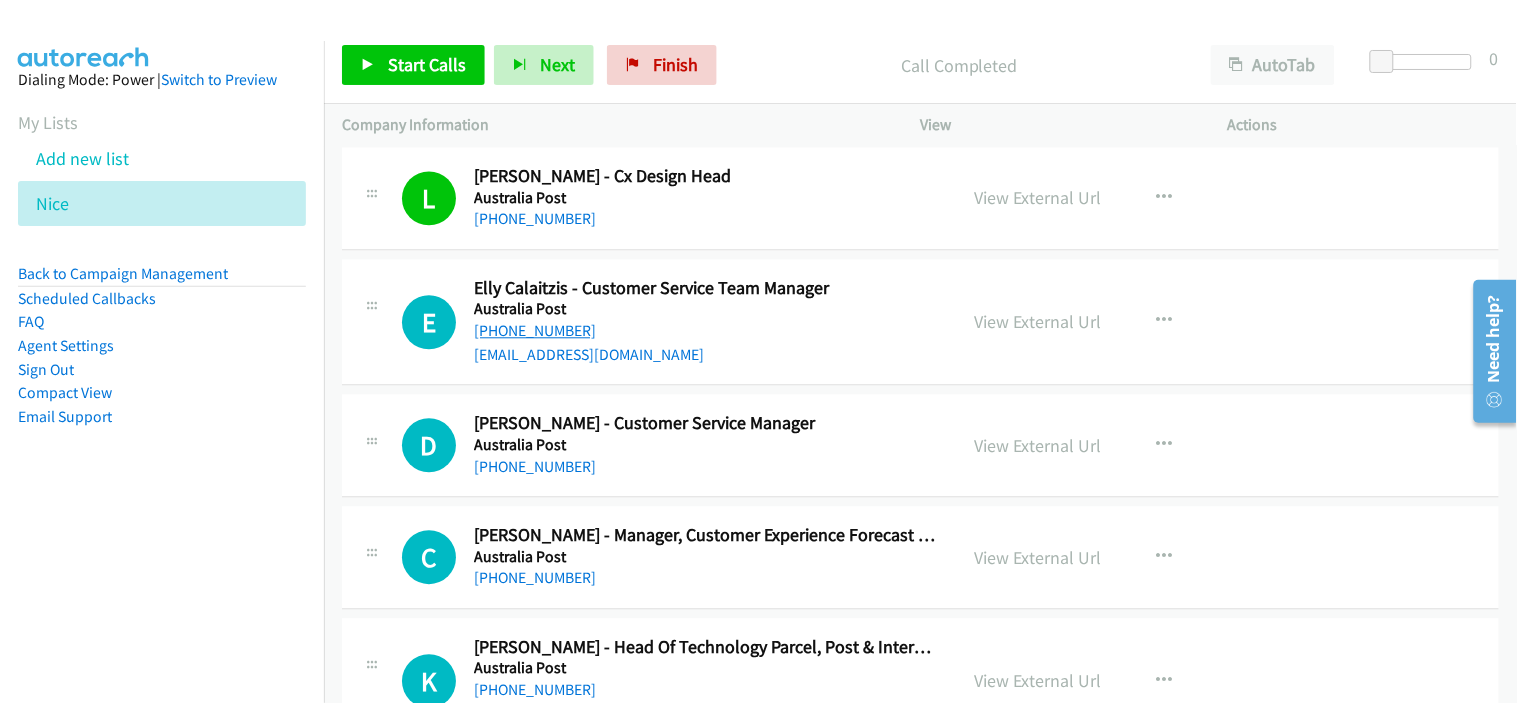 click on "[PHONE_NUMBER]" at bounding box center [535, 330] 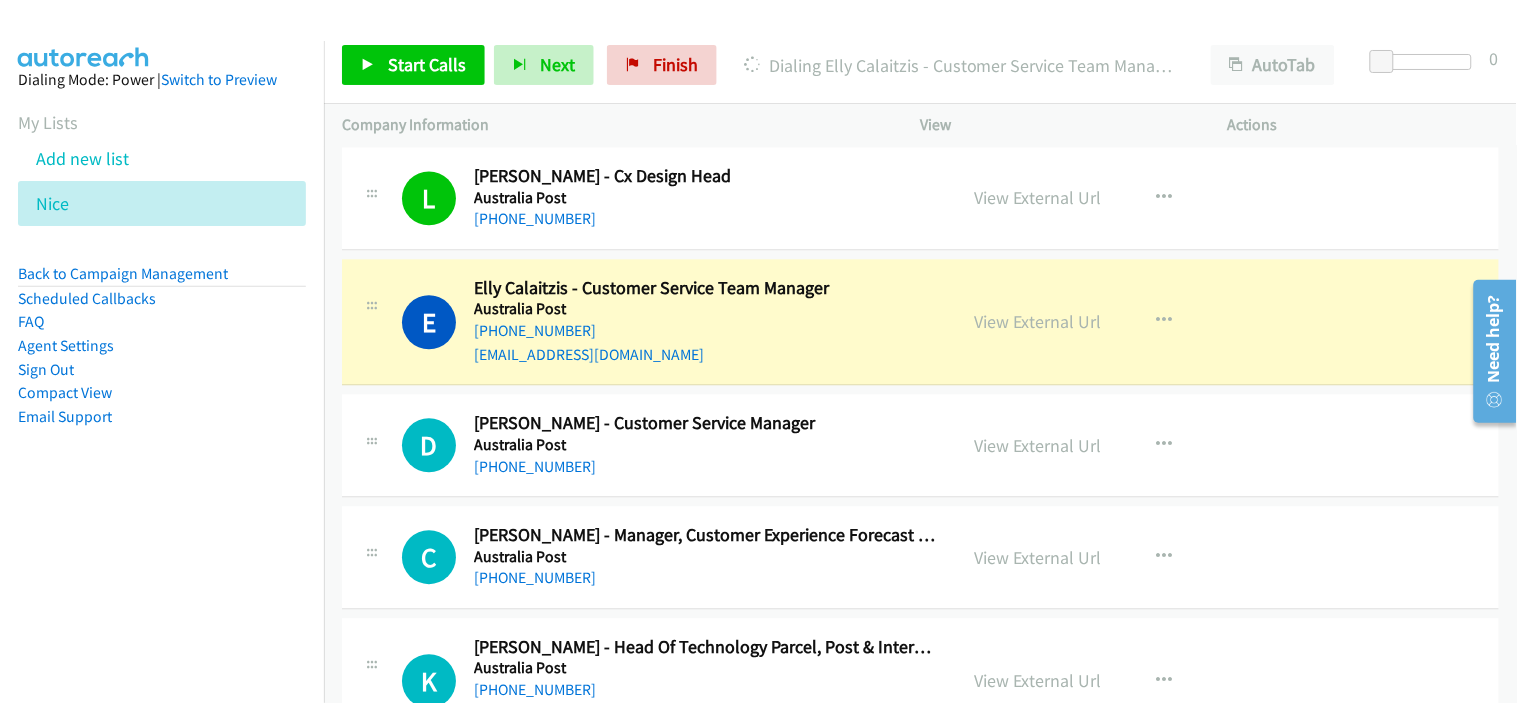 click on "[EMAIL_ADDRESS][DOMAIN_NAME]" at bounding box center (706, 355) 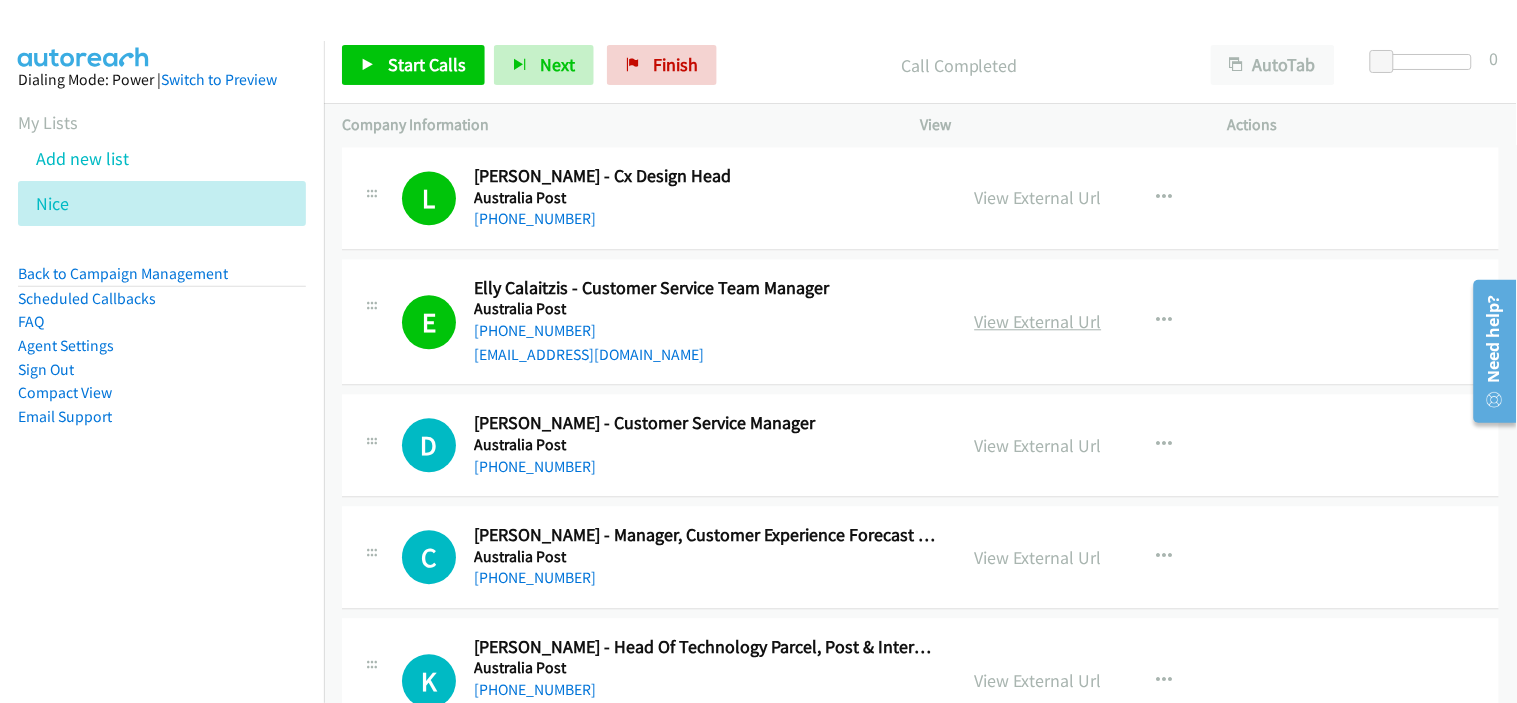 drag, startPoint x: 730, startPoint y: 337, endPoint x: 1028, endPoint y: 291, distance: 301.52945 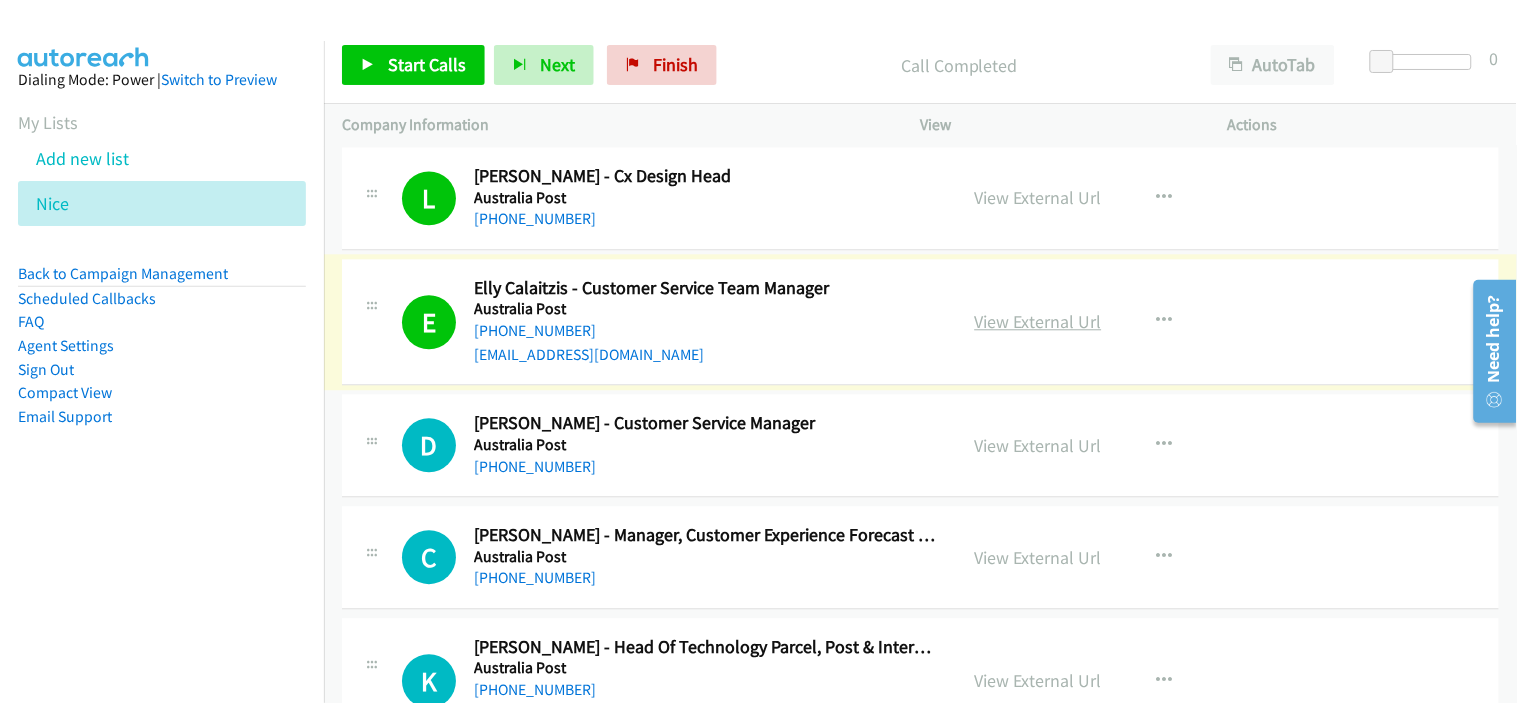 click on "View External Url" at bounding box center (1038, 321) 